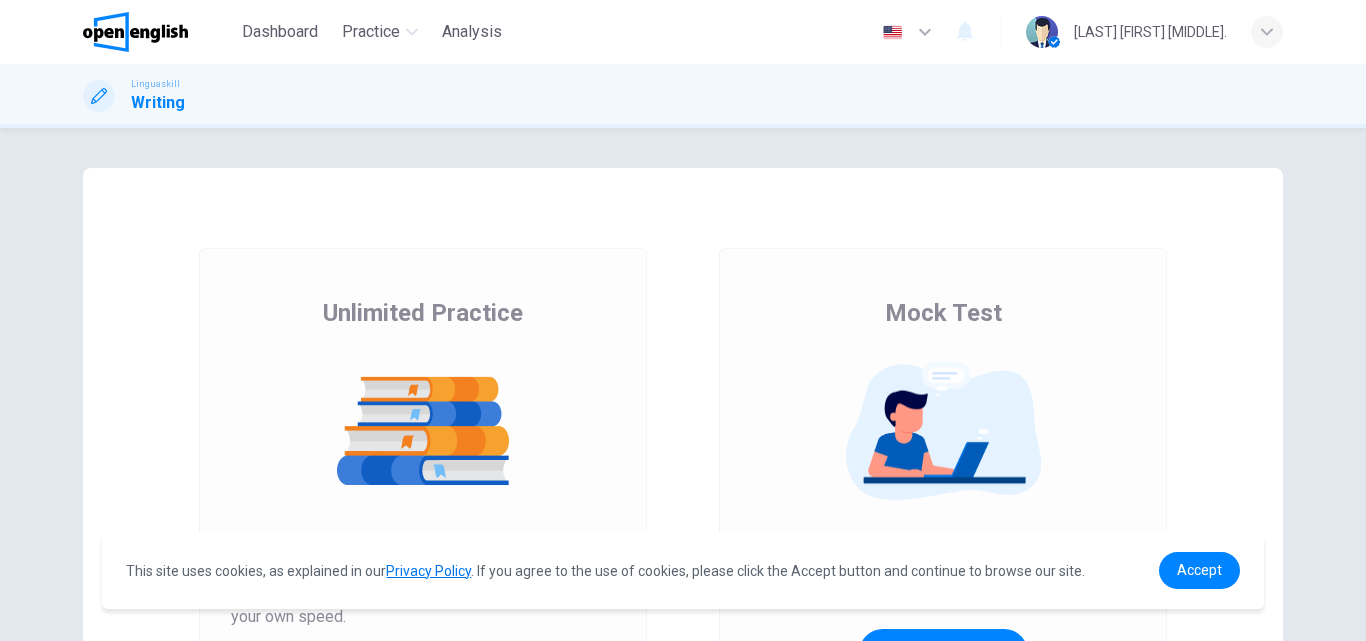 scroll, scrollTop: 0, scrollLeft: 0, axis: both 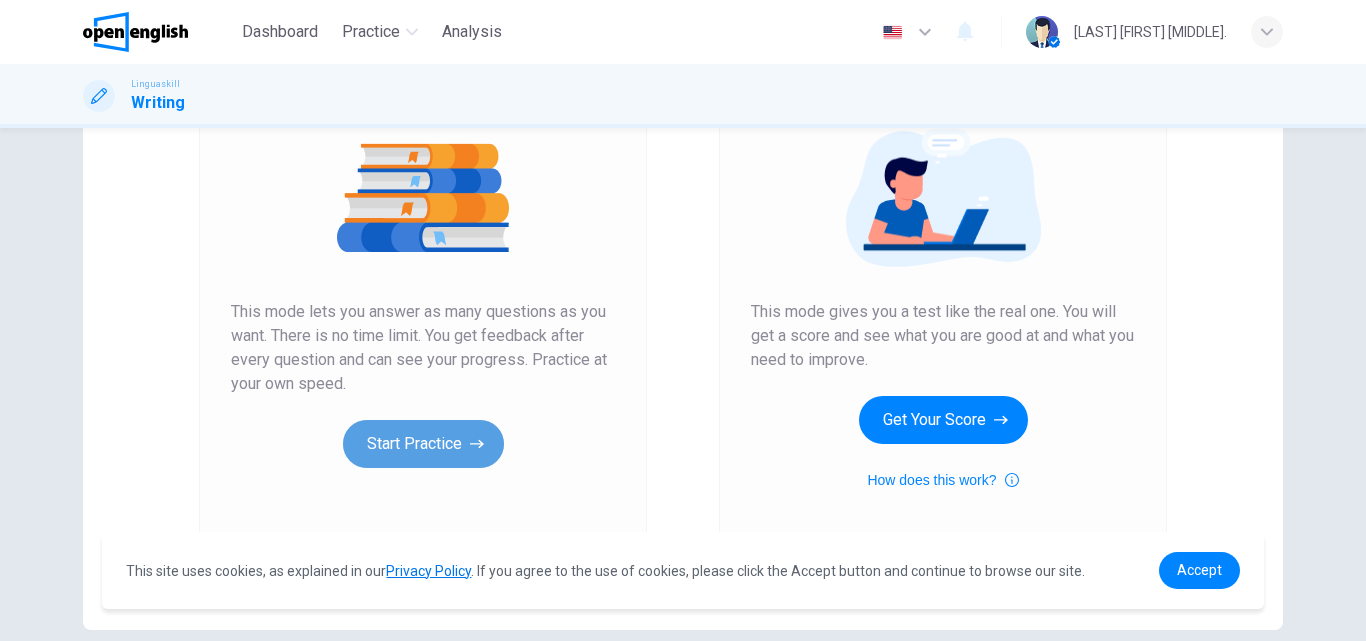 click on "Start Practice" at bounding box center (423, 444) 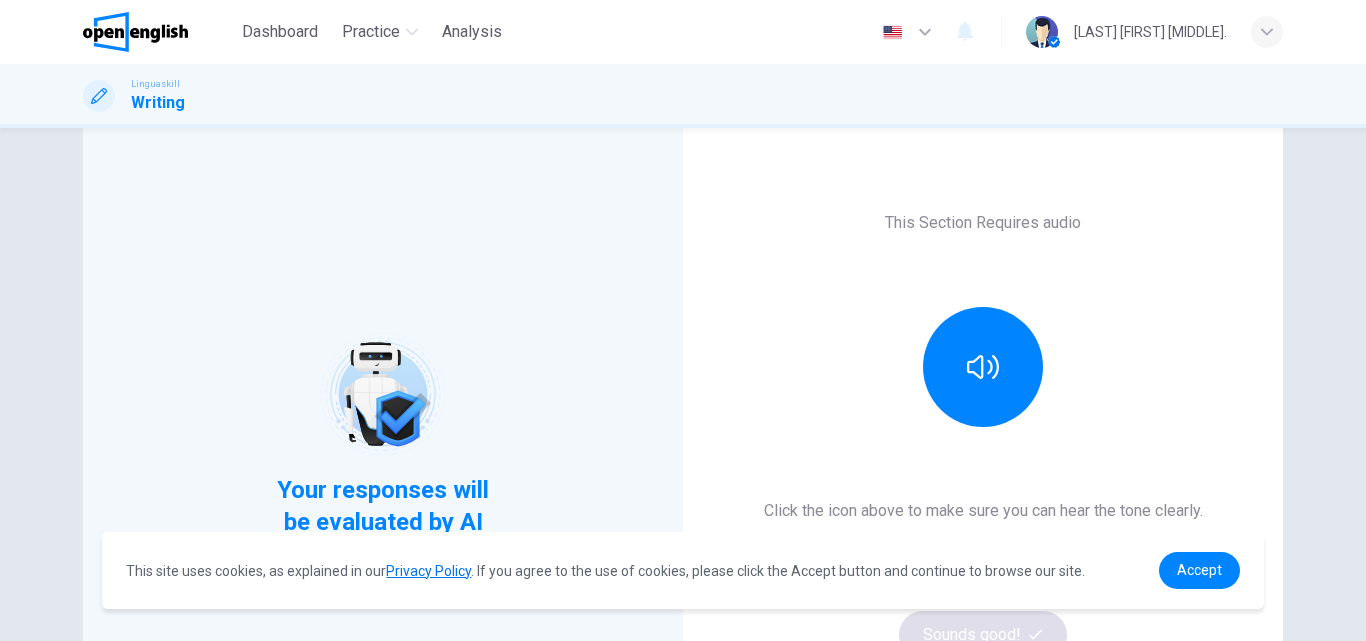 scroll, scrollTop: 233, scrollLeft: 0, axis: vertical 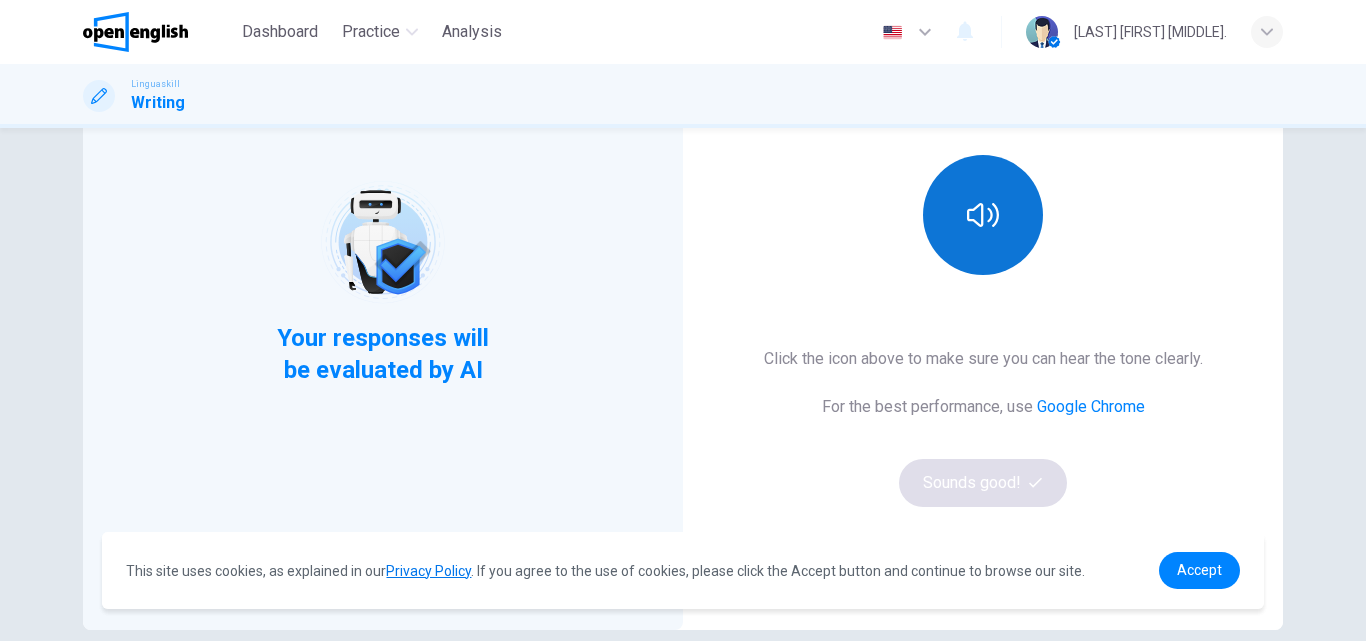 click at bounding box center [983, 215] 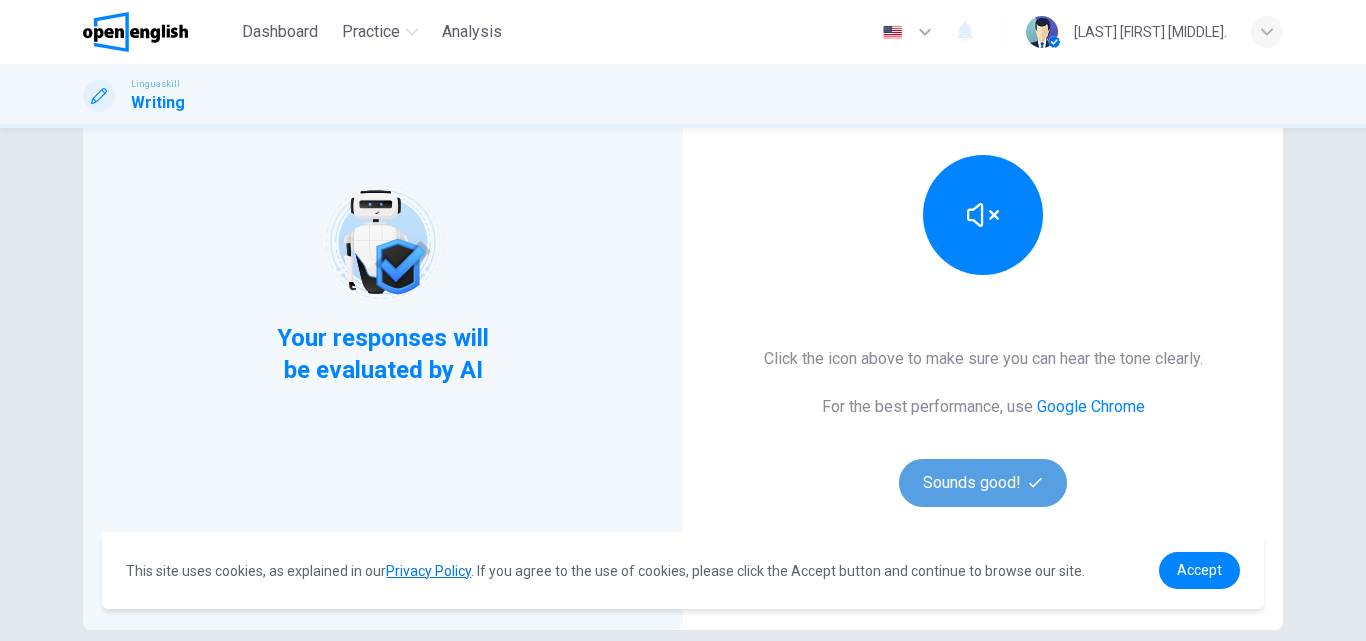 click on "Sounds good!" at bounding box center [983, 483] 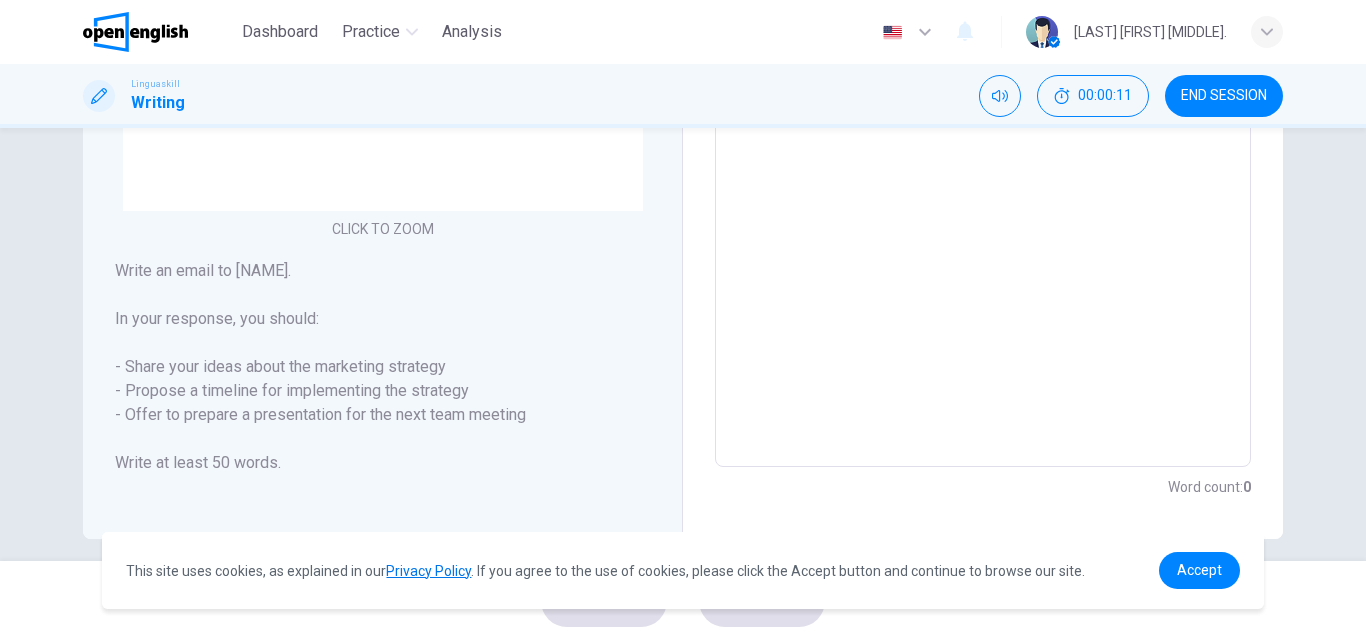 scroll, scrollTop: 535, scrollLeft: 0, axis: vertical 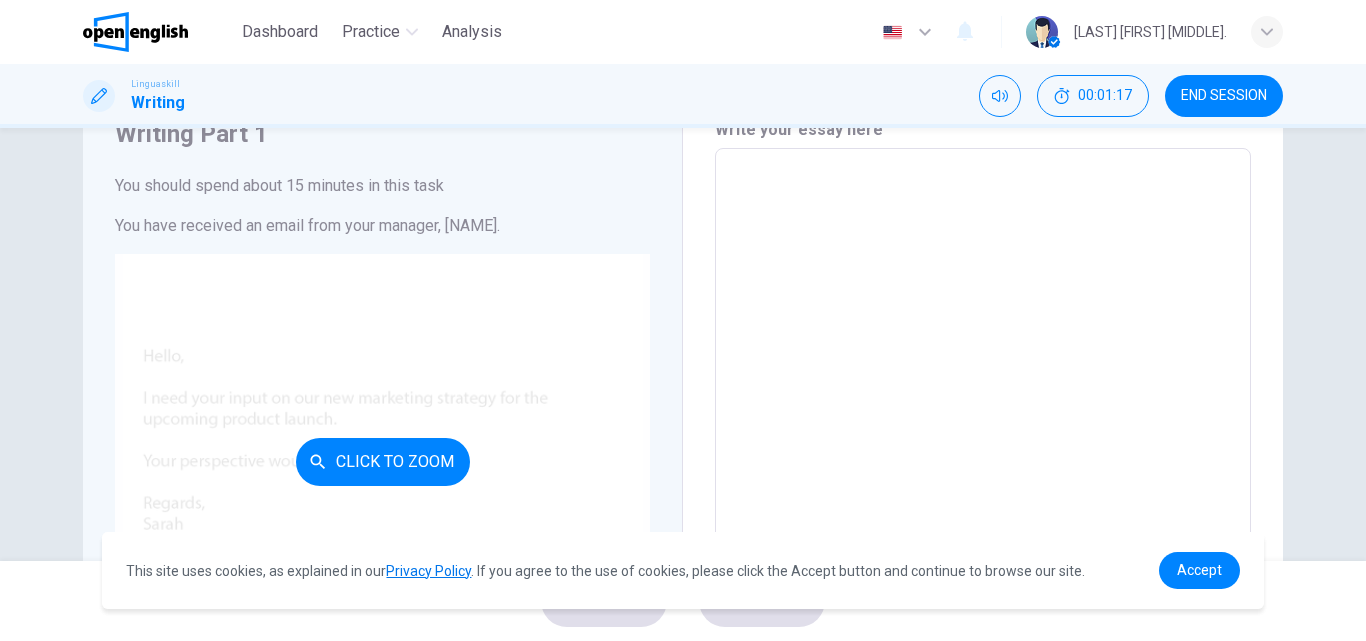 drag, startPoint x: 110, startPoint y: 179, endPoint x: 278, endPoint y: 422, distance: 295.42004 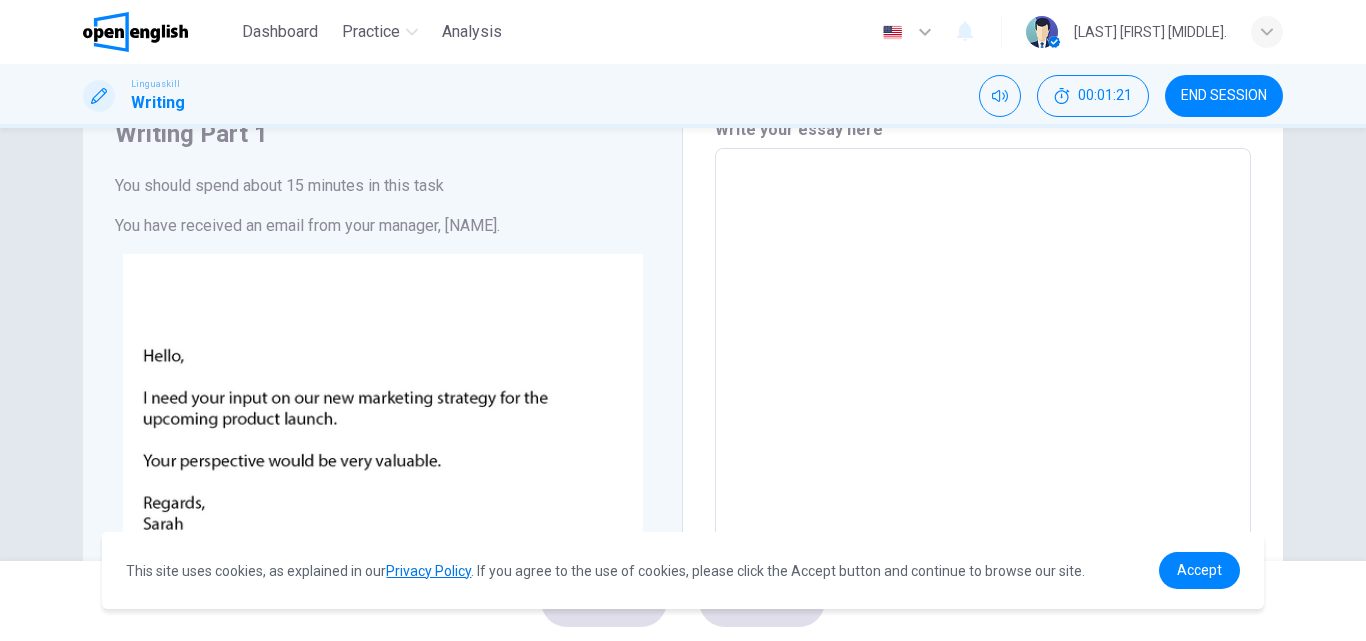 drag, startPoint x: 481, startPoint y: 221, endPoint x: 339, endPoint y: 226, distance: 142.088 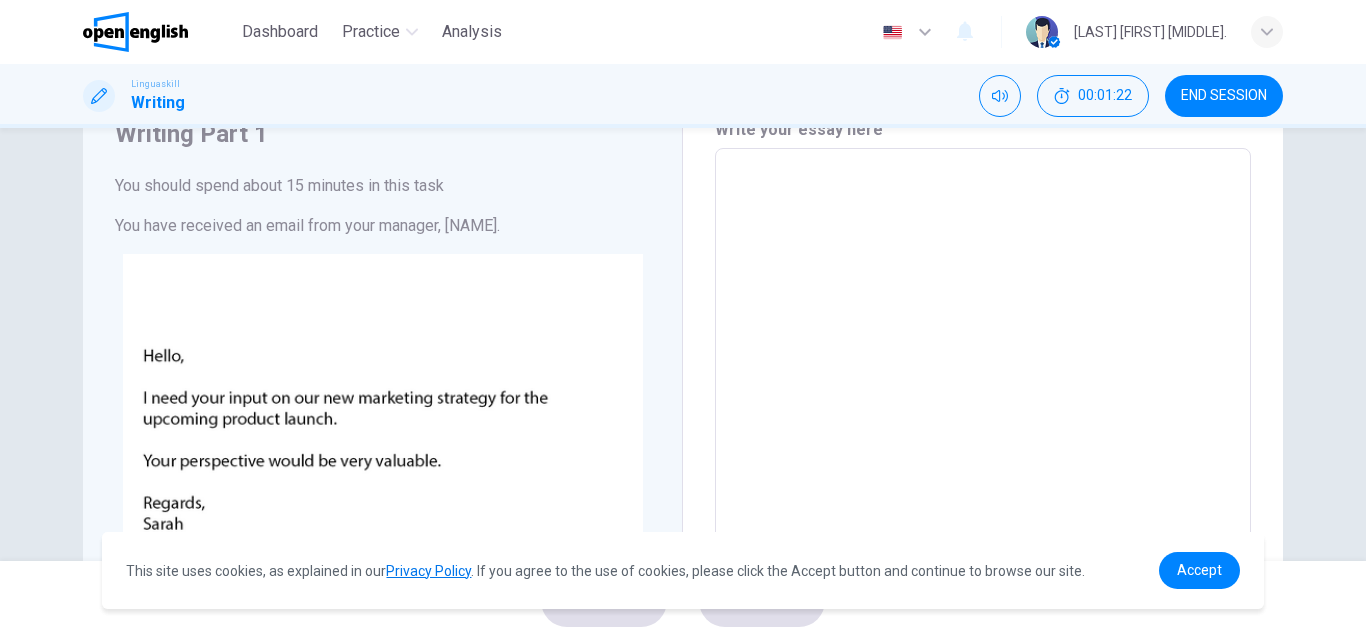 scroll, scrollTop: 367, scrollLeft: 0, axis: vertical 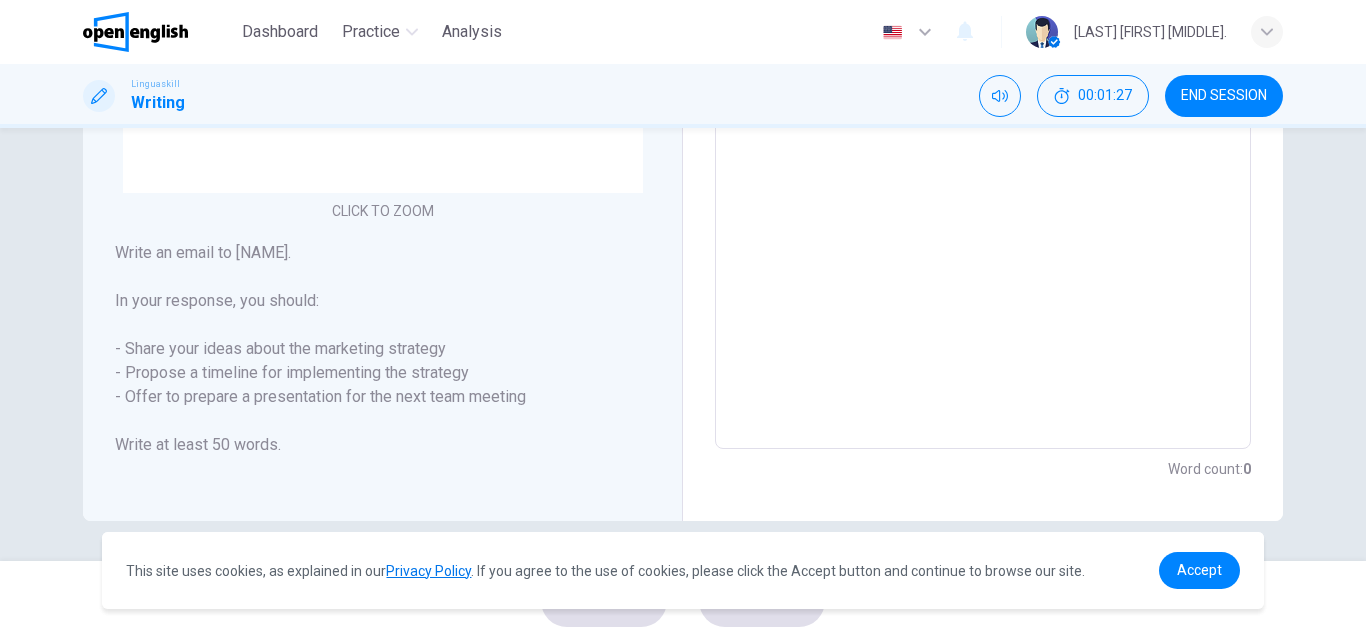 drag, startPoint x: 110, startPoint y: 248, endPoint x: 296, endPoint y: 464, distance: 285.04736 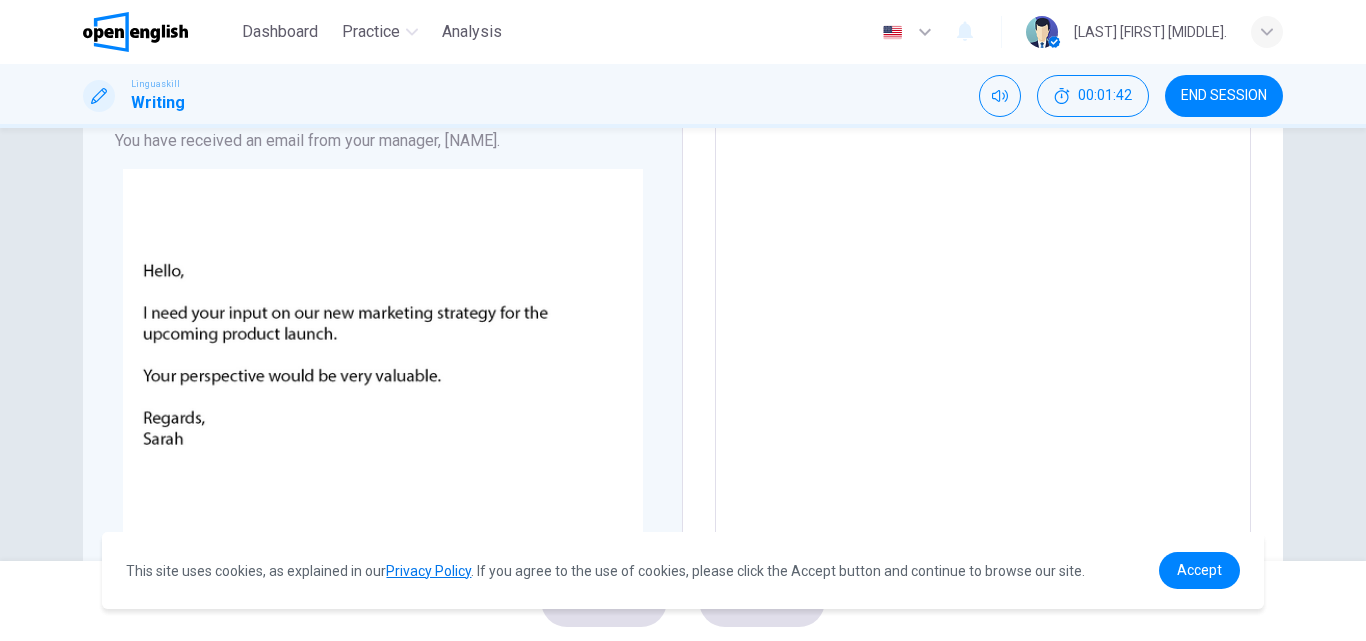 scroll, scrollTop: 157, scrollLeft: 0, axis: vertical 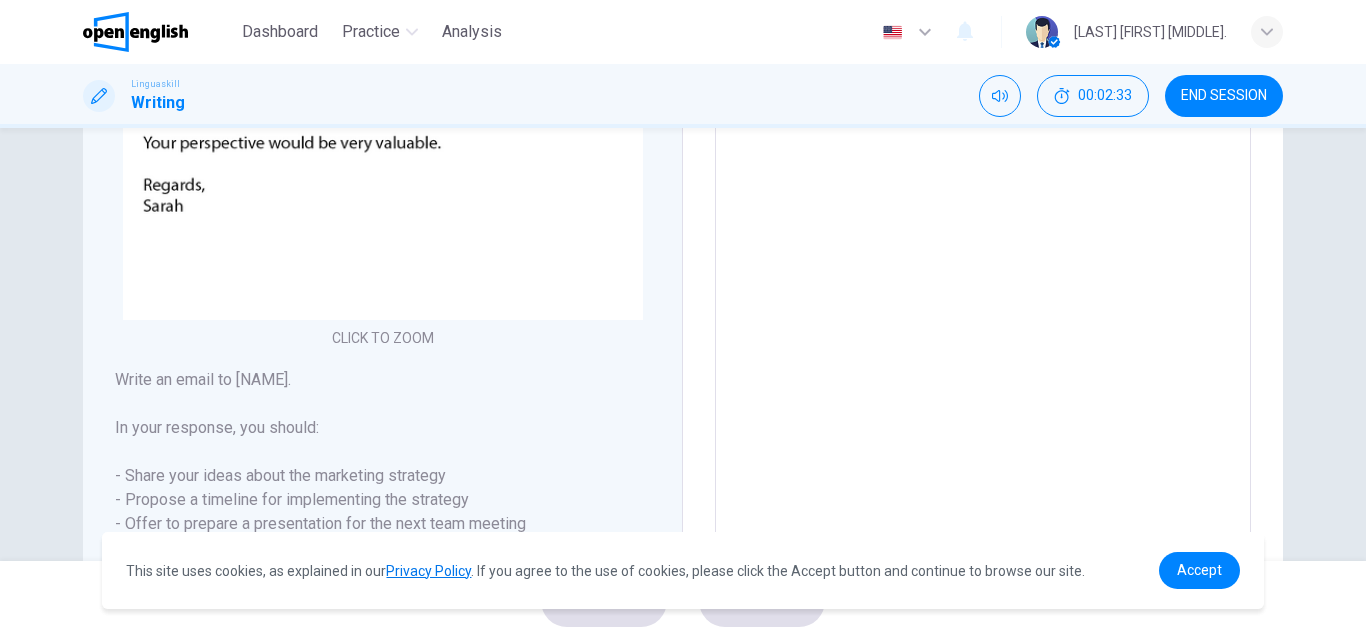 click at bounding box center (983, 203) 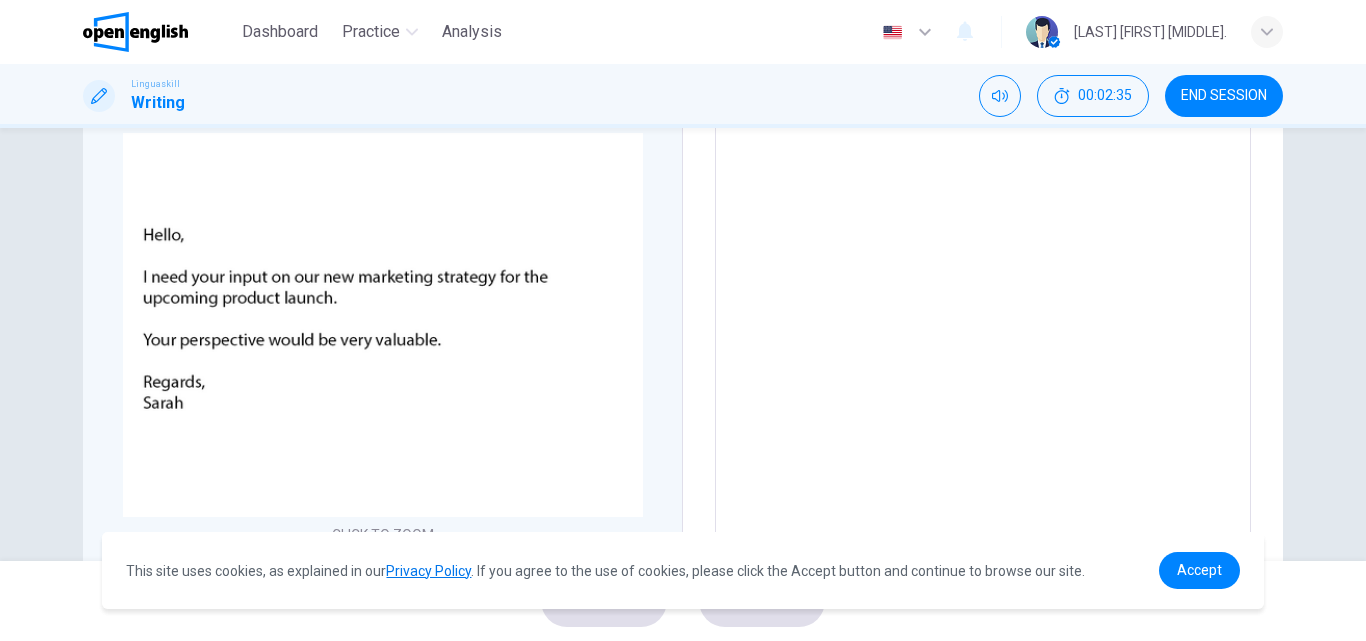 scroll, scrollTop: 0, scrollLeft: 0, axis: both 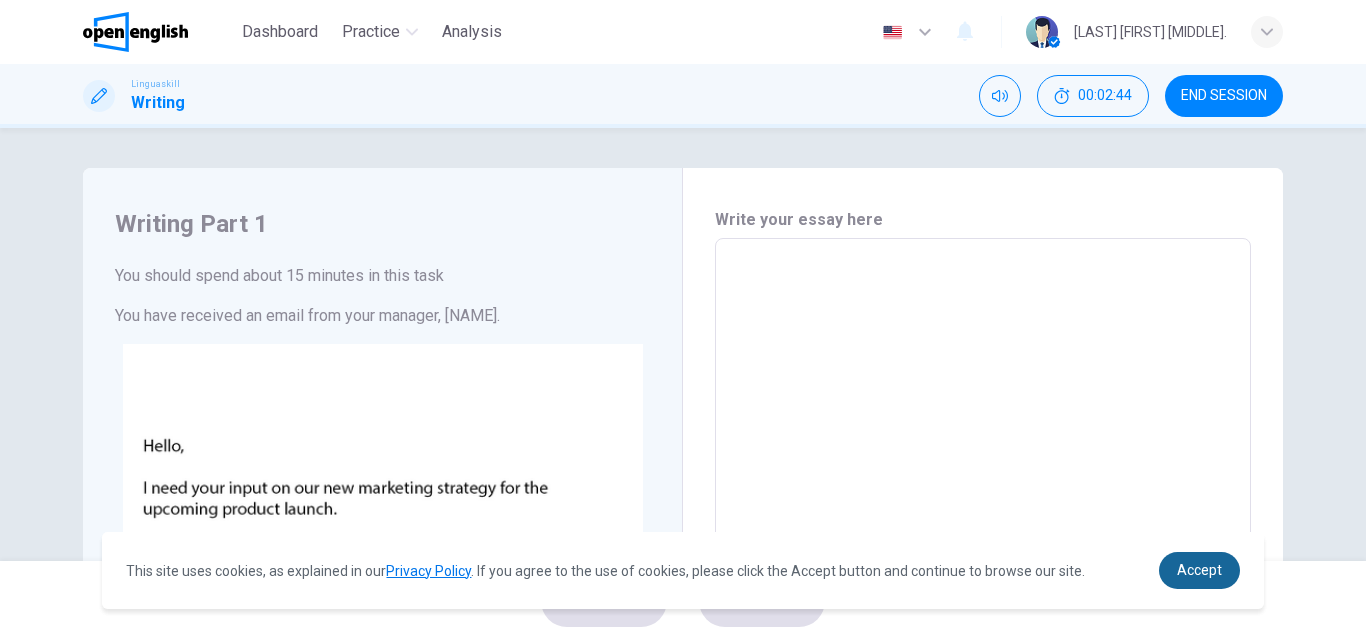 click on "Accept" at bounding box center (1199, 570) 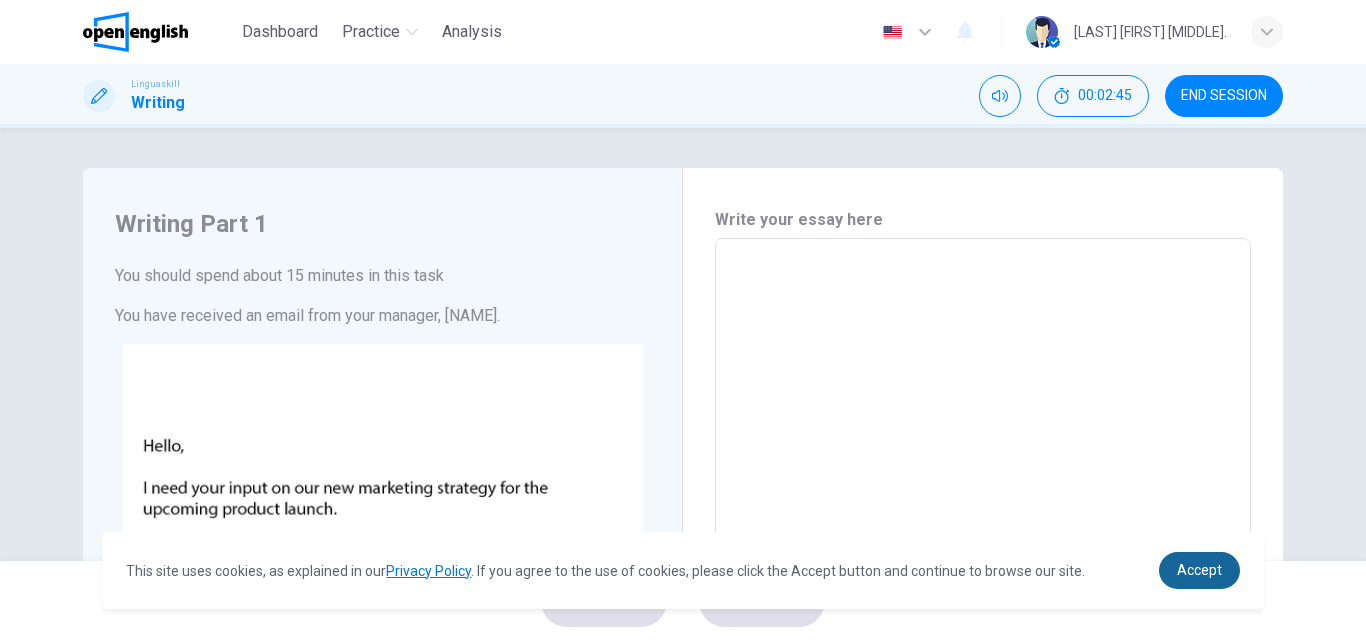 click on "Accept" at bounding box center (1199, 570) 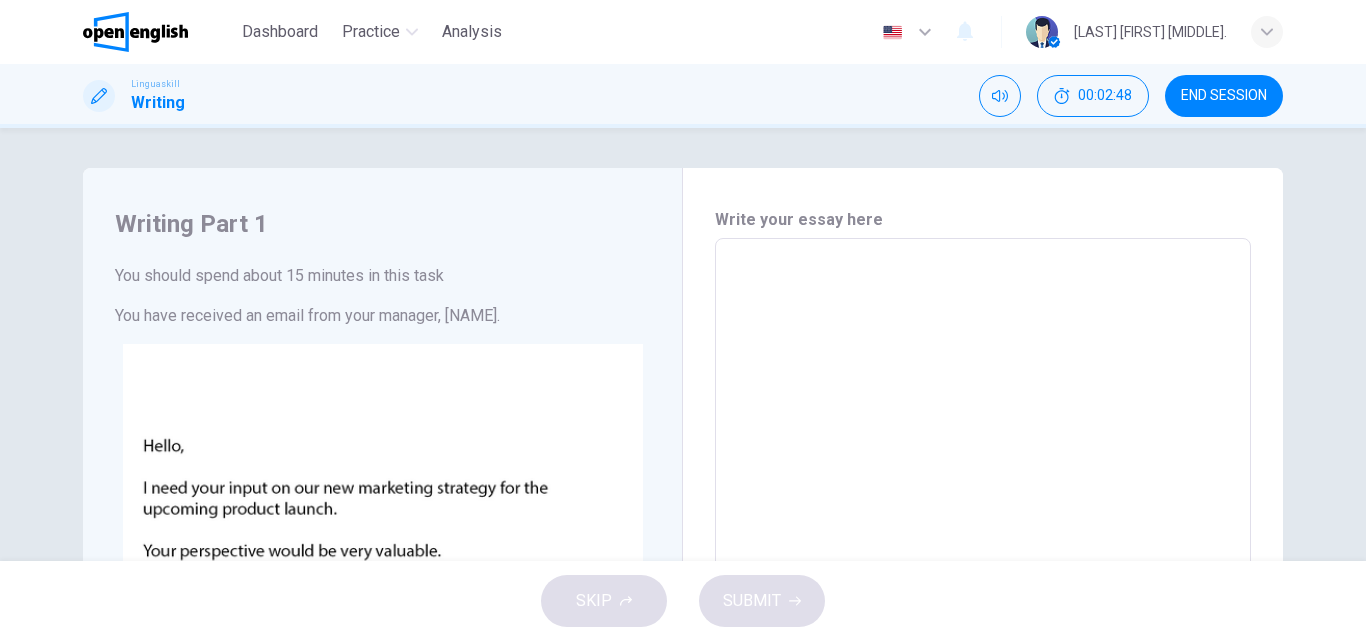 type on "*" 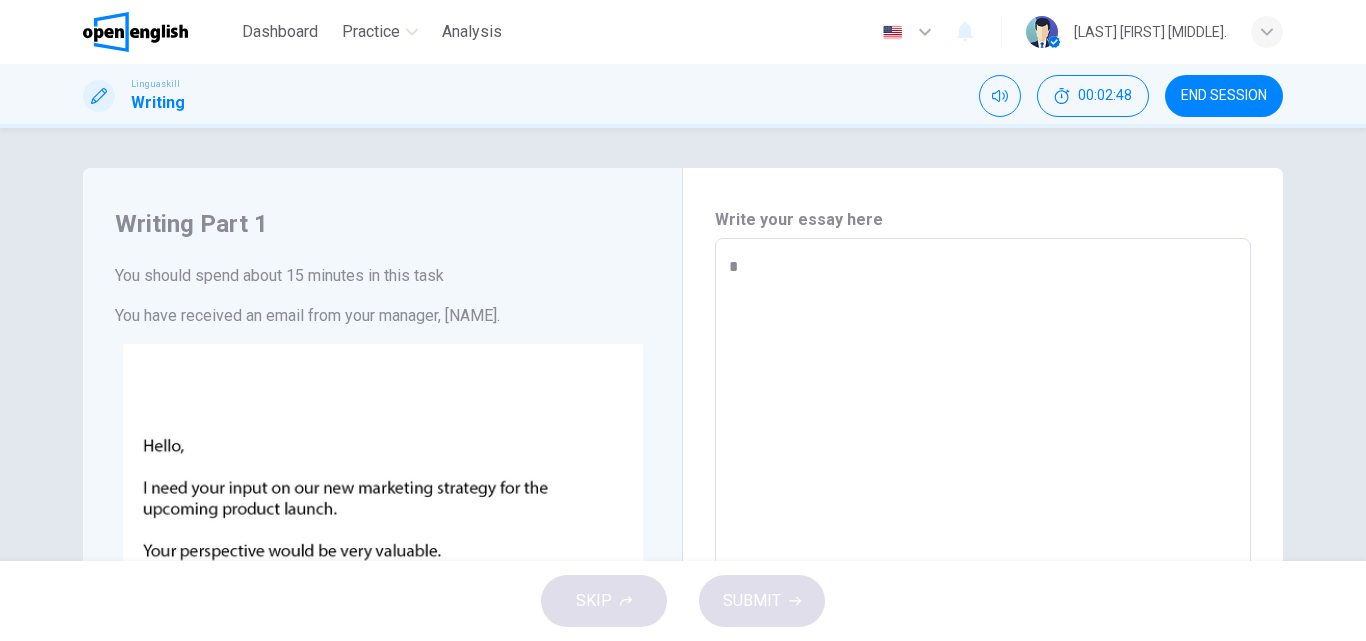 type on "*" 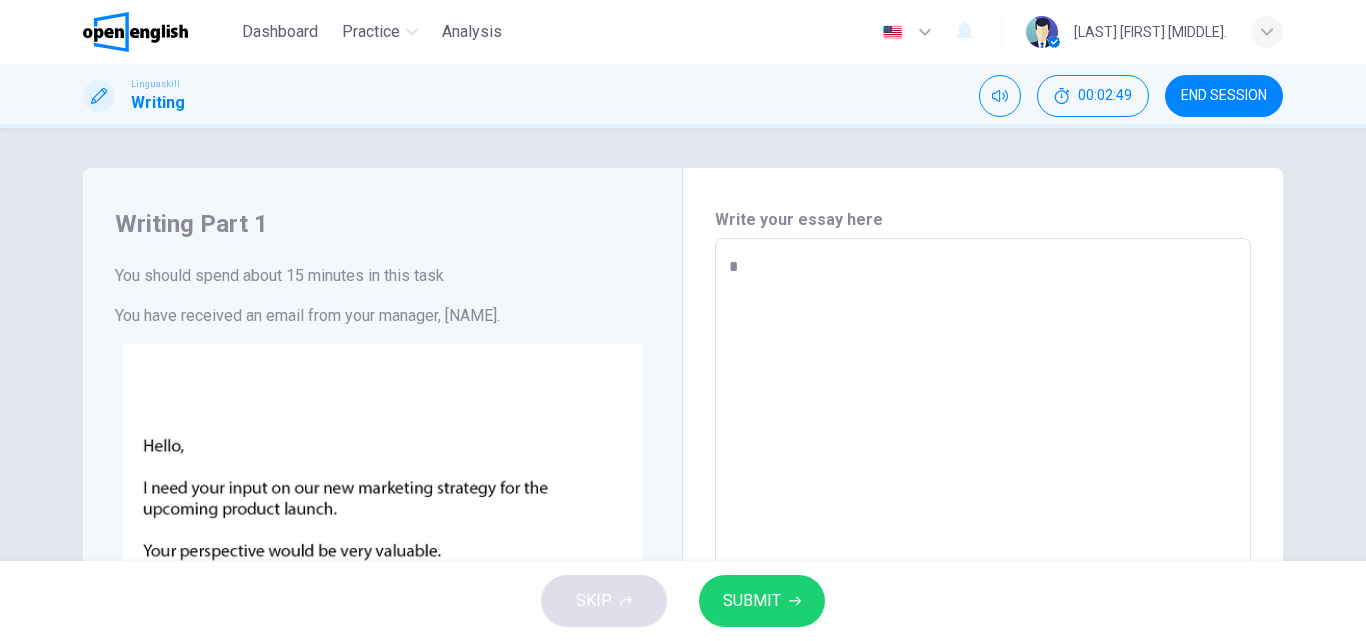 type on "**" 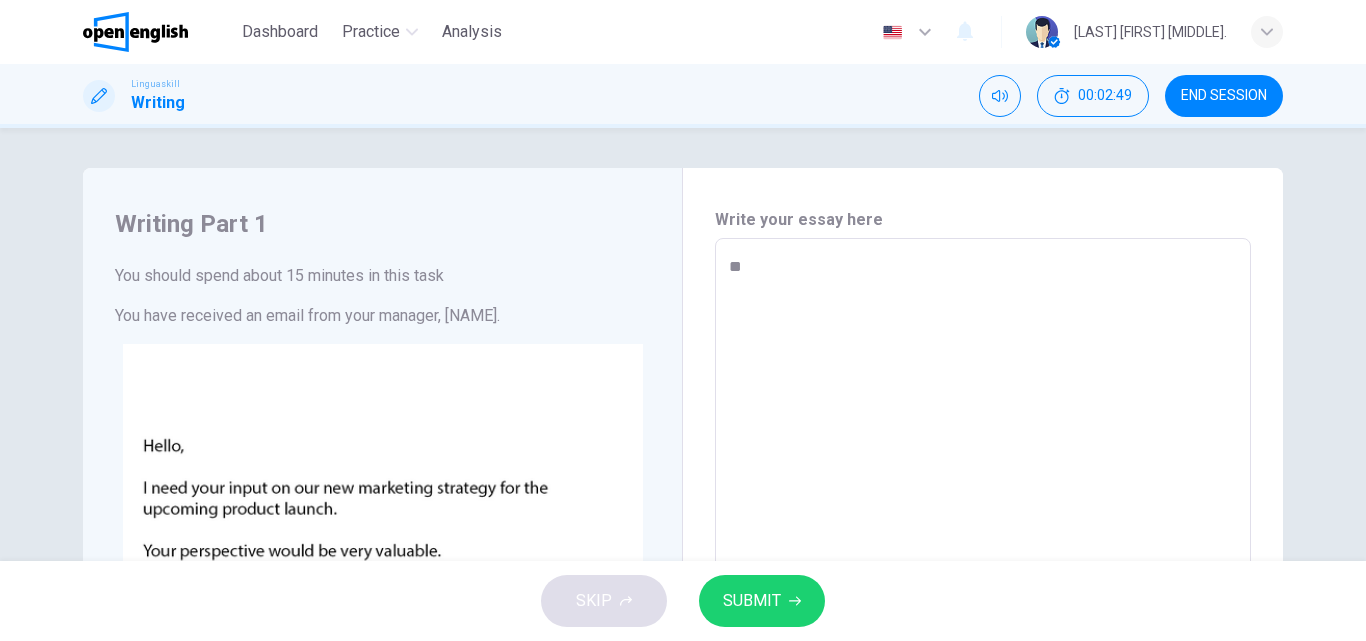 type on "*" 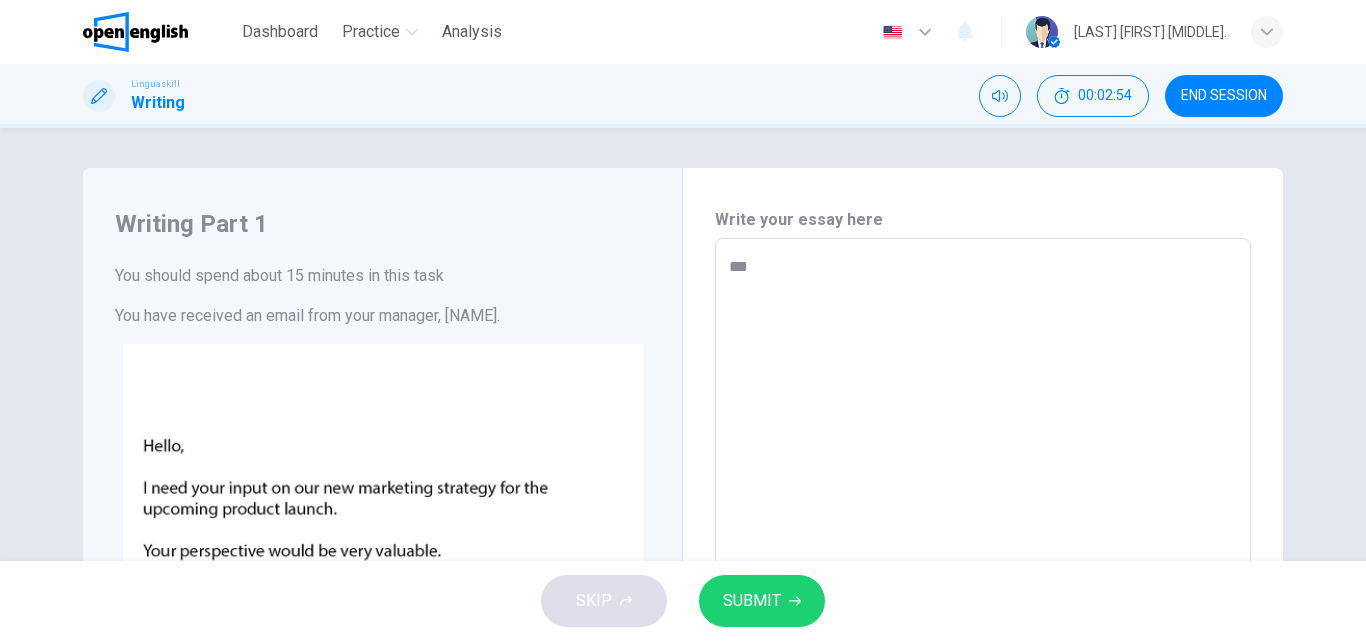 type on "**" 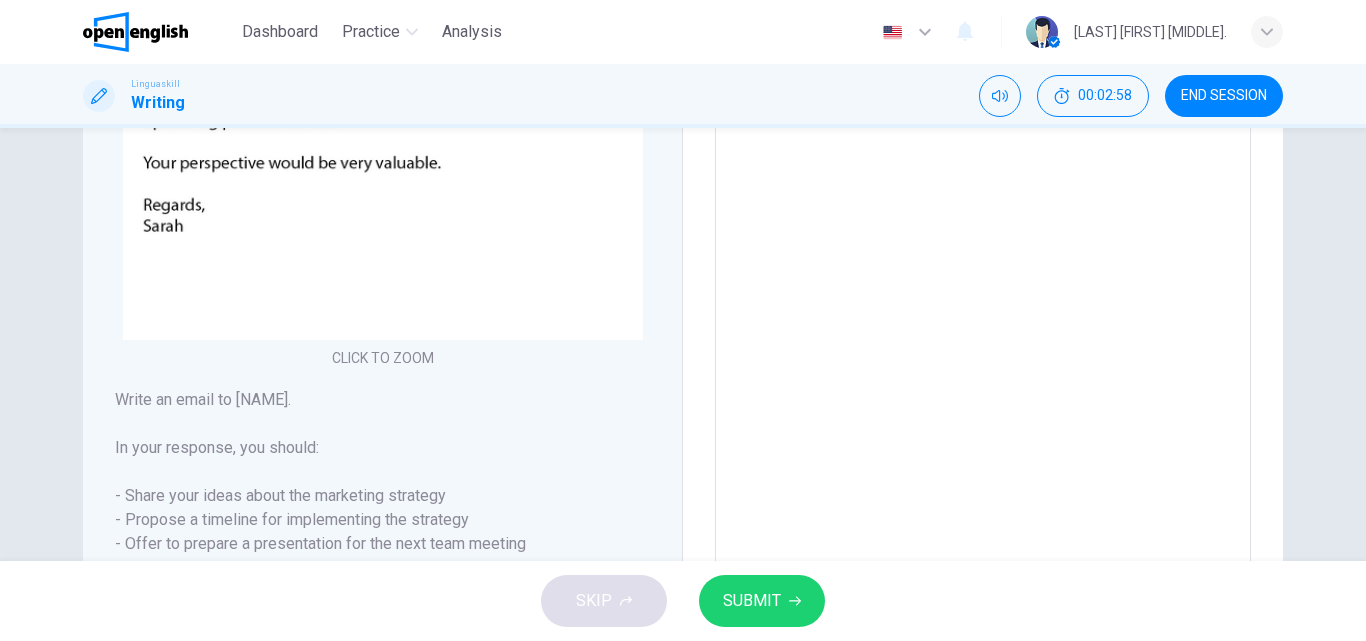 scroll, scrollTop: 0, scrollLeft: 0, axis: both 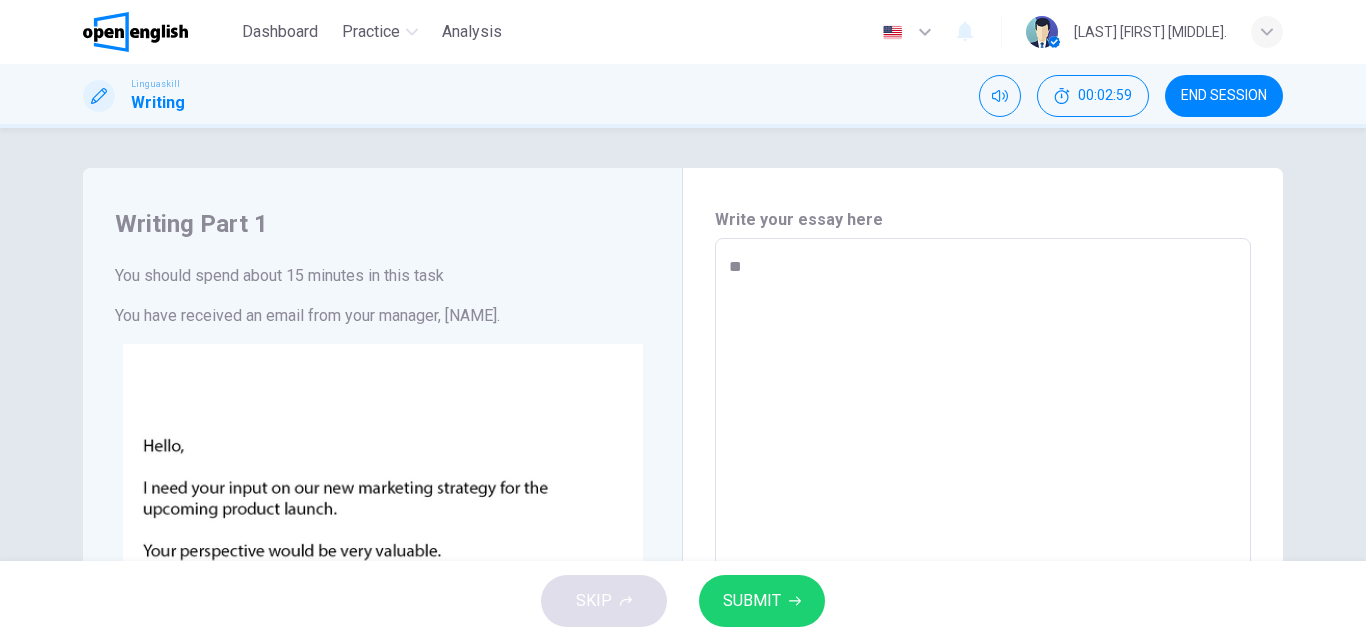 type on "***" 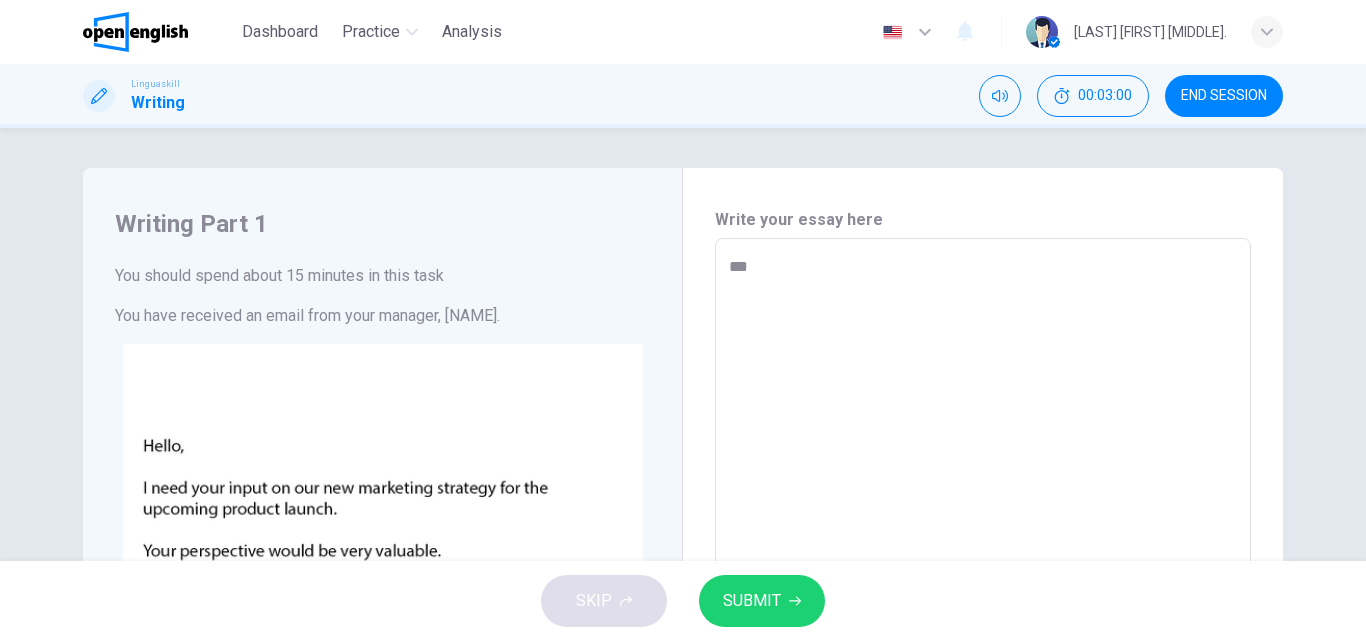 type on "****" 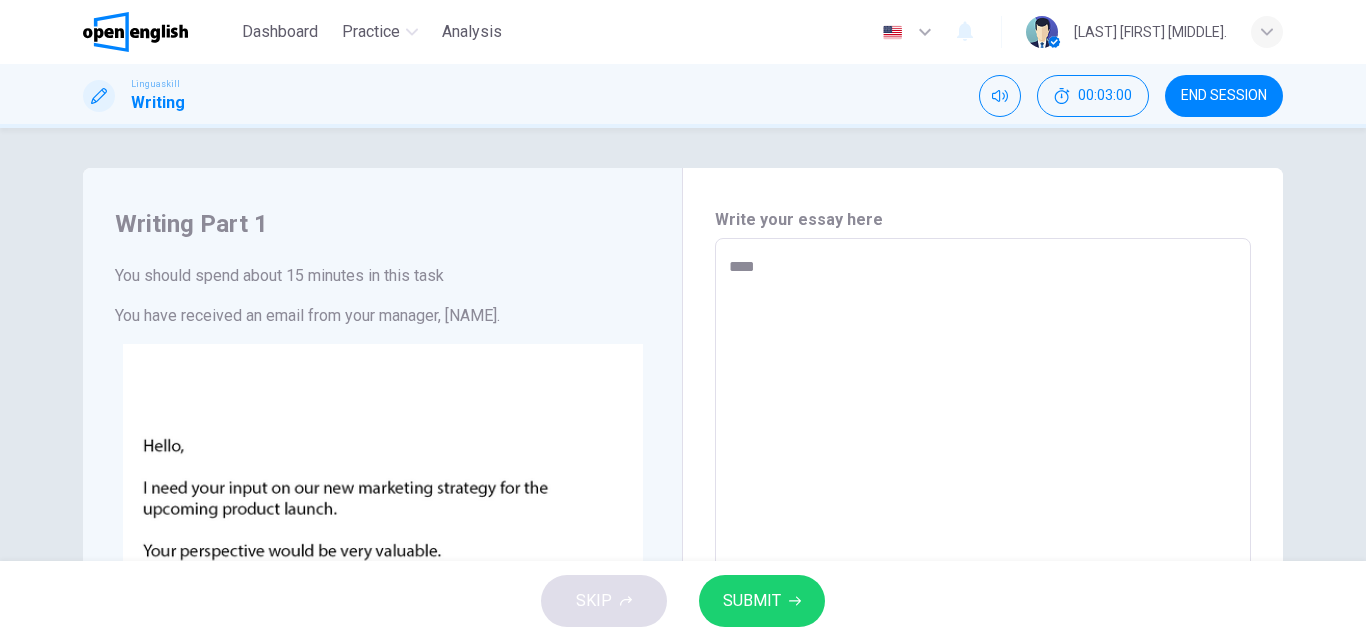 type on "*" 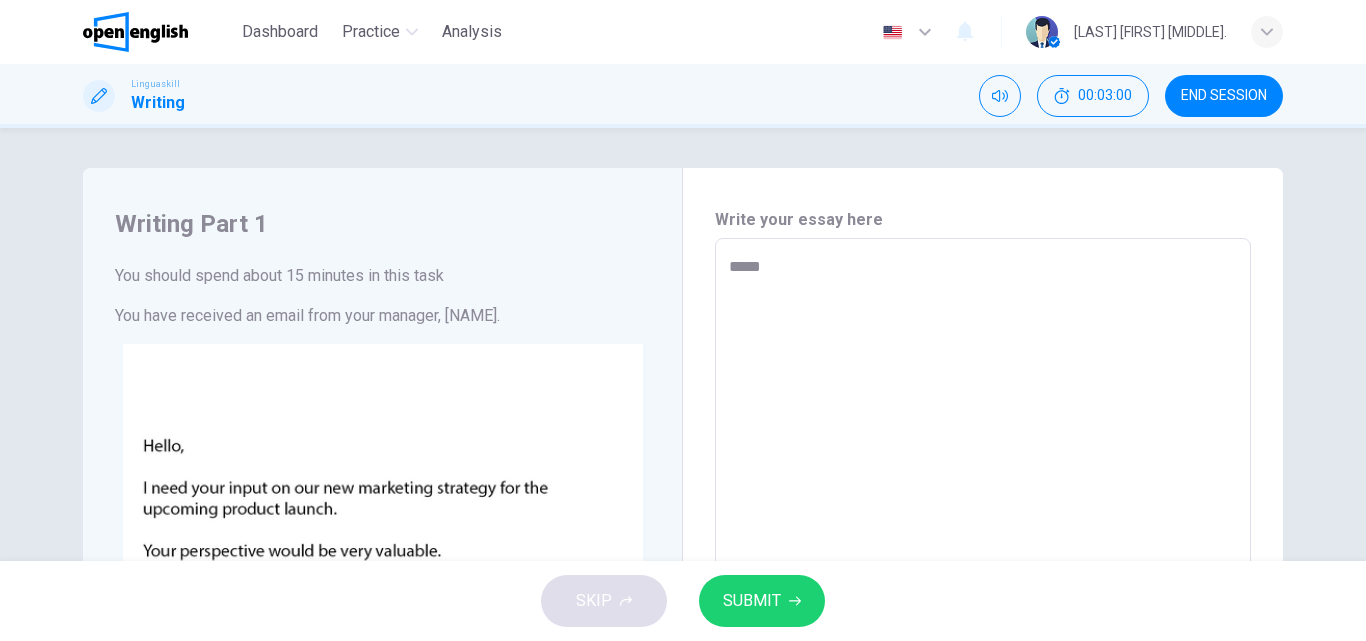 type on "*" 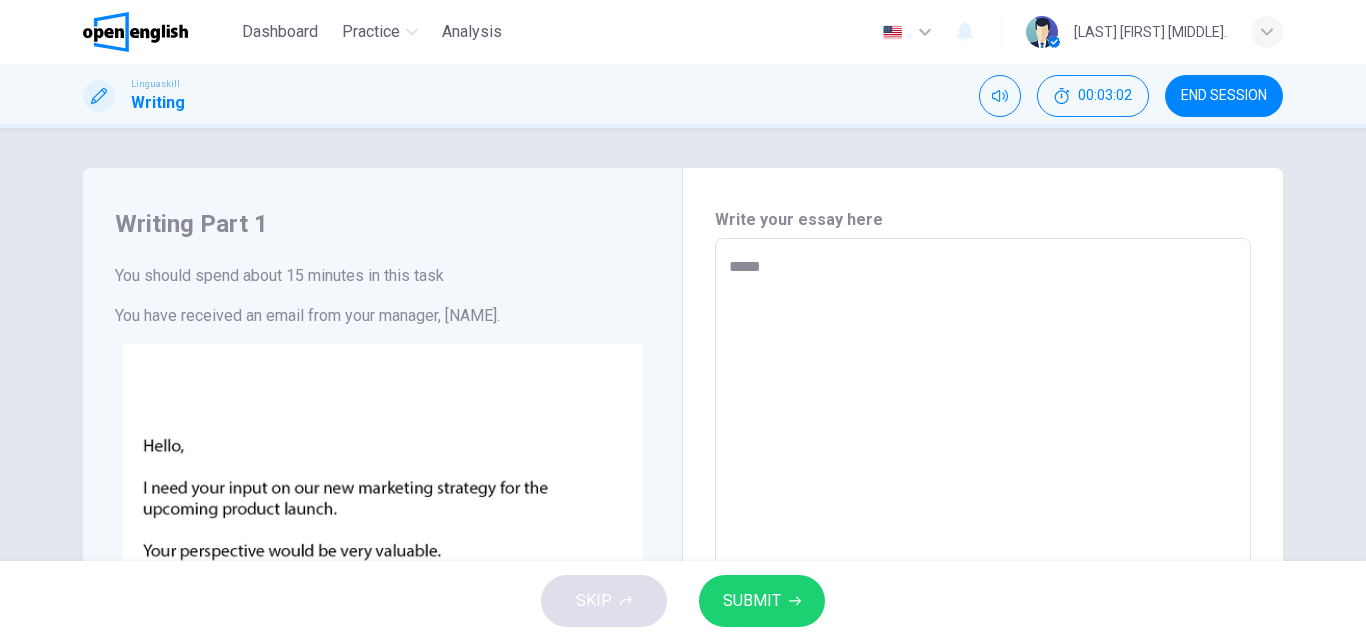 type on "*****" 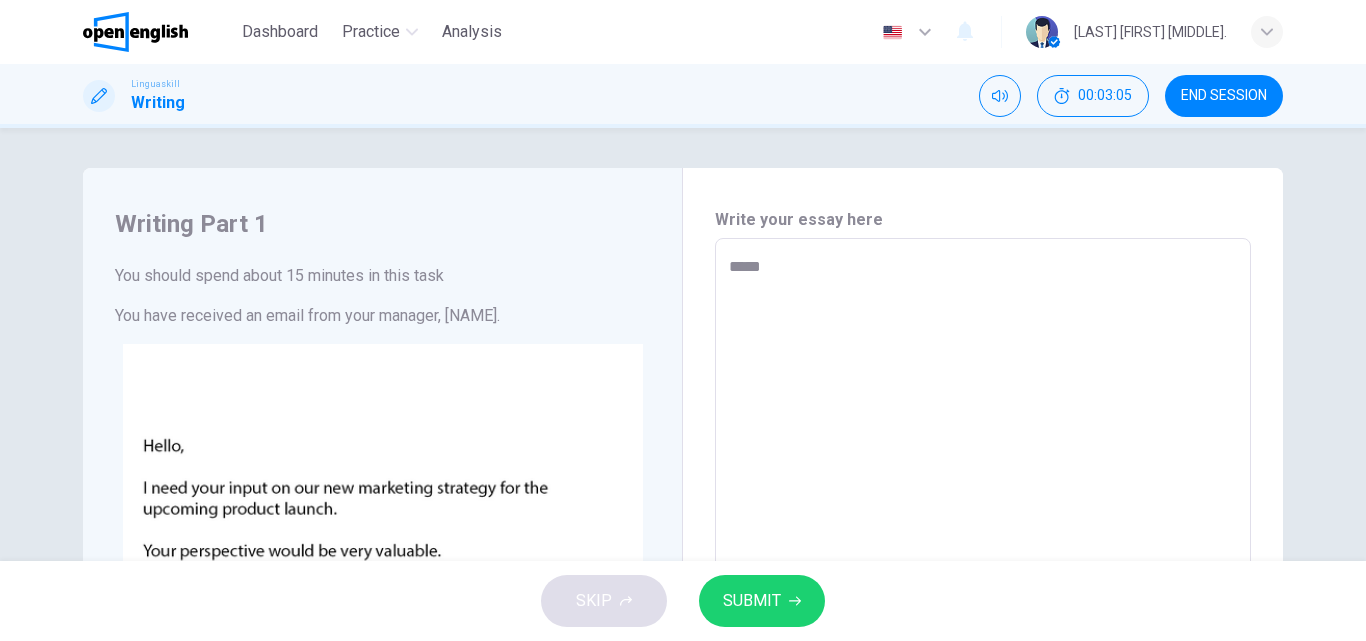 type on "*" 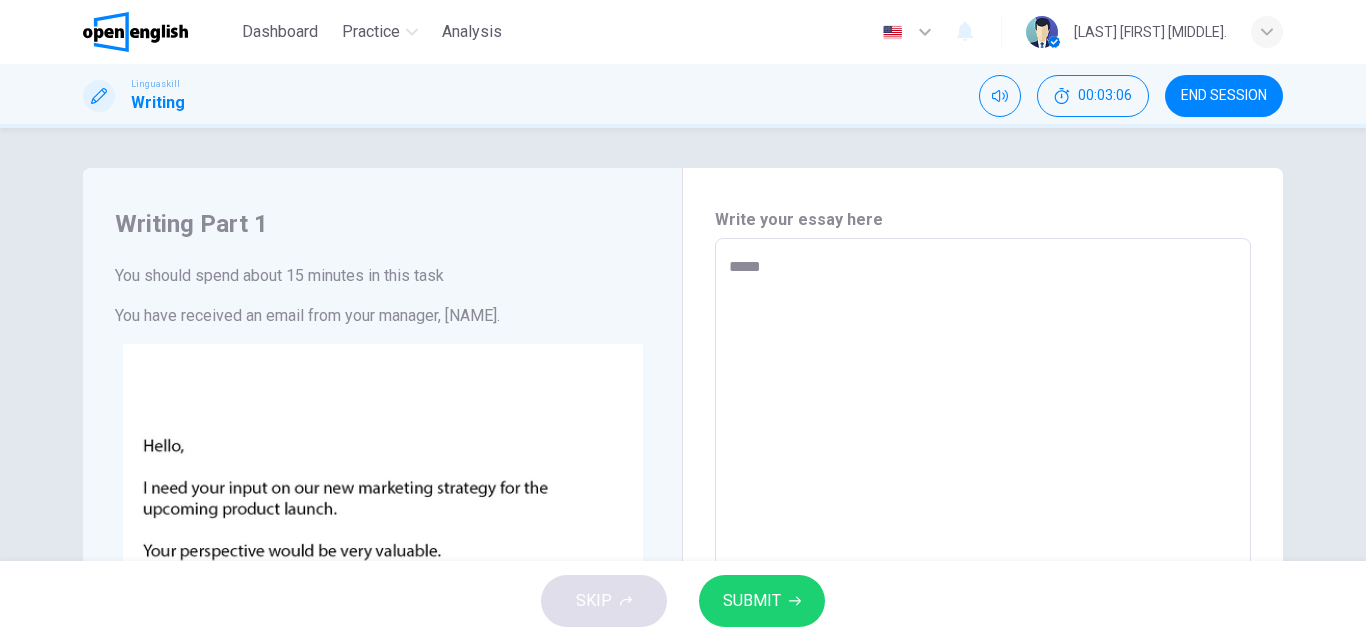 type on "*****" 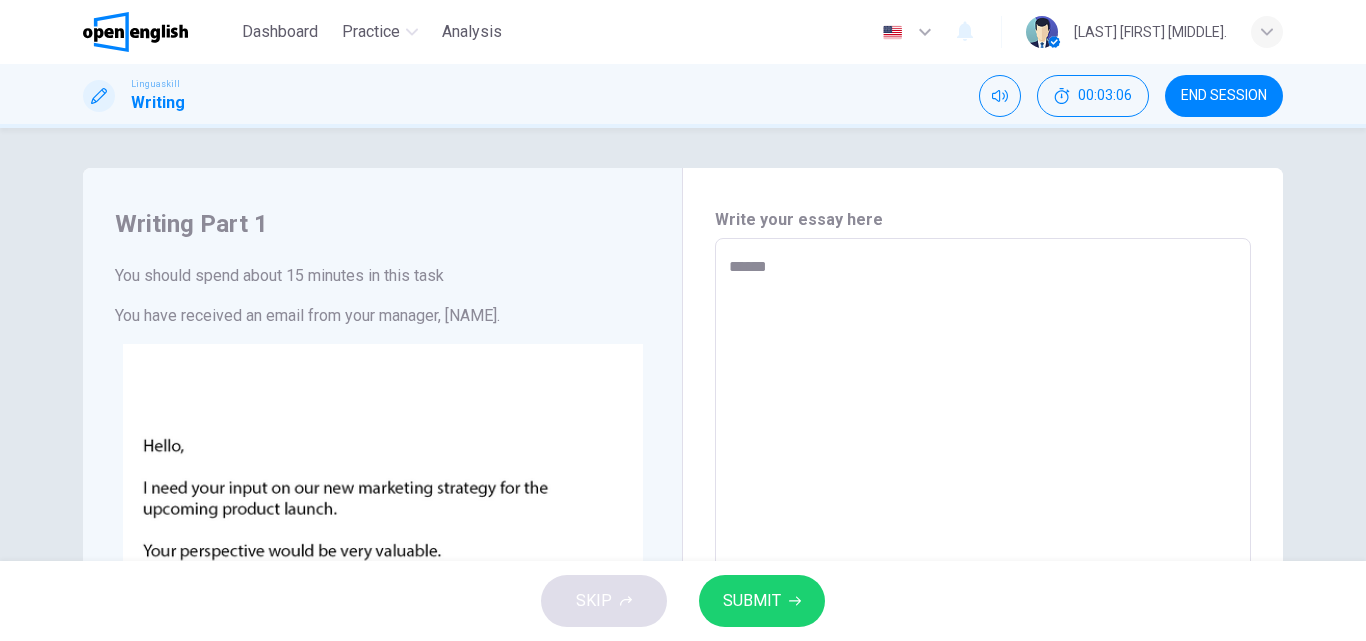 type on "*******" 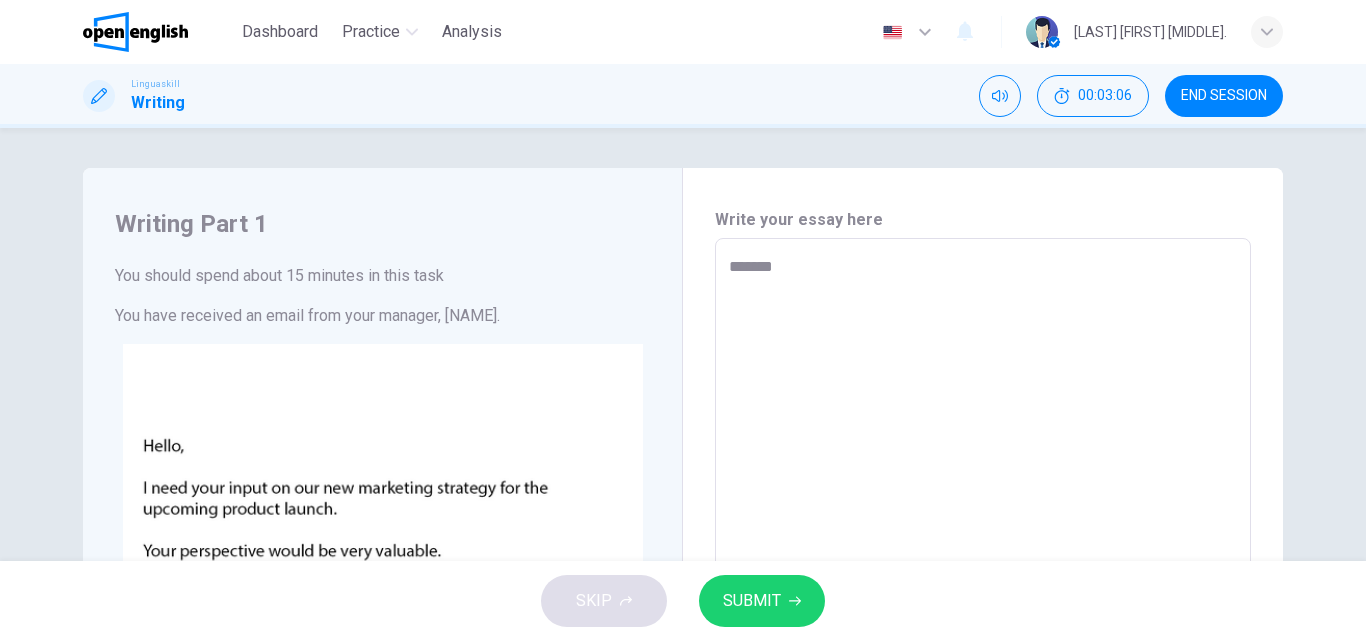 type on "*" 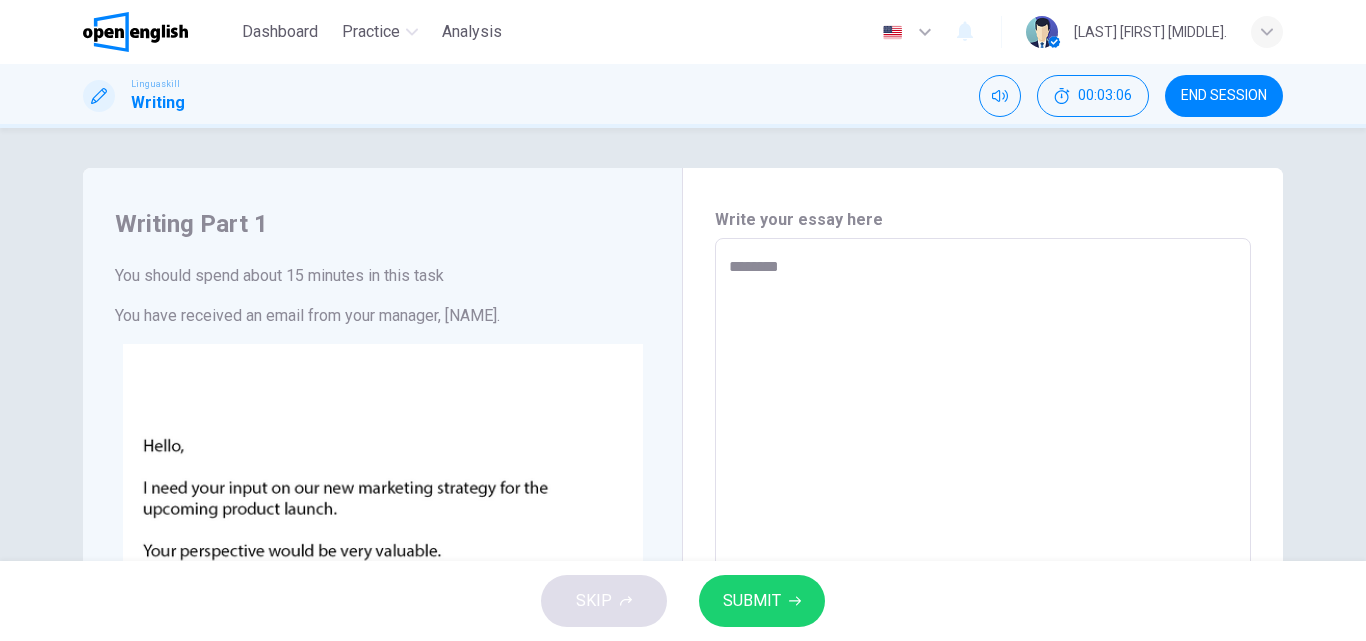 type on "*" 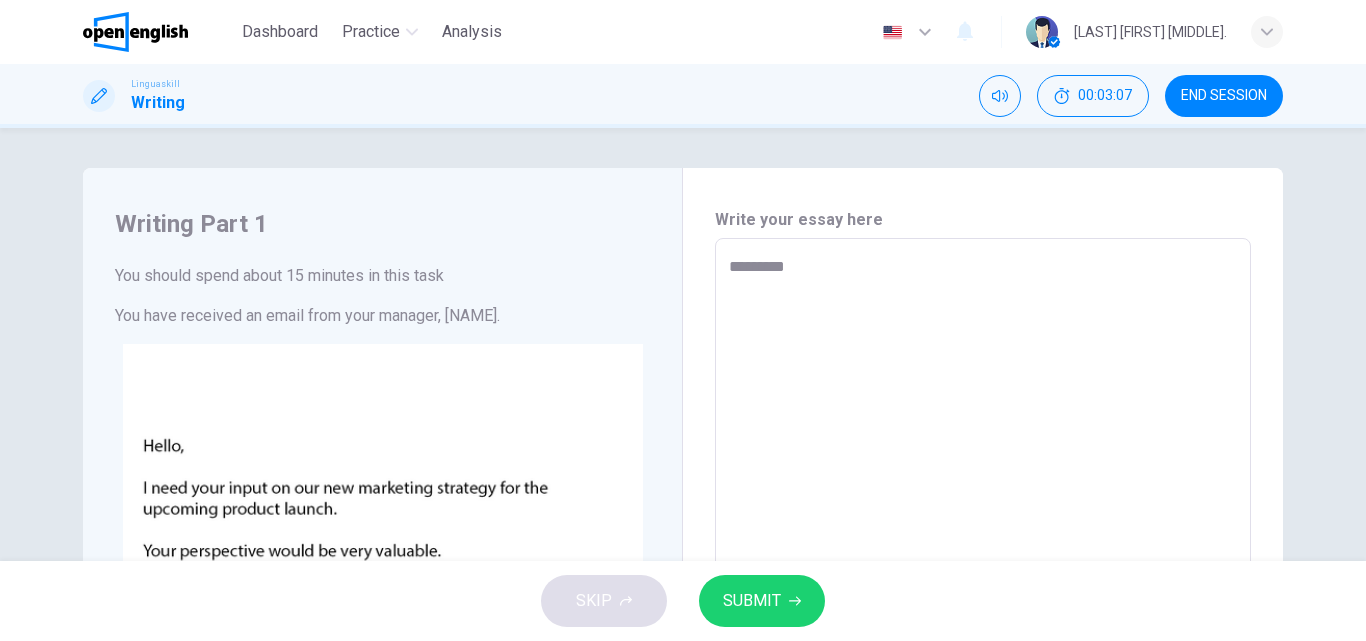 type on "**********" 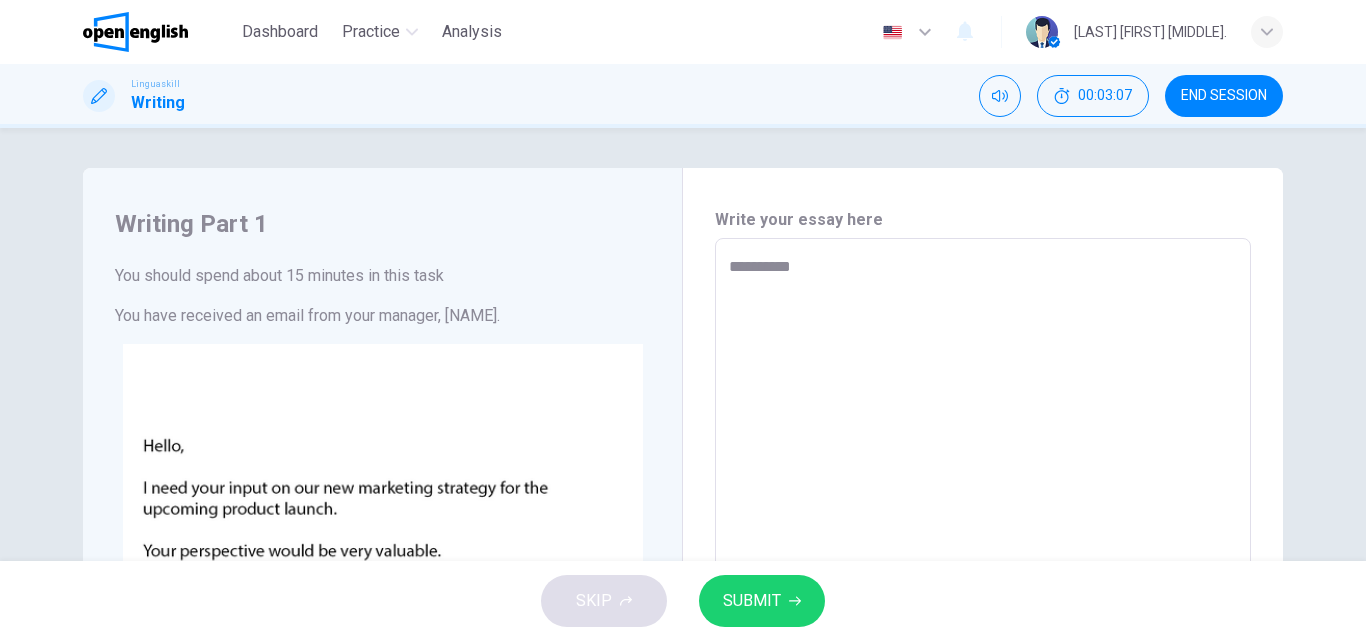 type on "*" 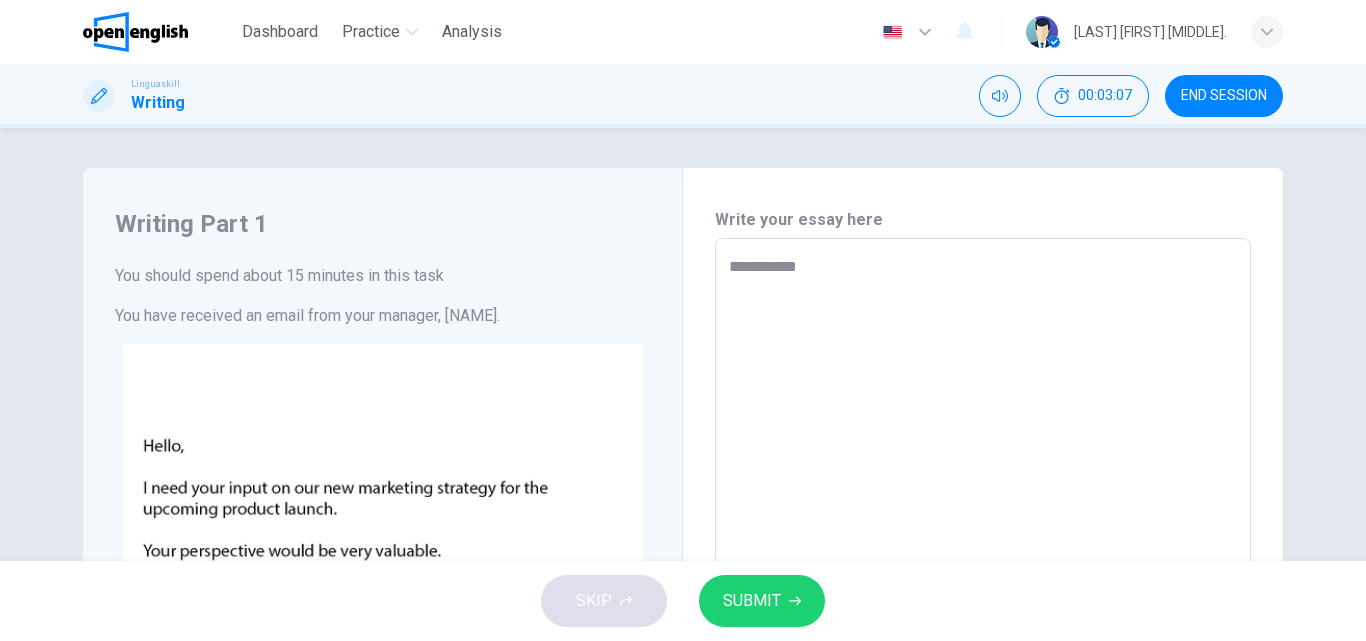 type on "*" 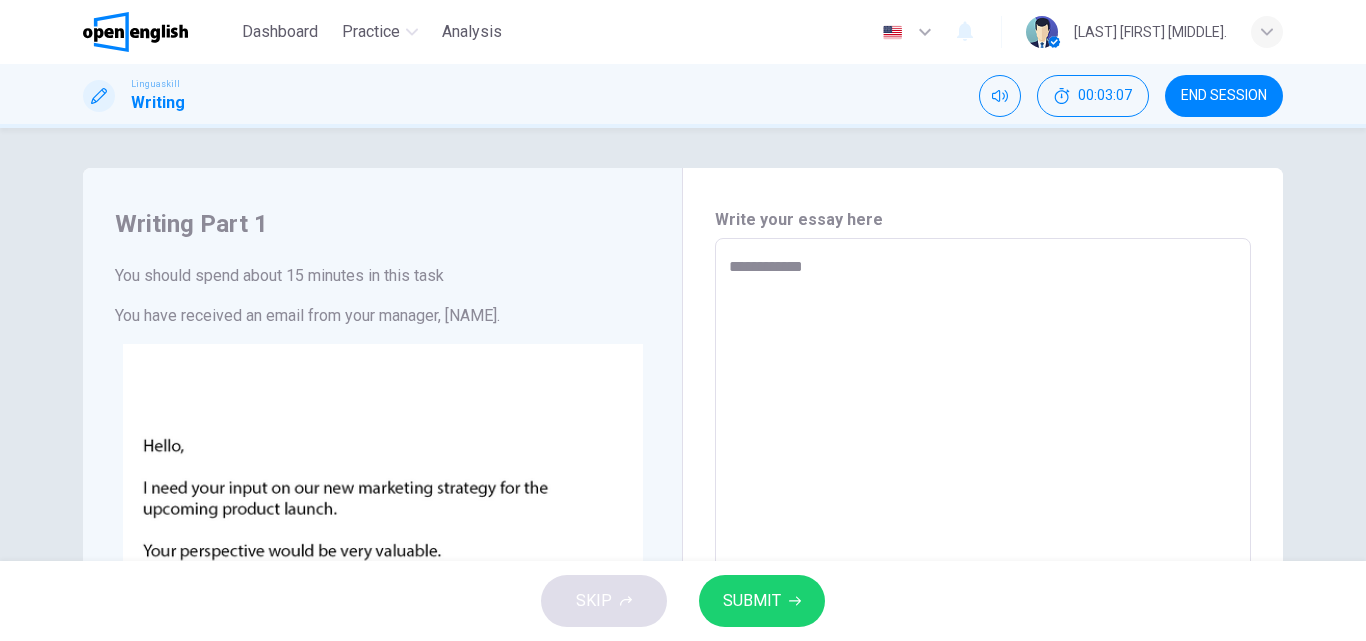 type on "*" 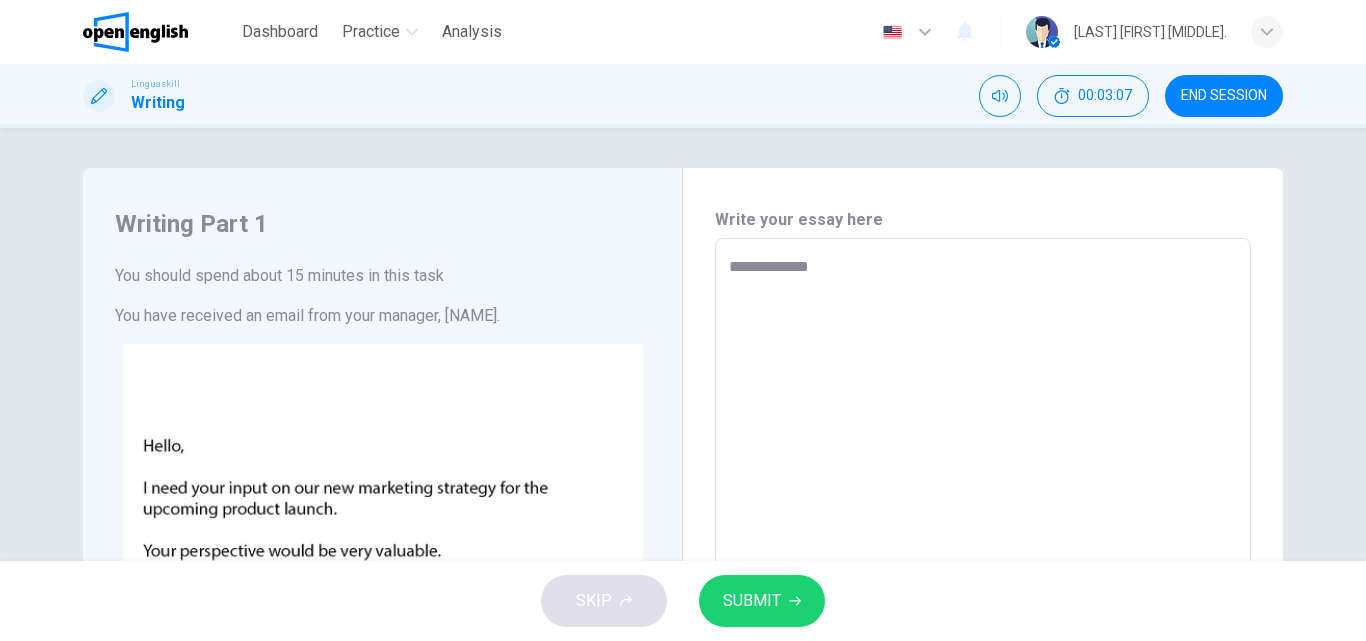 type on "**********" 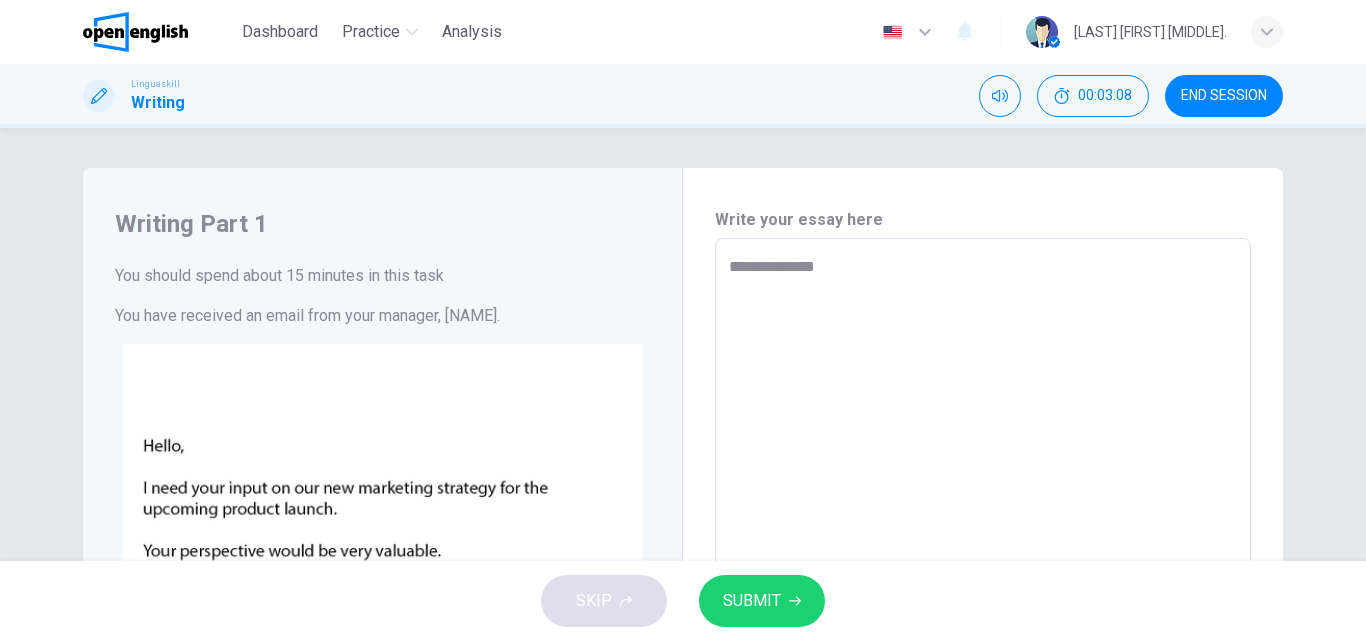type on "**********" 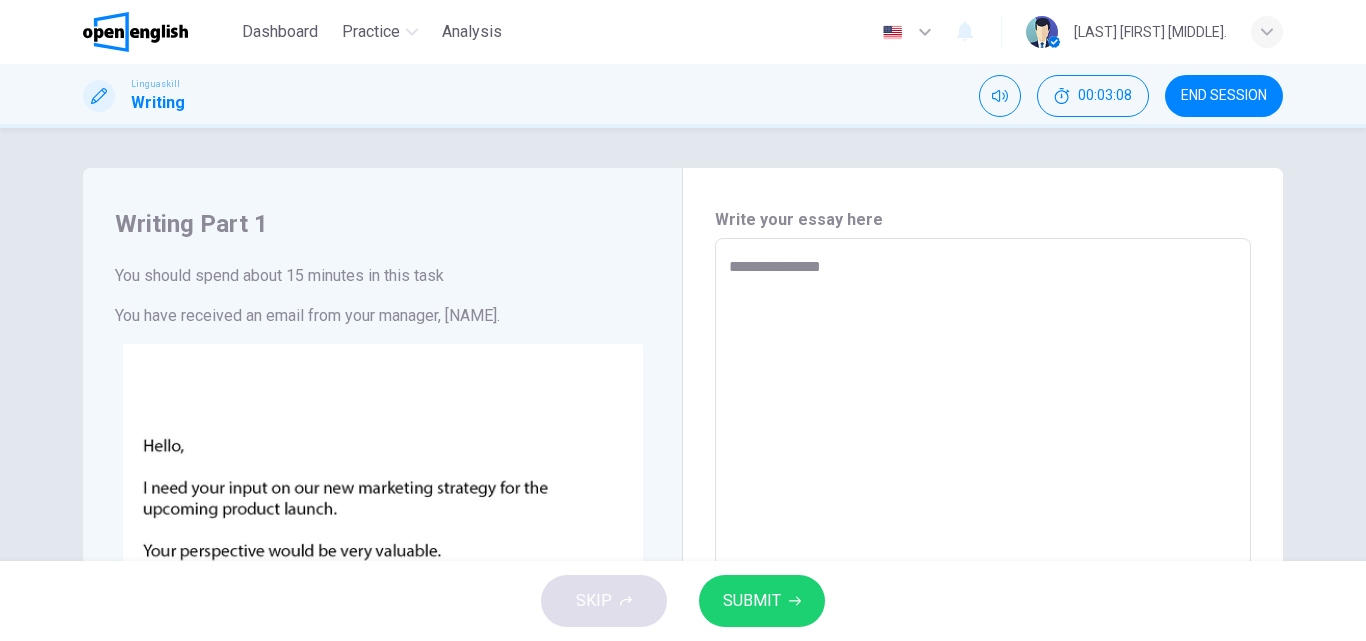 type on "*" 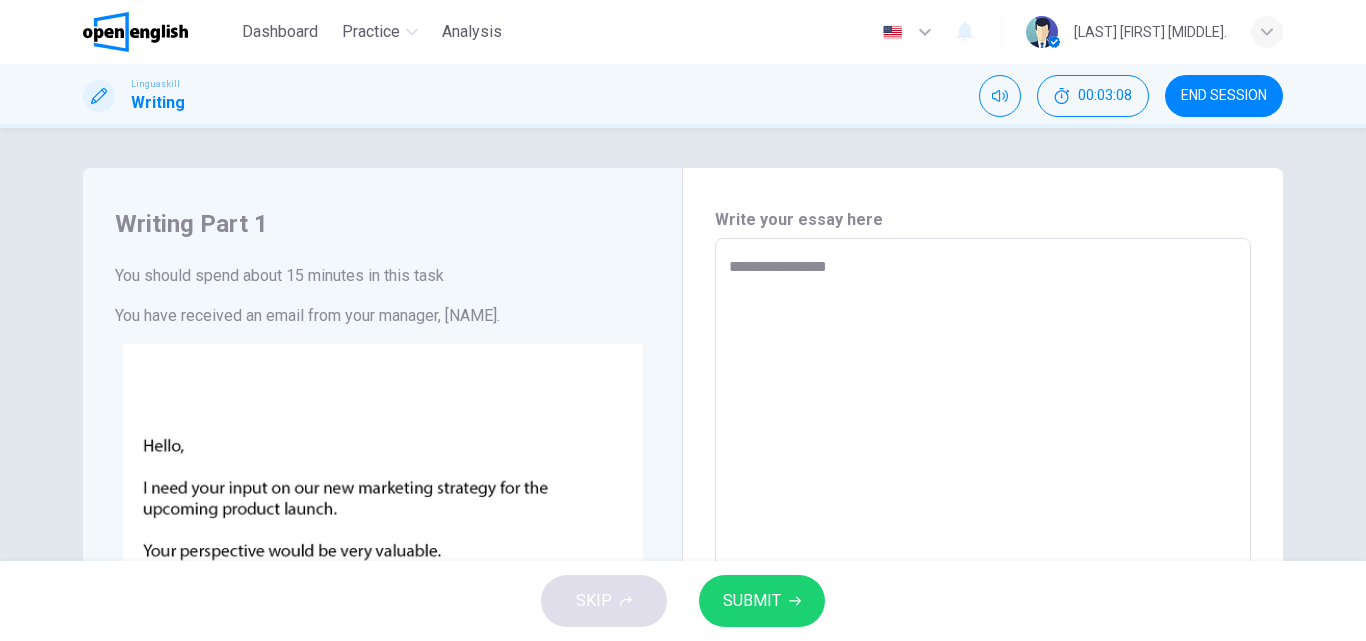 type on "*" 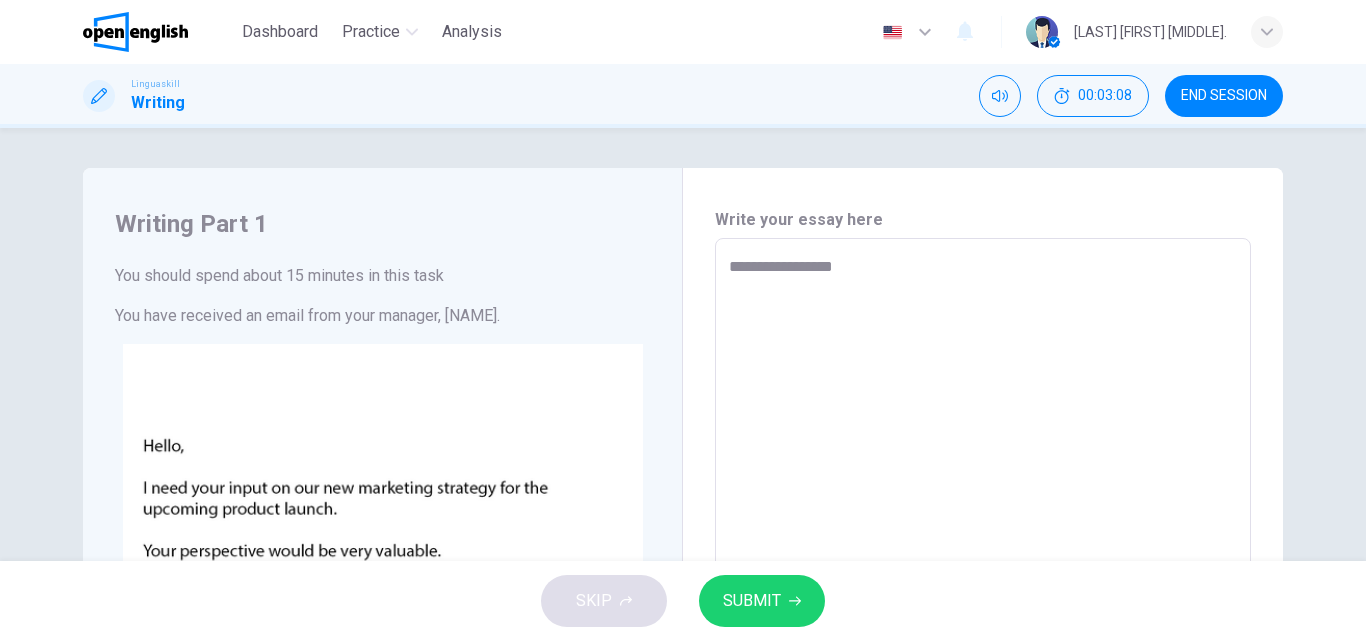 type on "*" 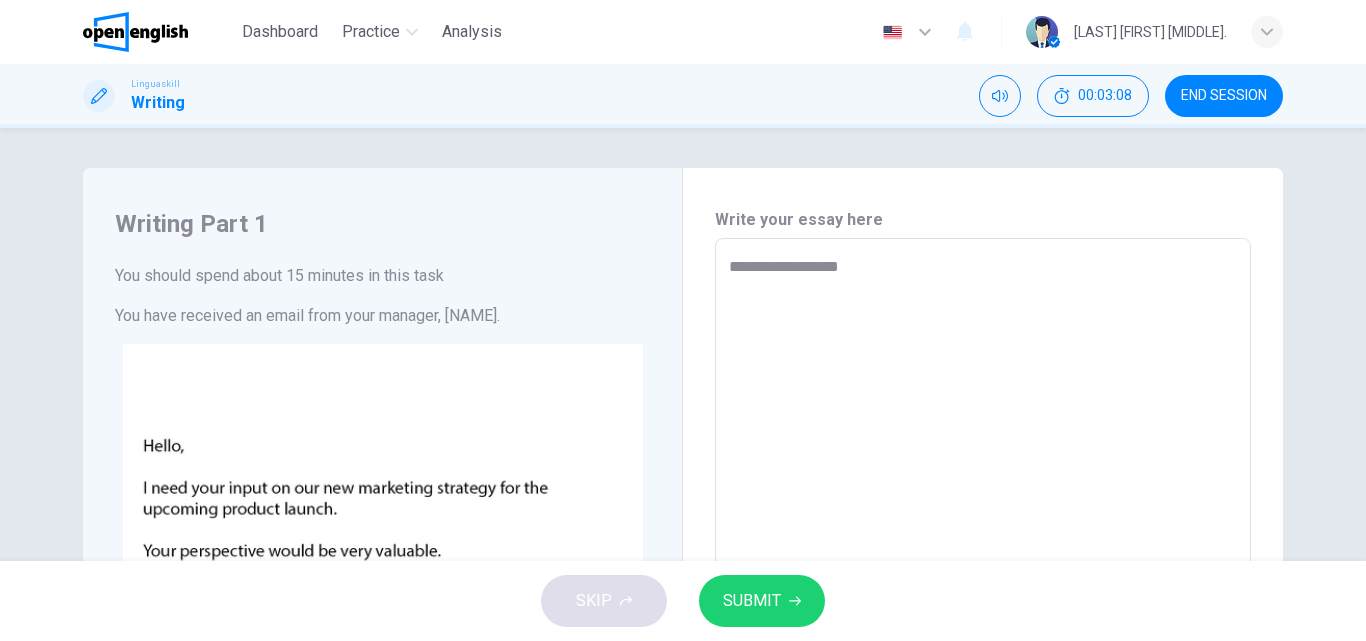 type on "*" 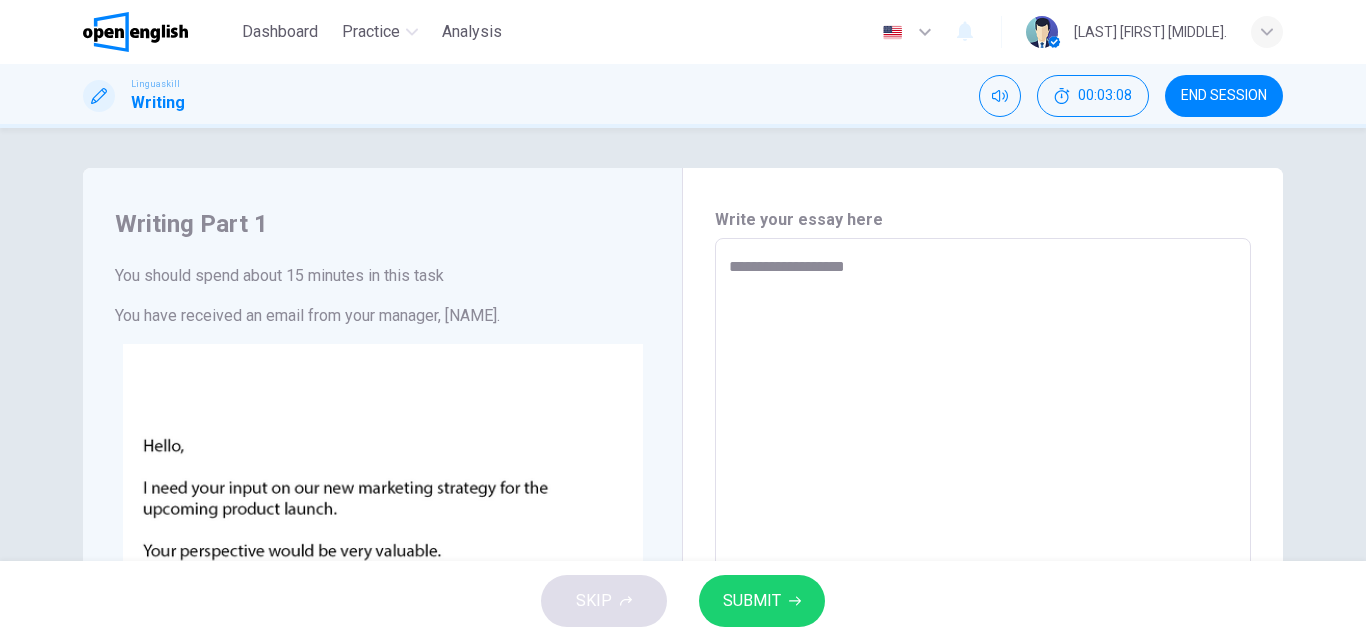 type on "*" 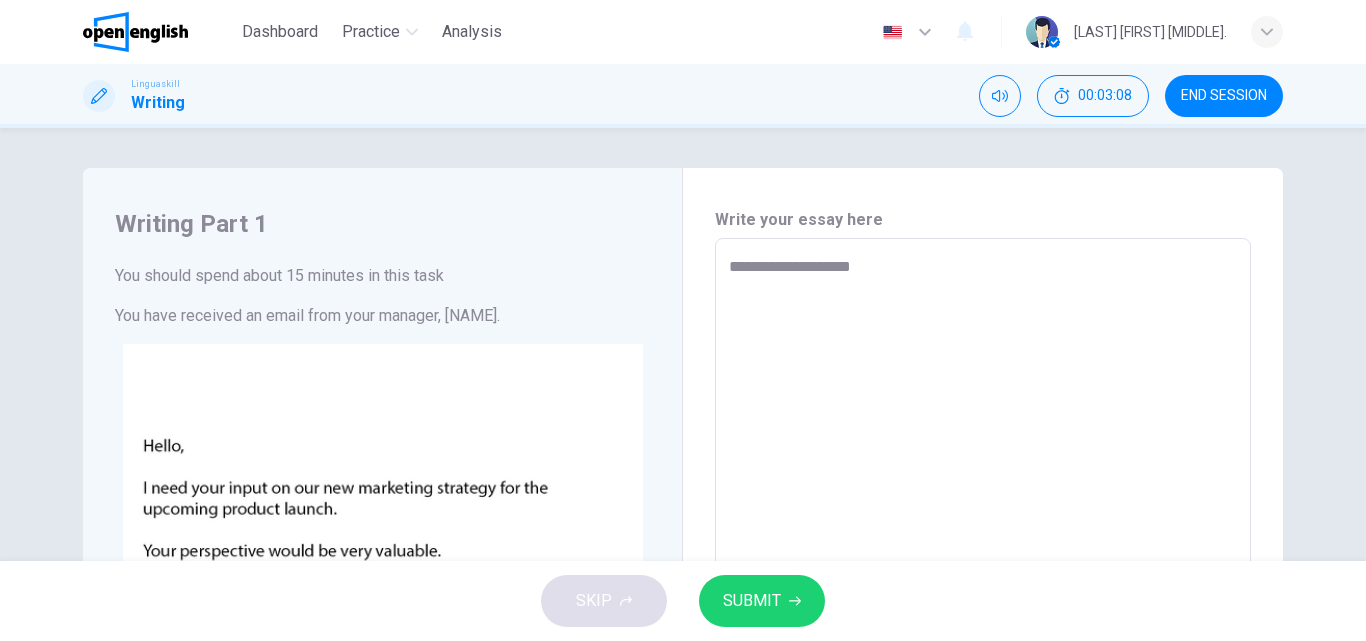 type on "*" 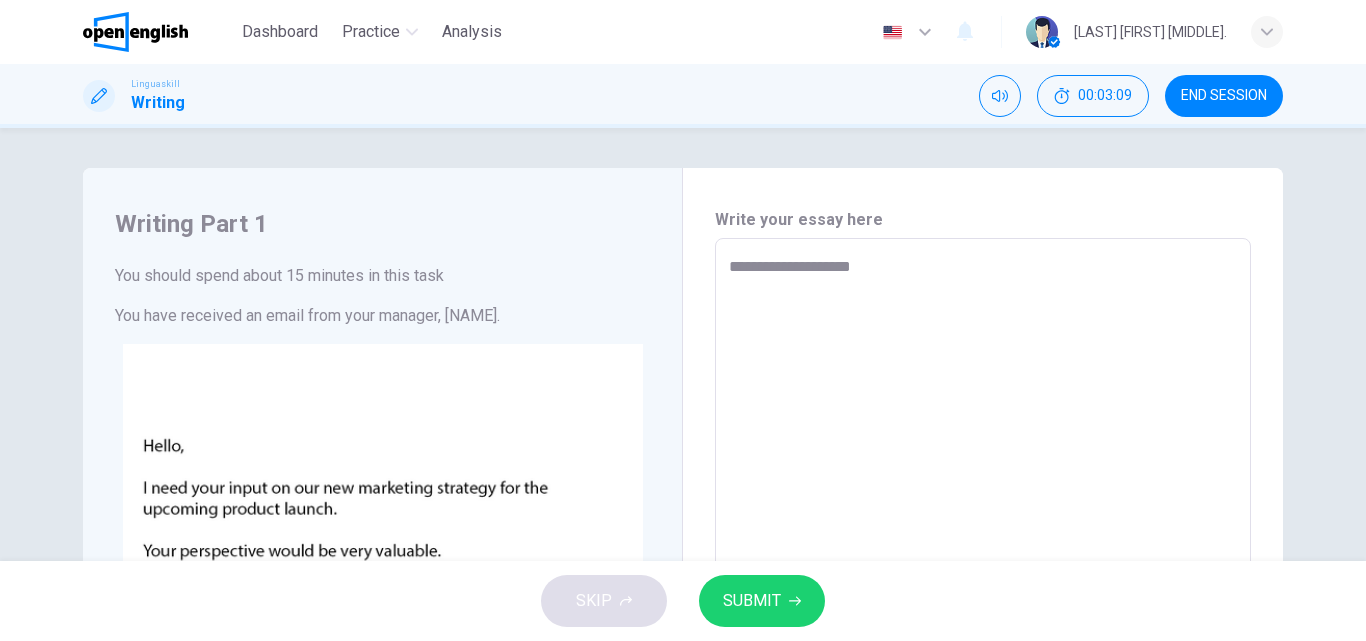 type on "**********" 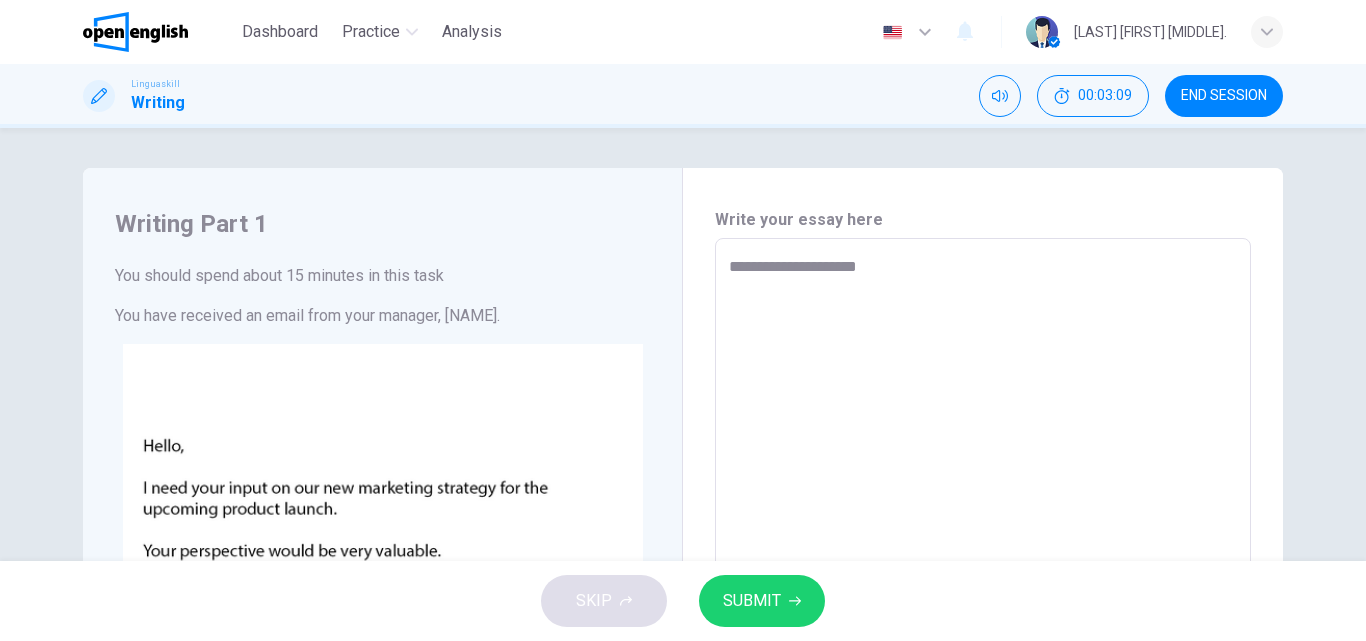 type on "*" 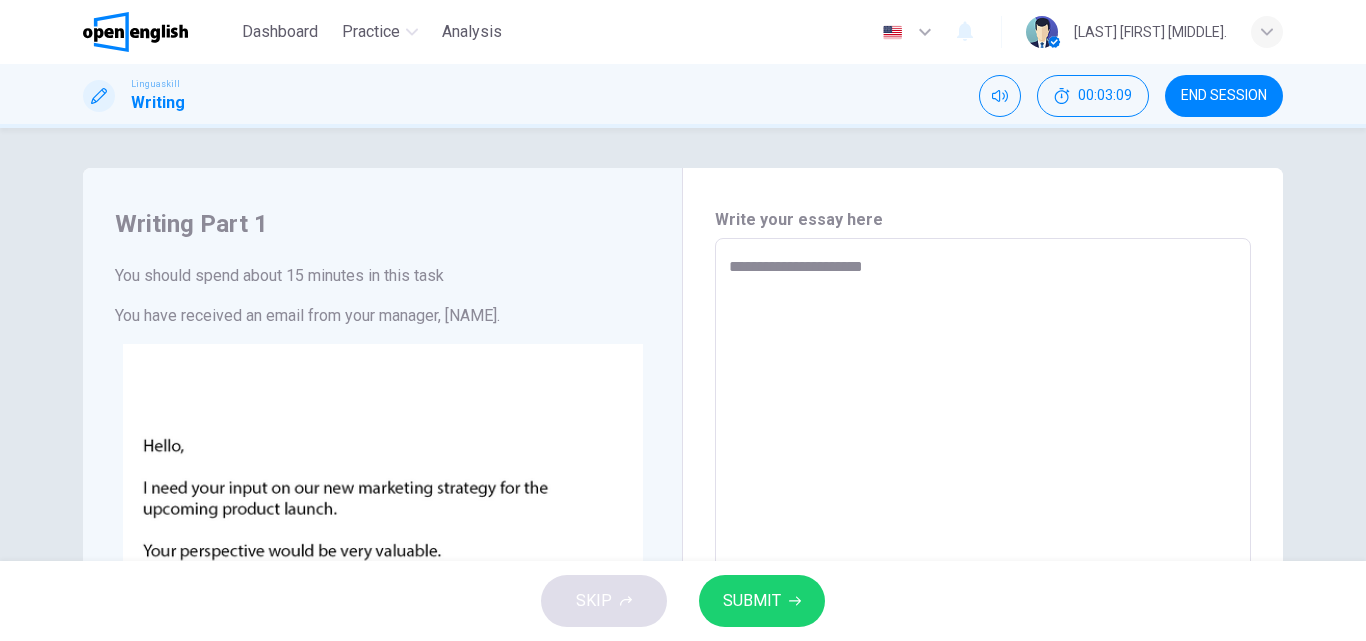 type on "*" 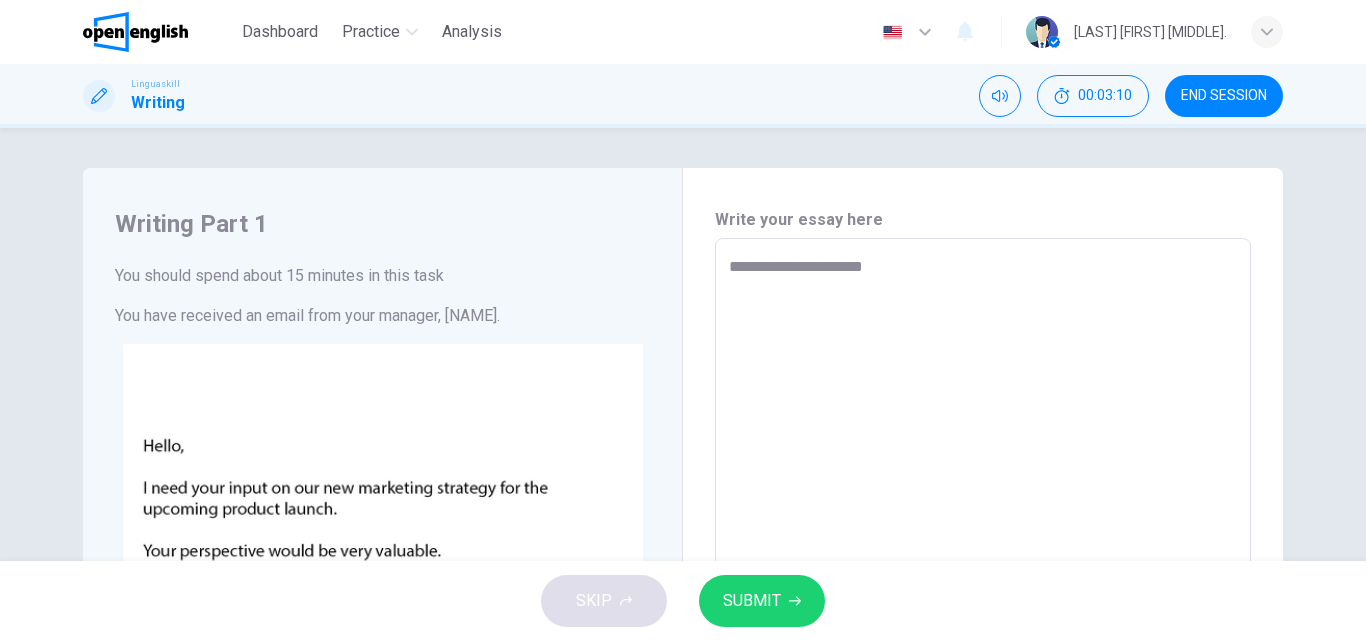 type on "**********" 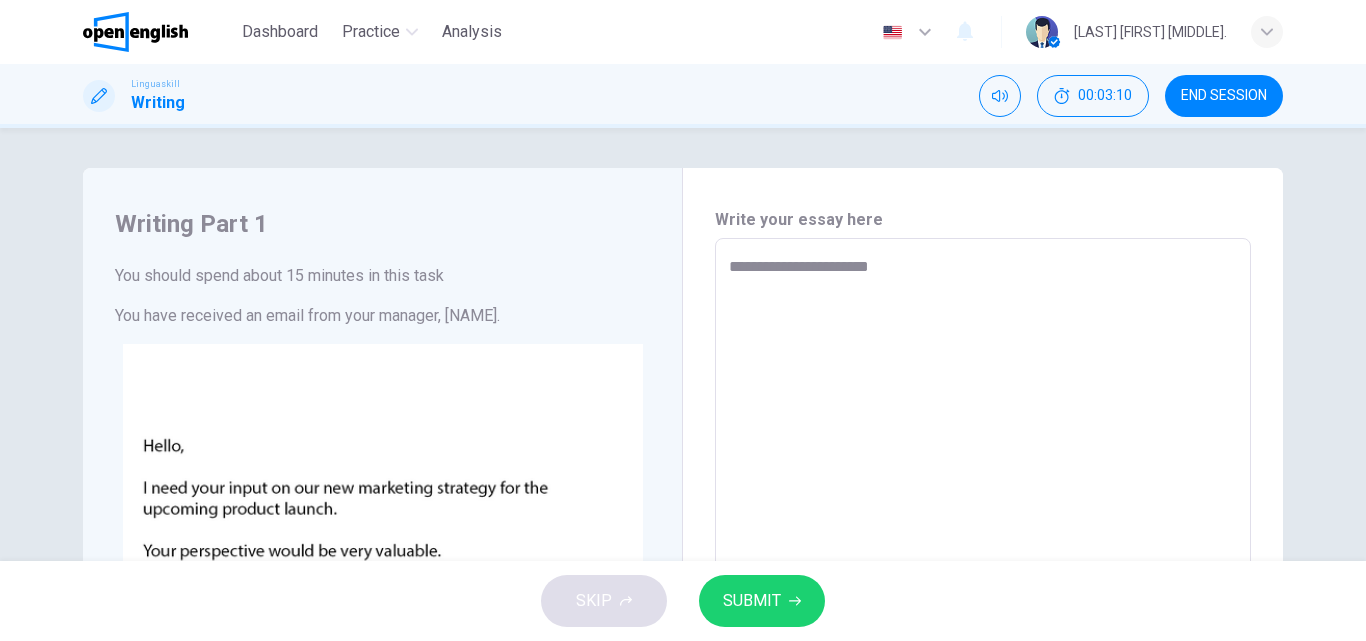 type on "**********" 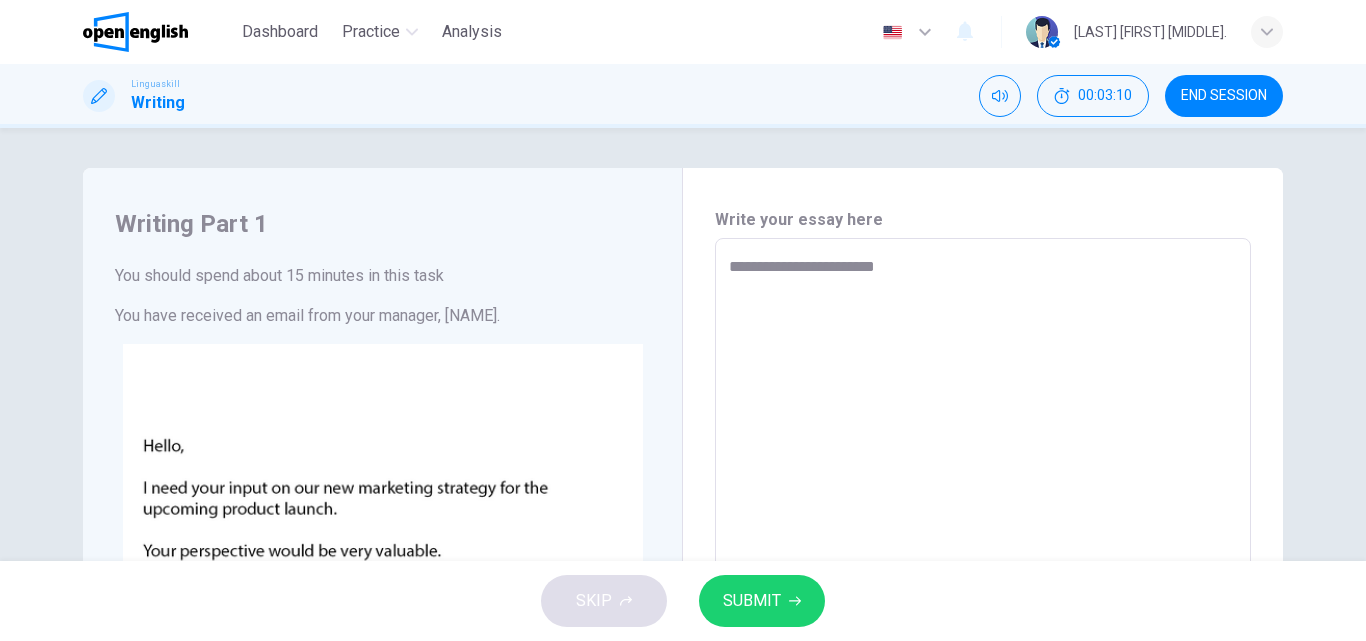 type on "*" 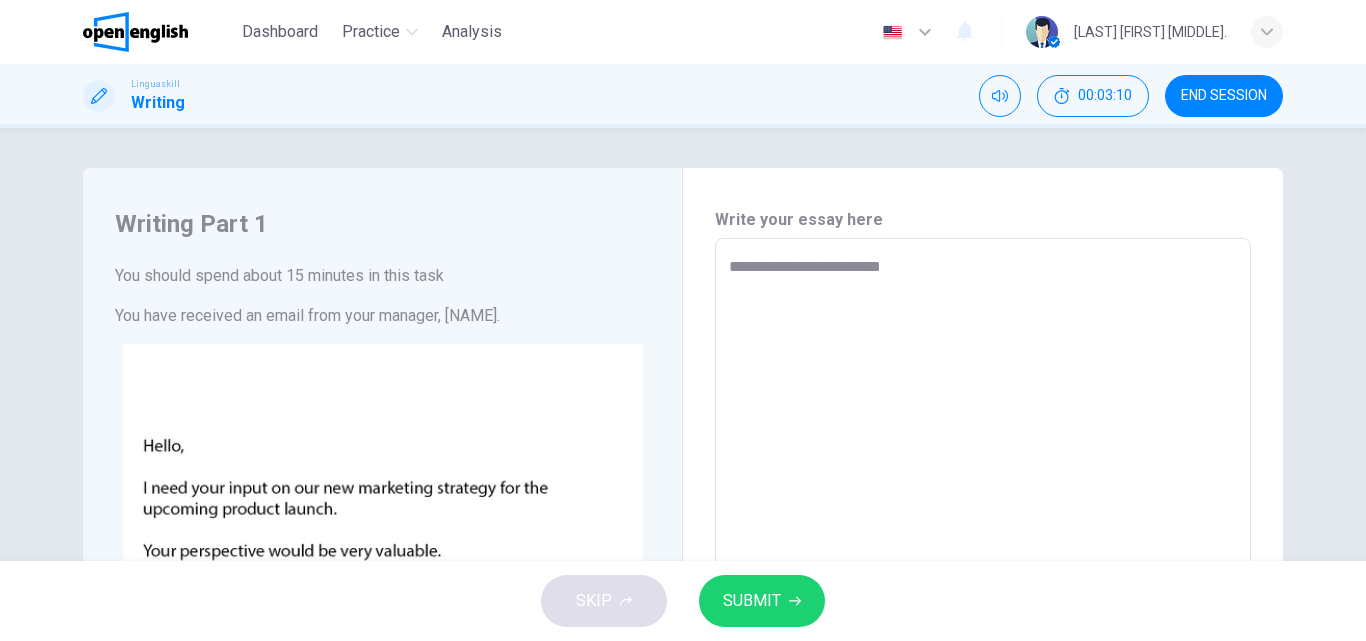 type on "**********" 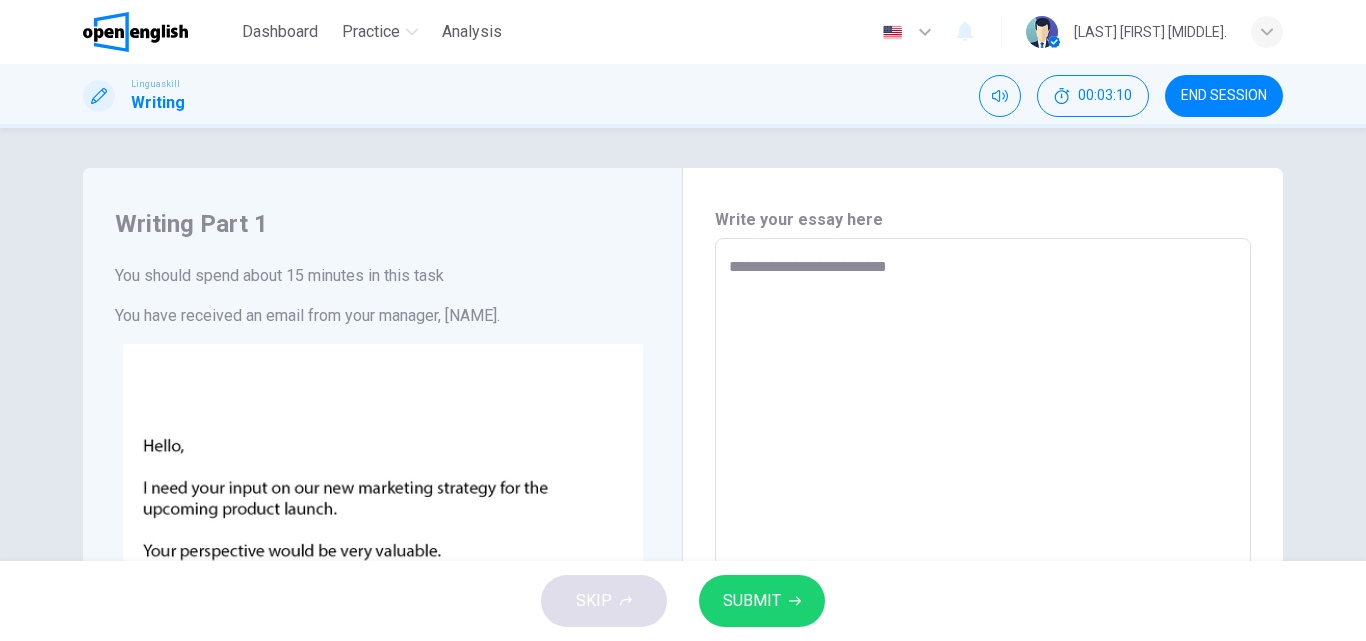 type on "*" 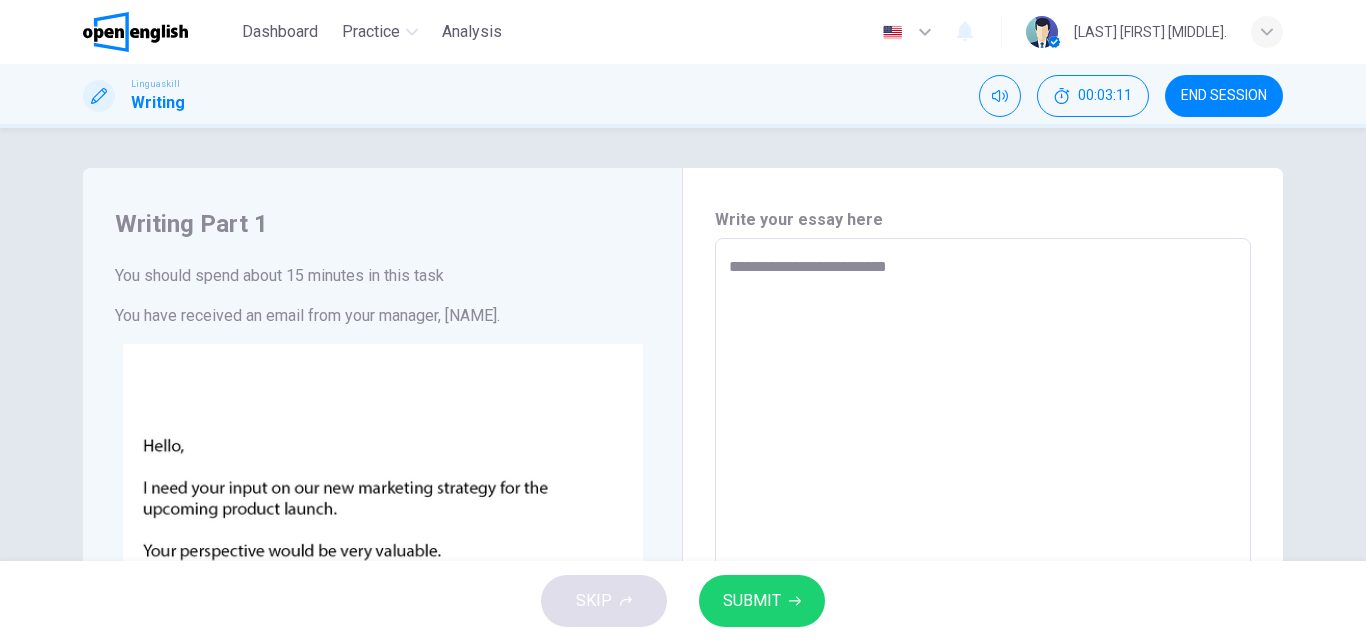 type on "**********" 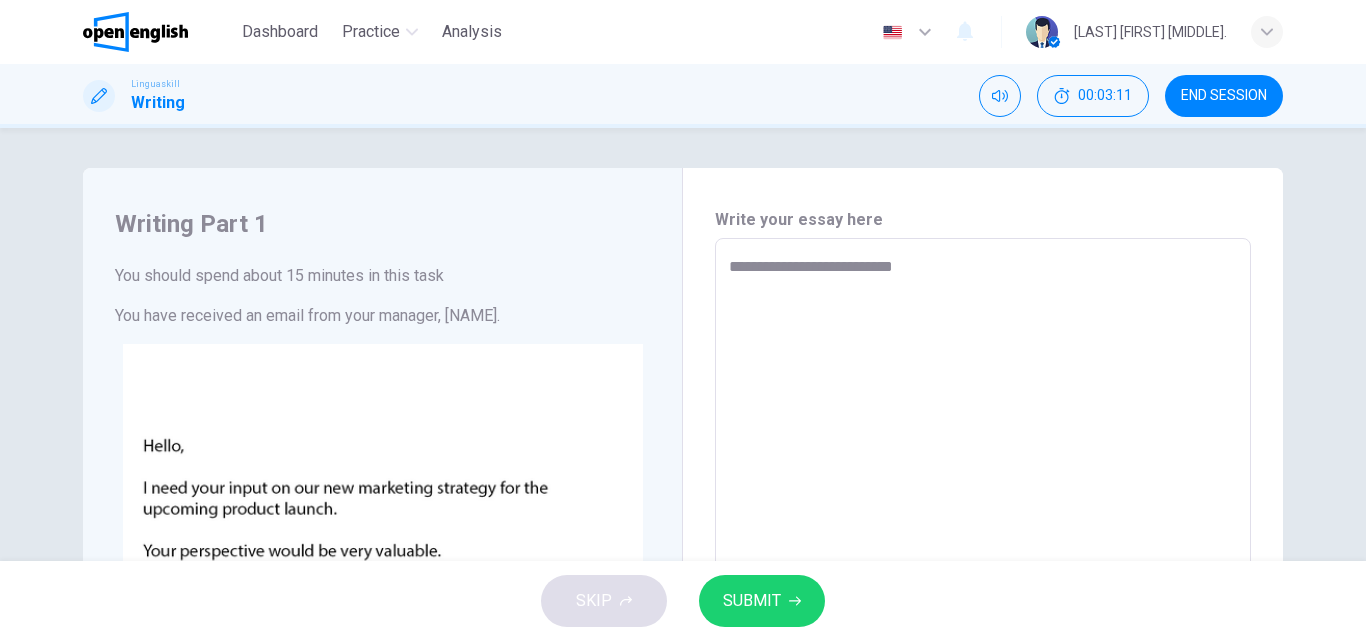 type on "*" 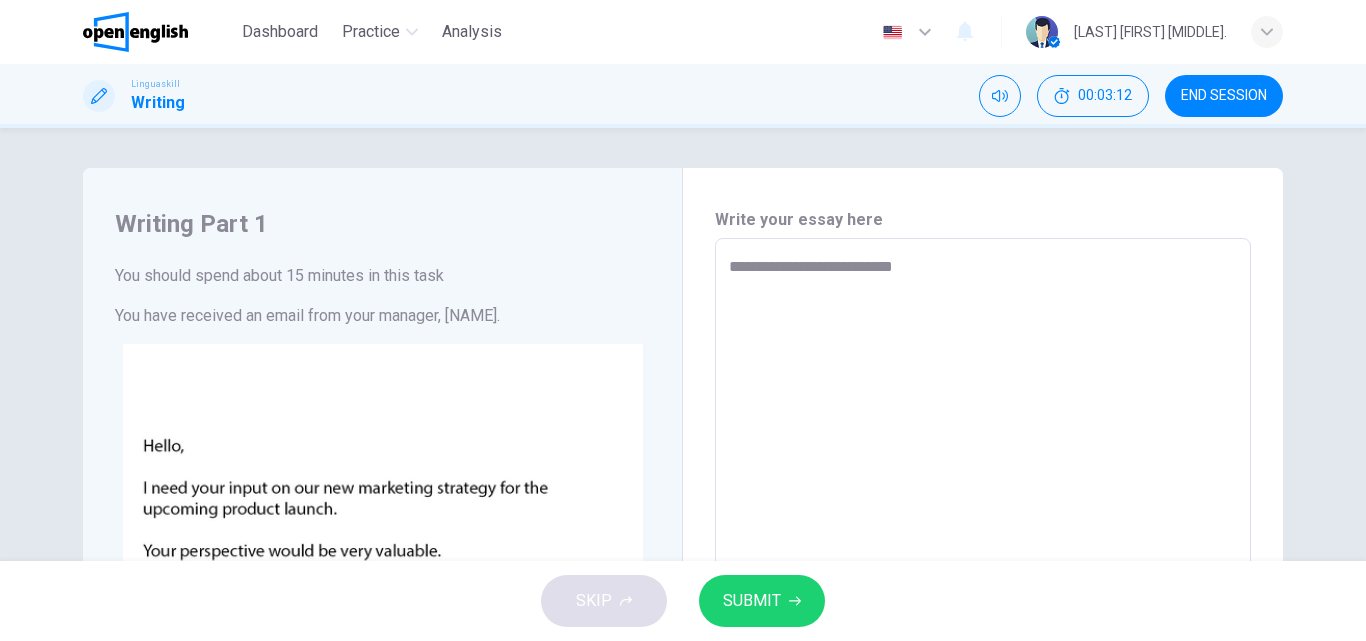 type on "**********" 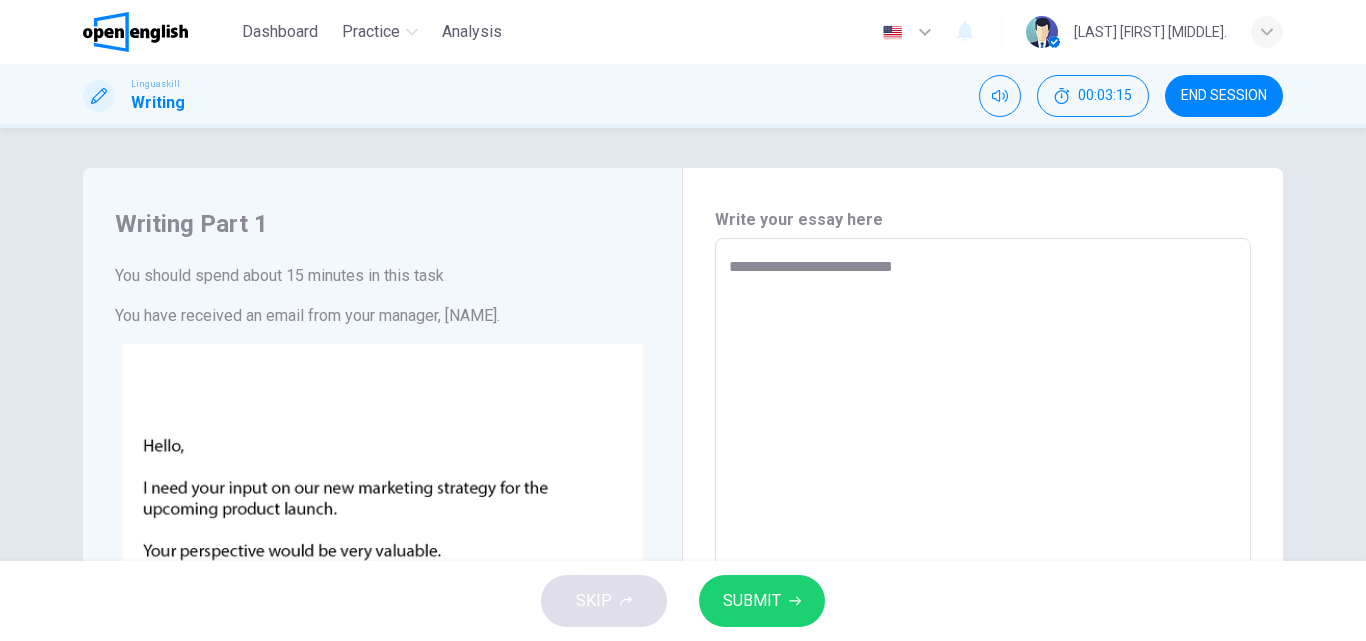 type on "*" 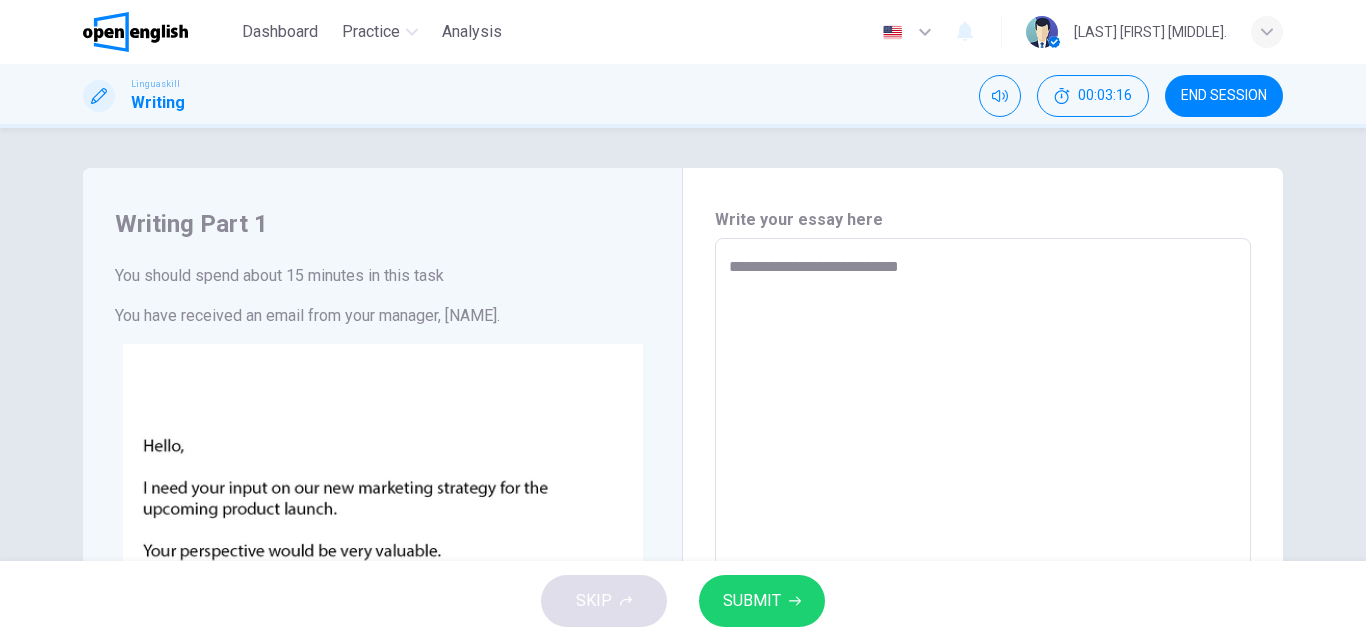 type on "**********" 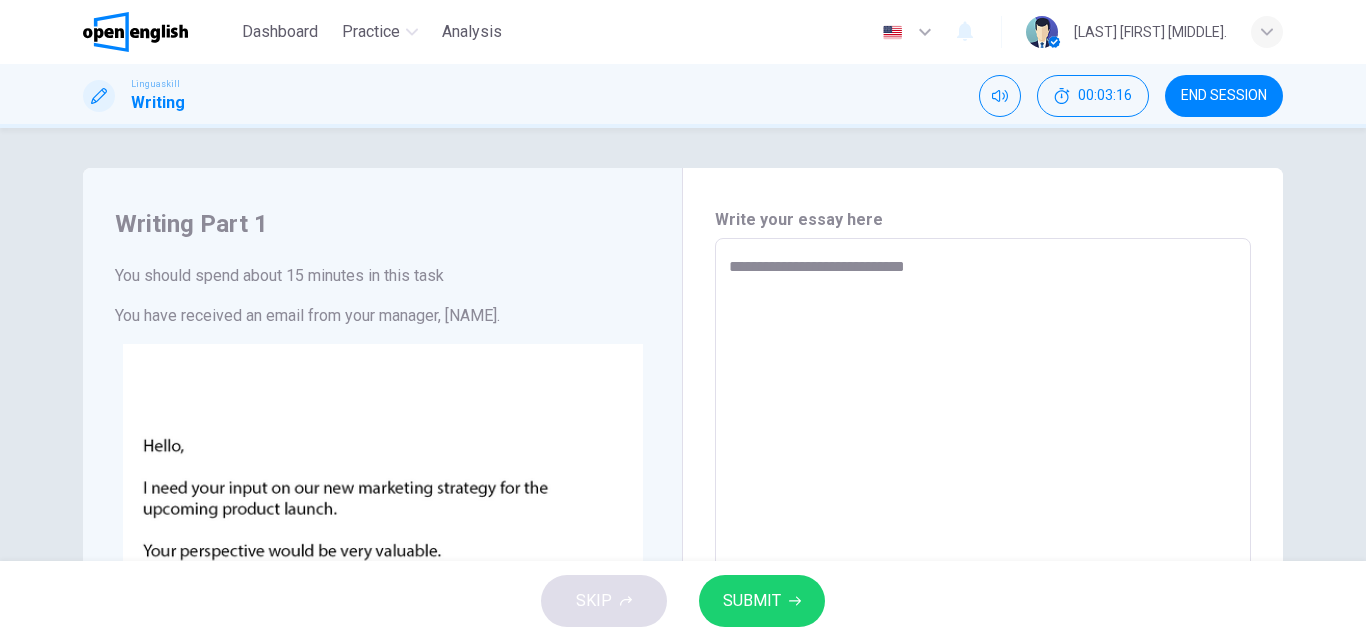 type on "*" 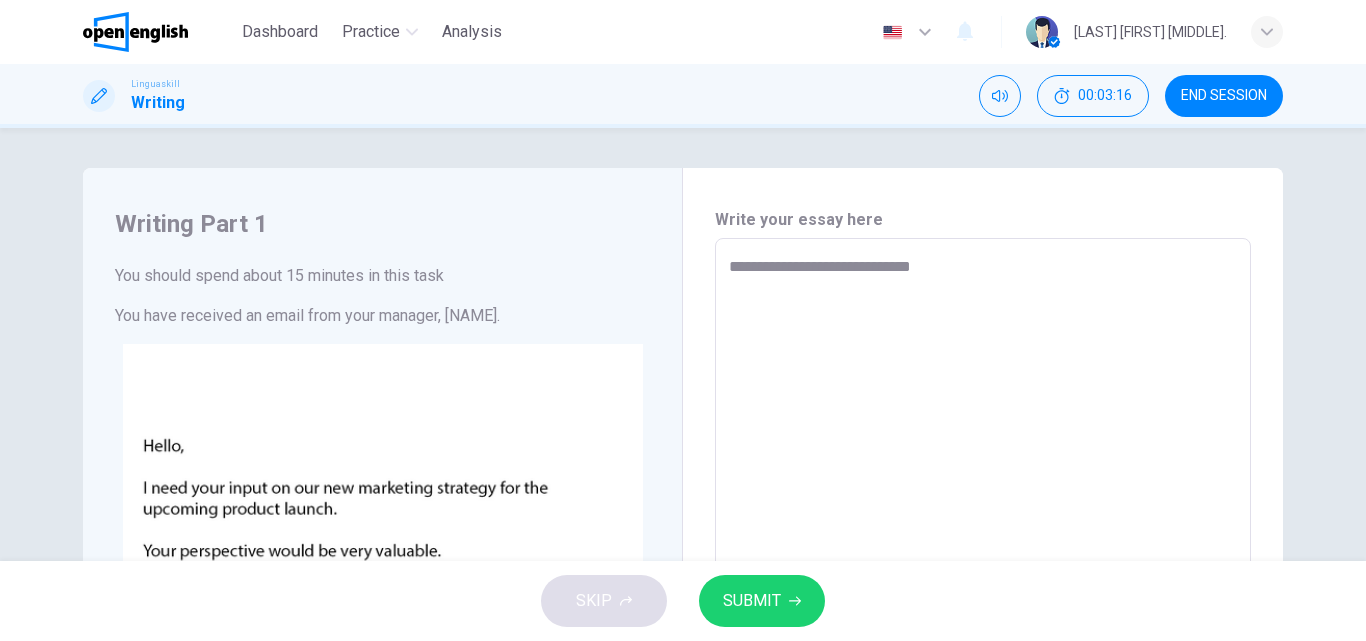 type on "*" 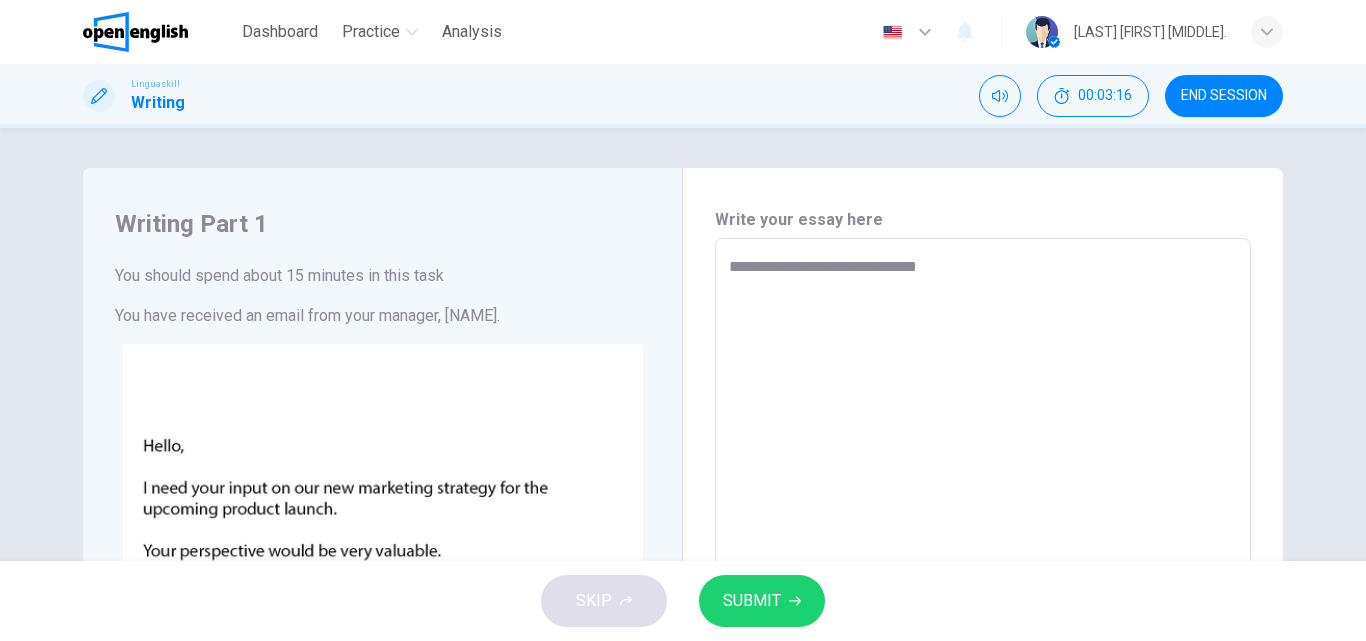 type on "*" 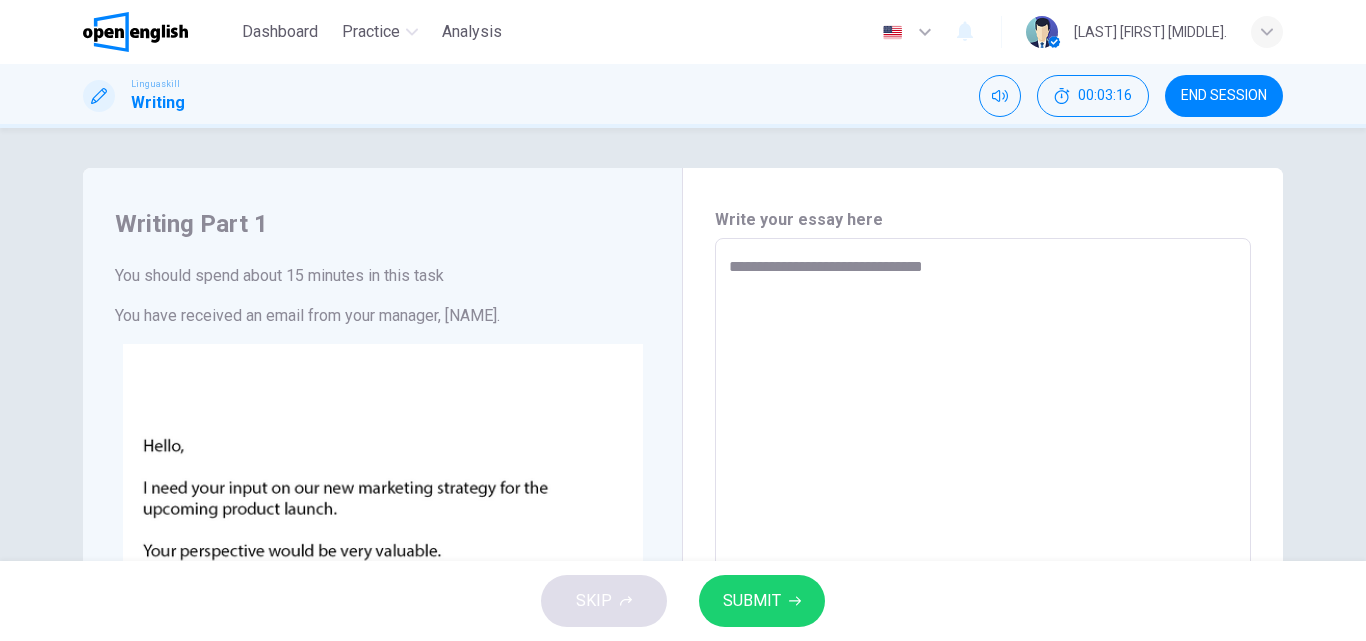 type on "**********" 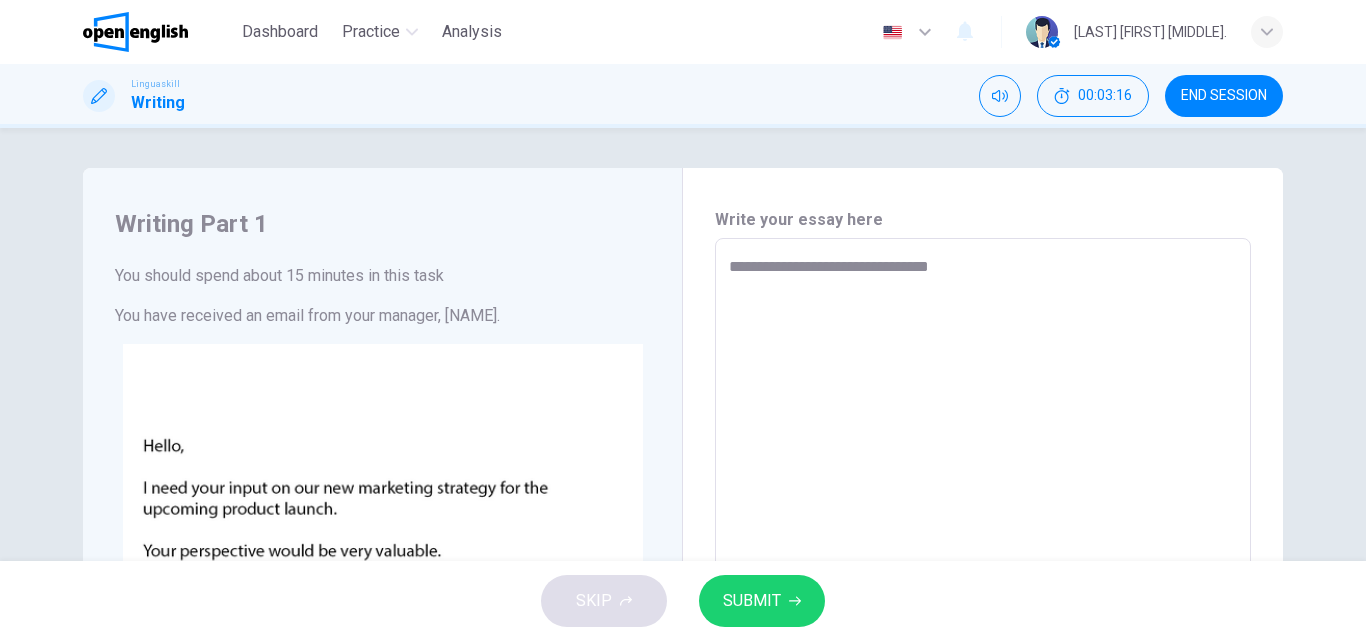 type on "*" 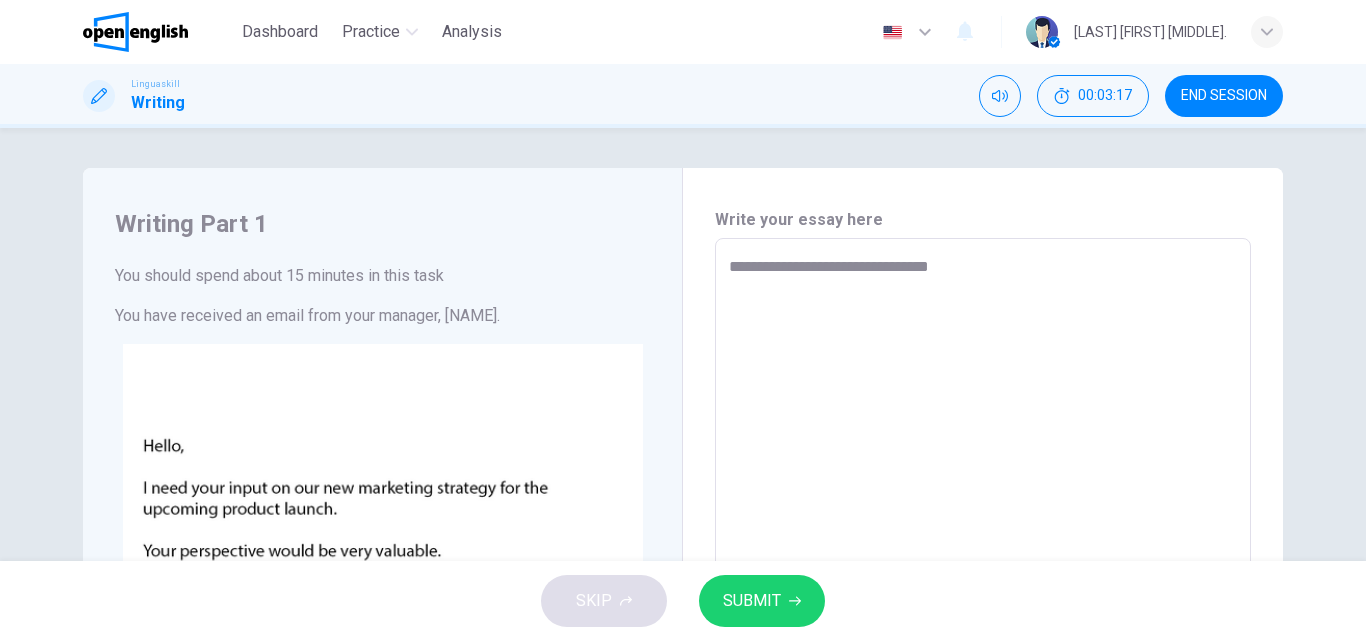 type on "**********" 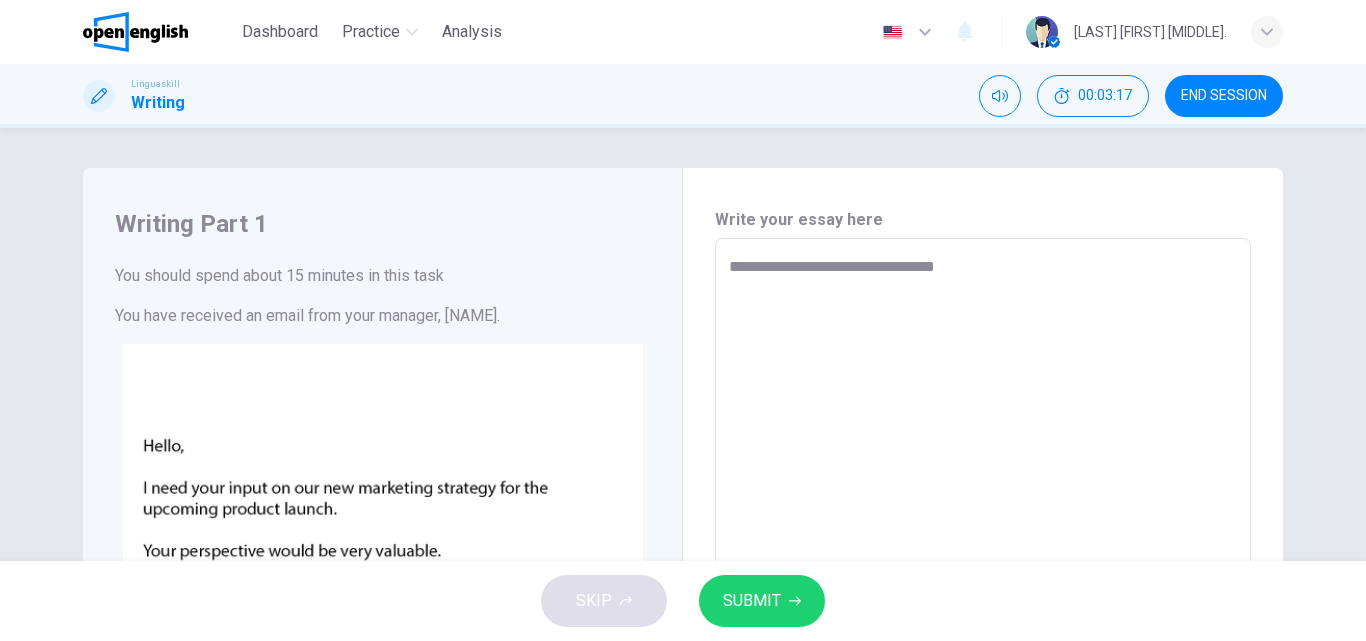 type on "*" 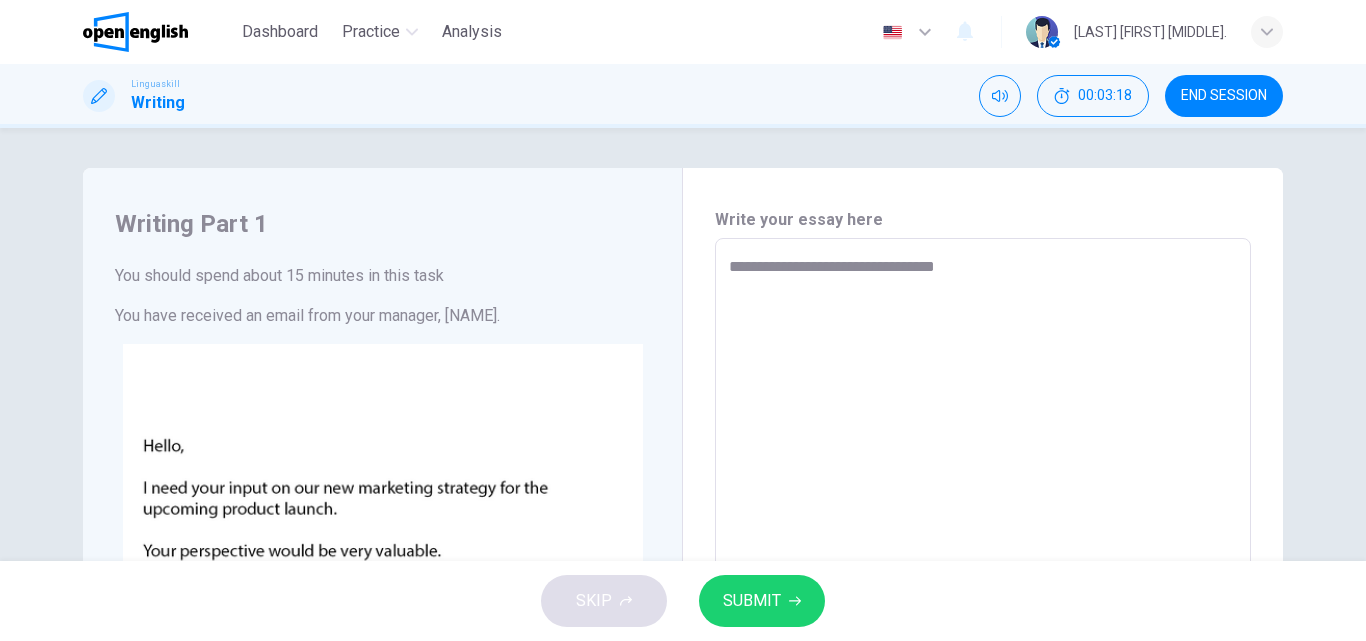 type on "**********" 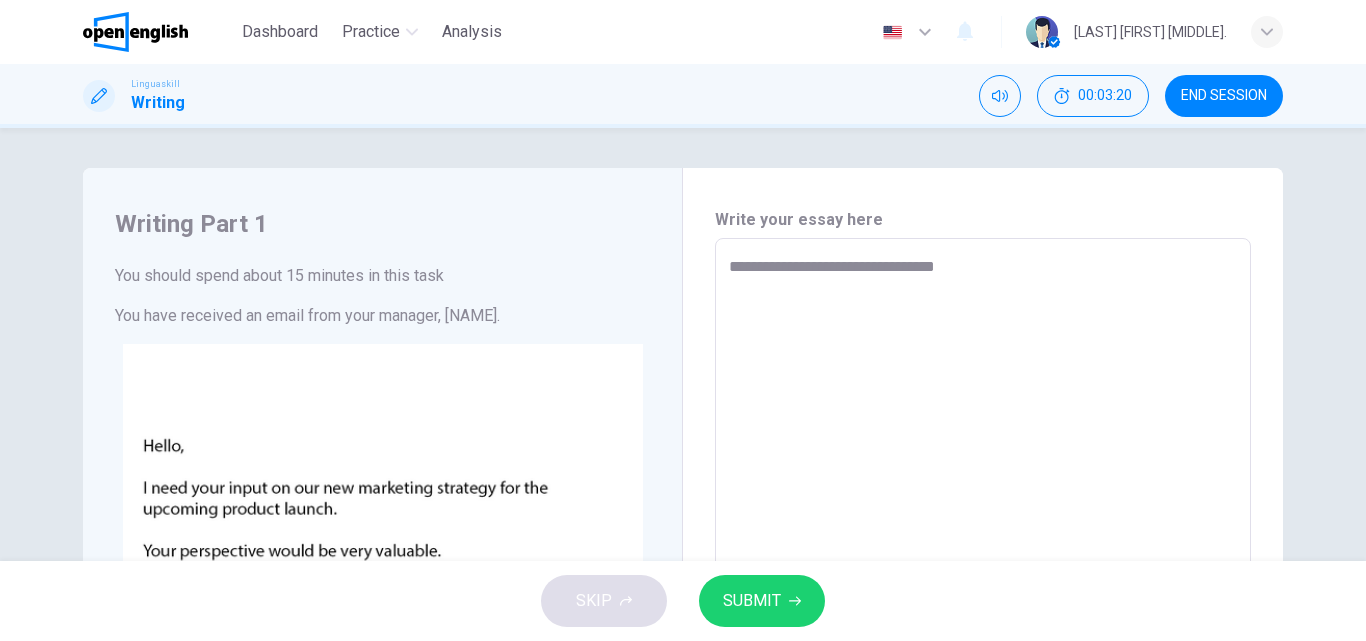 type on "*" 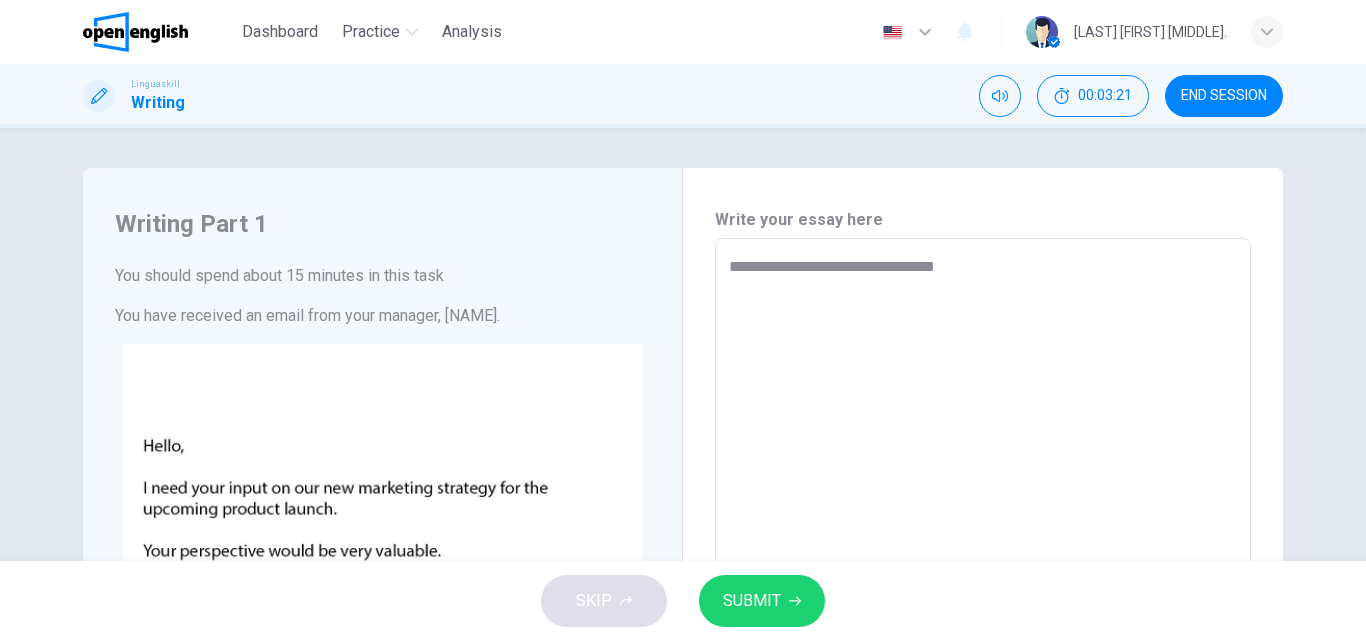 type on "**********" 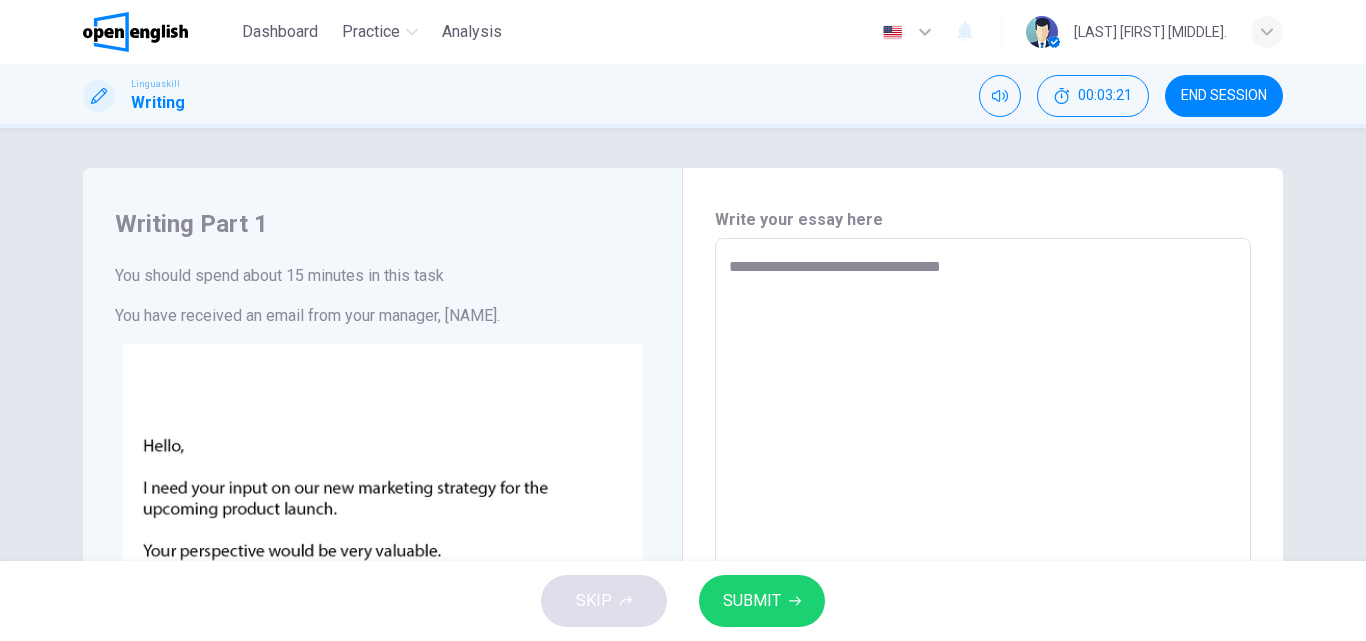 type on "**********" 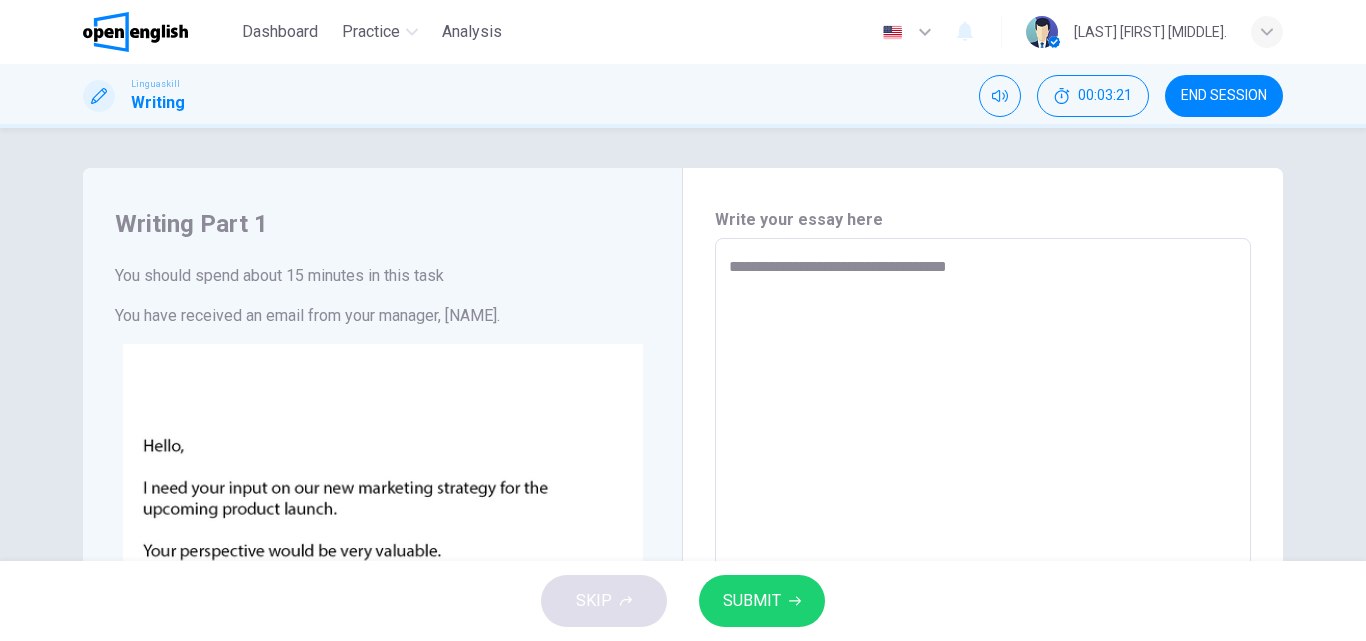 type on "*" 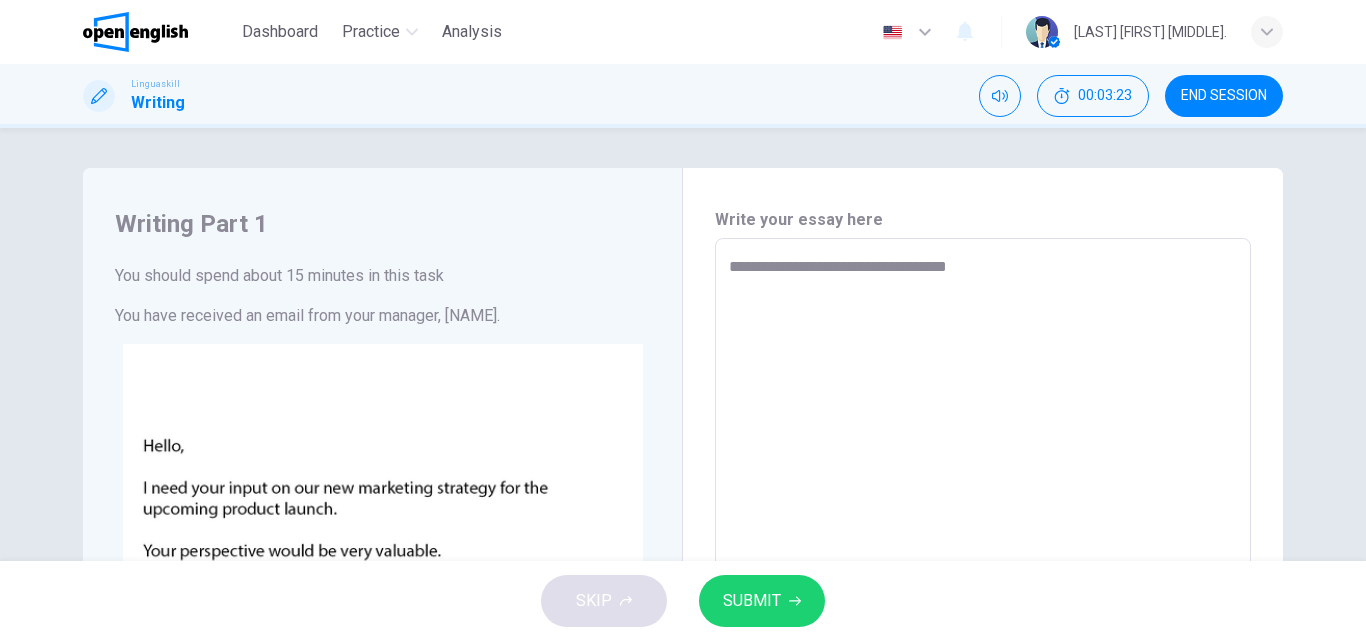 type on "**********" 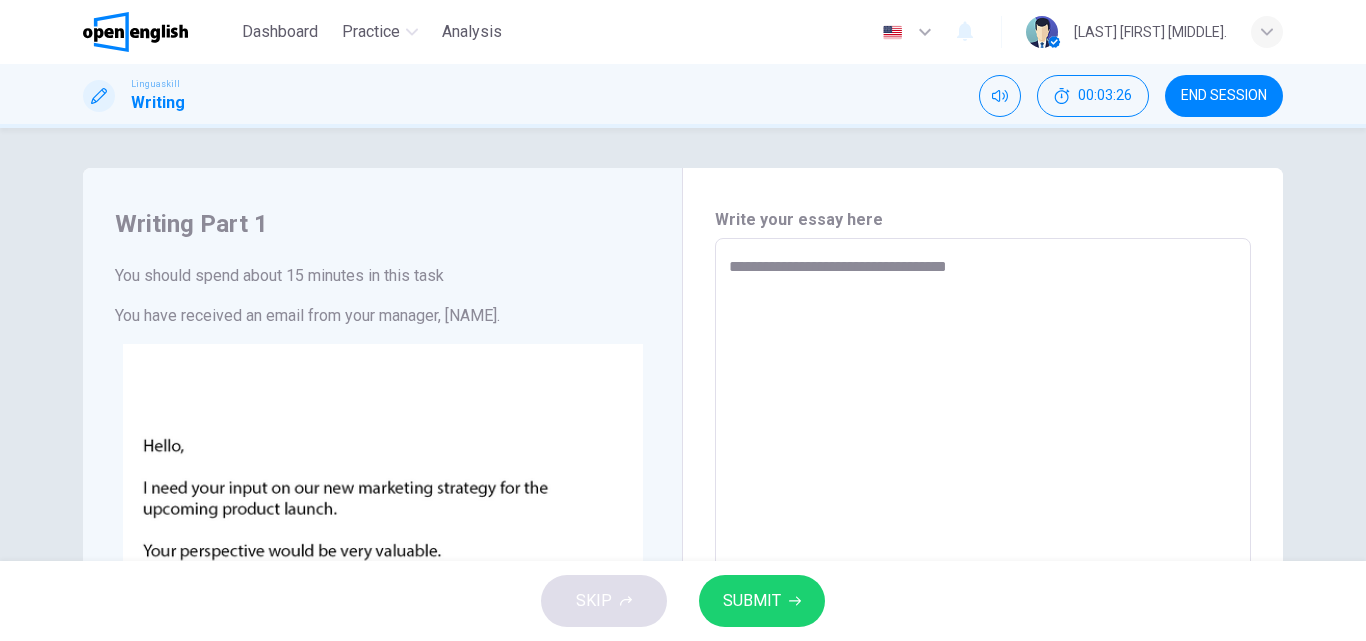 type on "*" 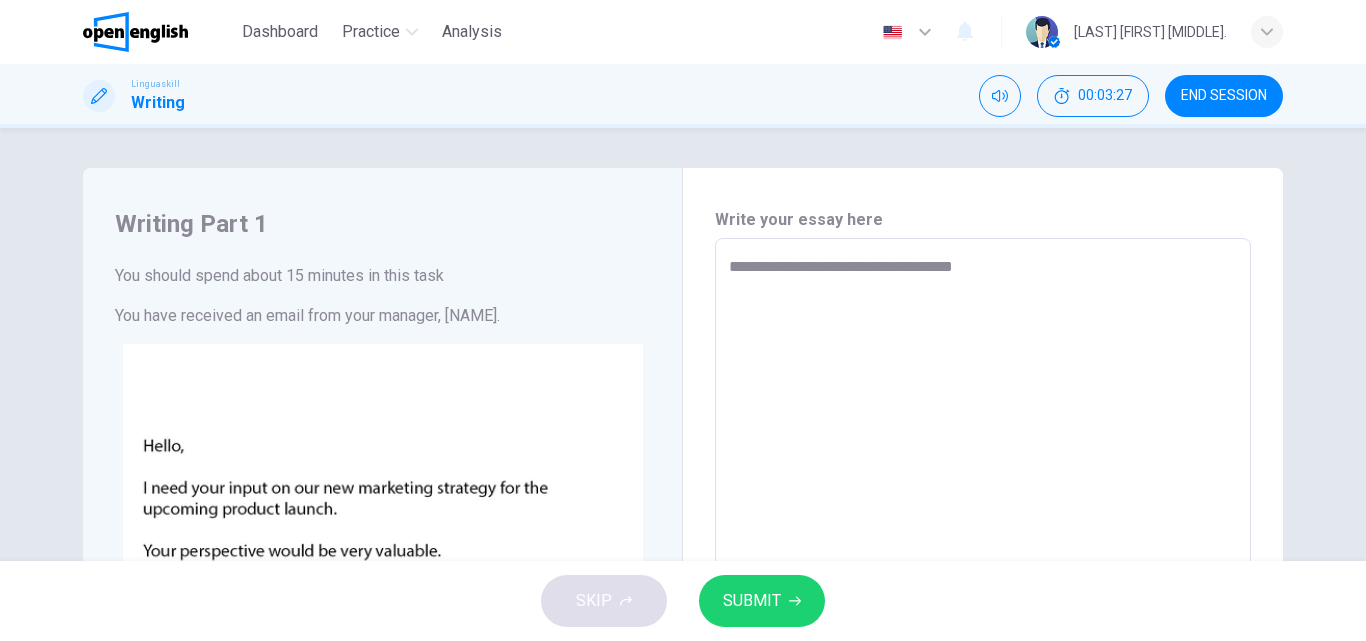 type on "**********" 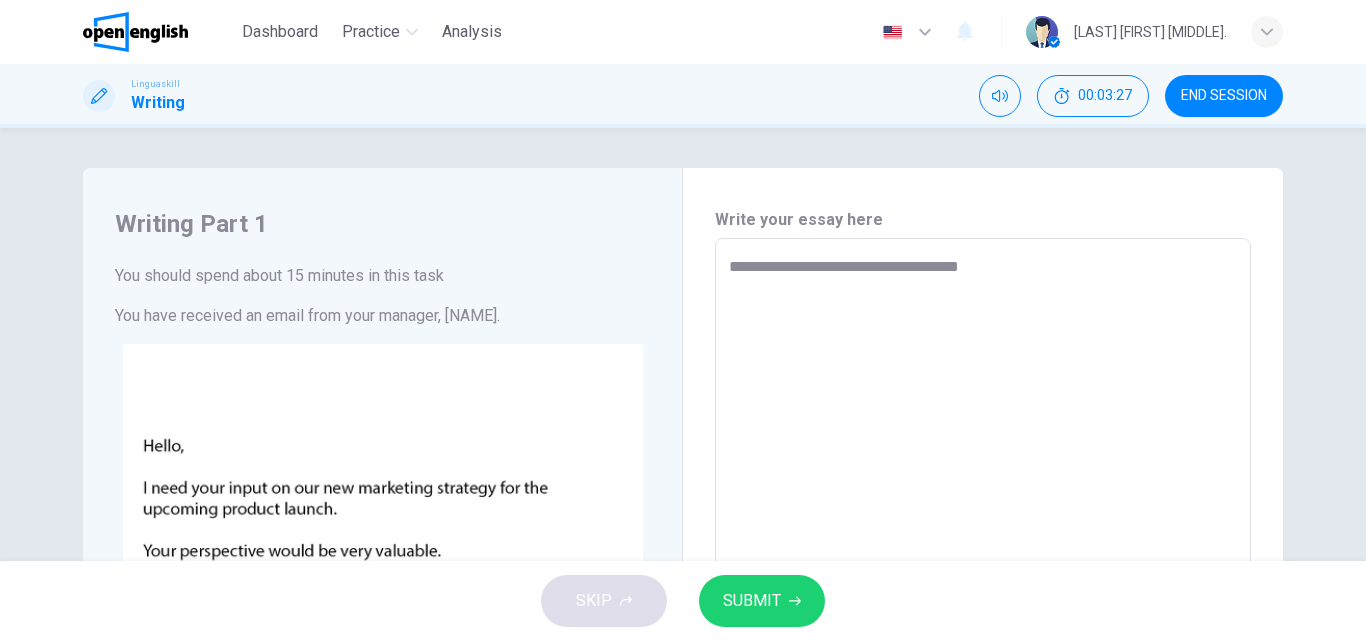 type on "*" 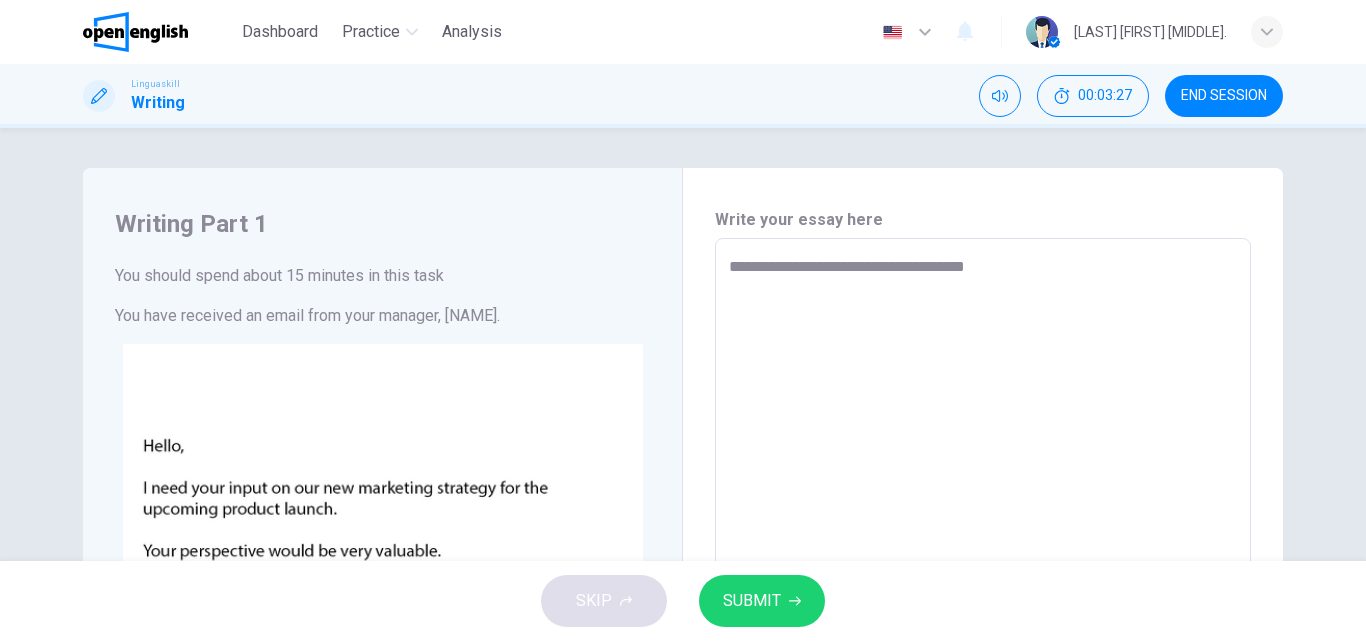 type on "**********" 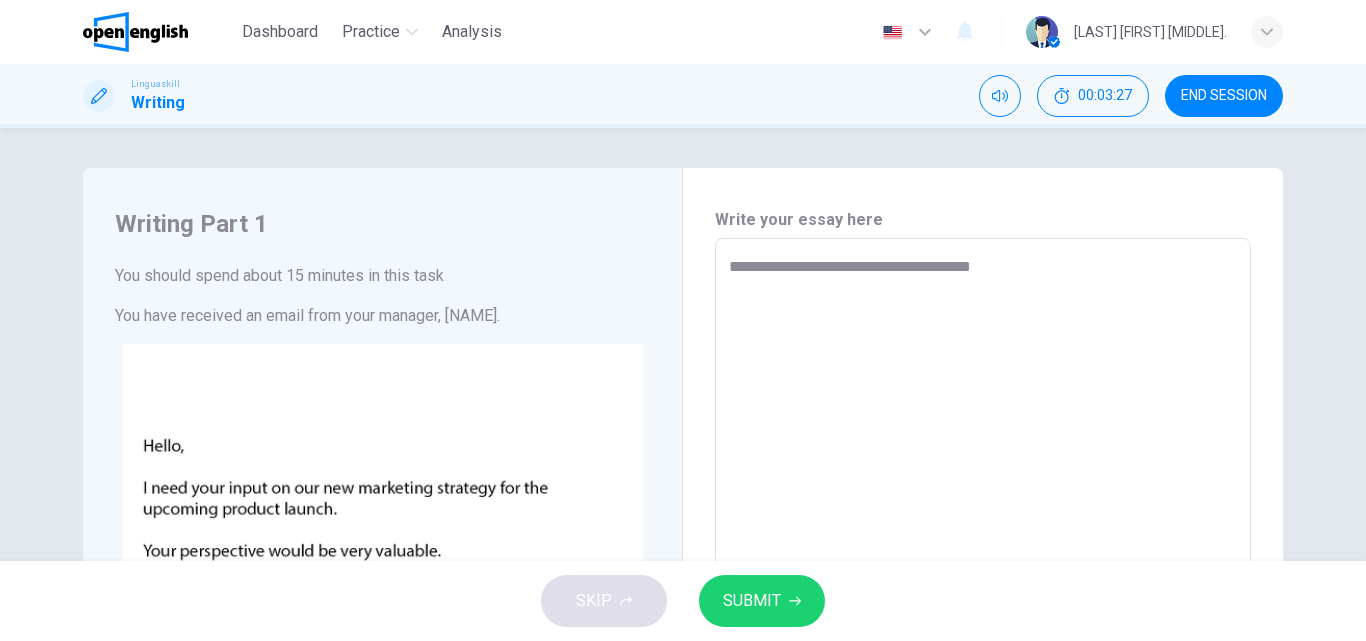 type on "*" 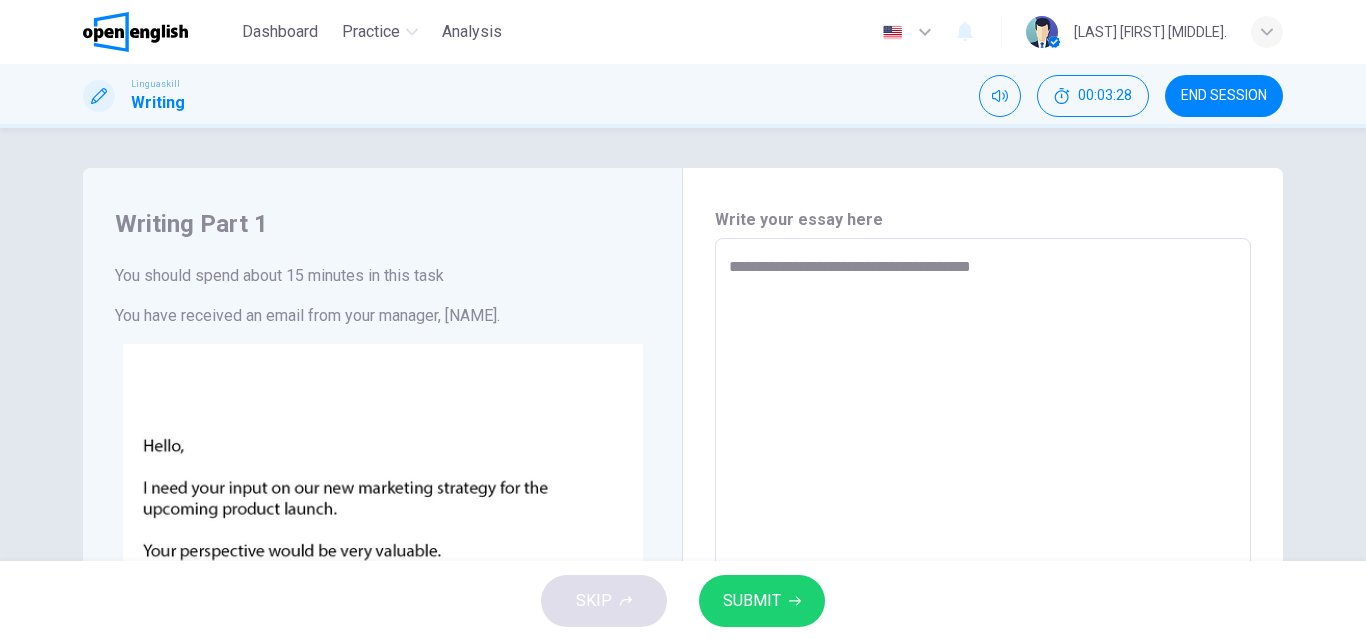 type on "**********" 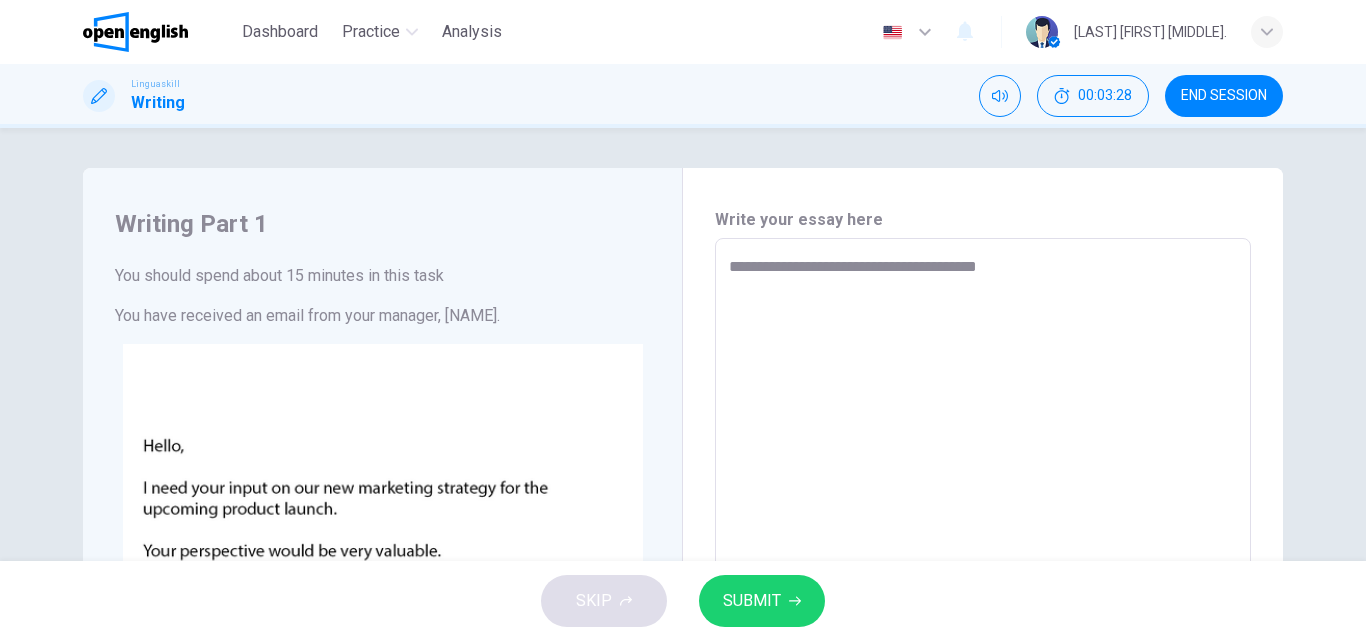 type on "*" 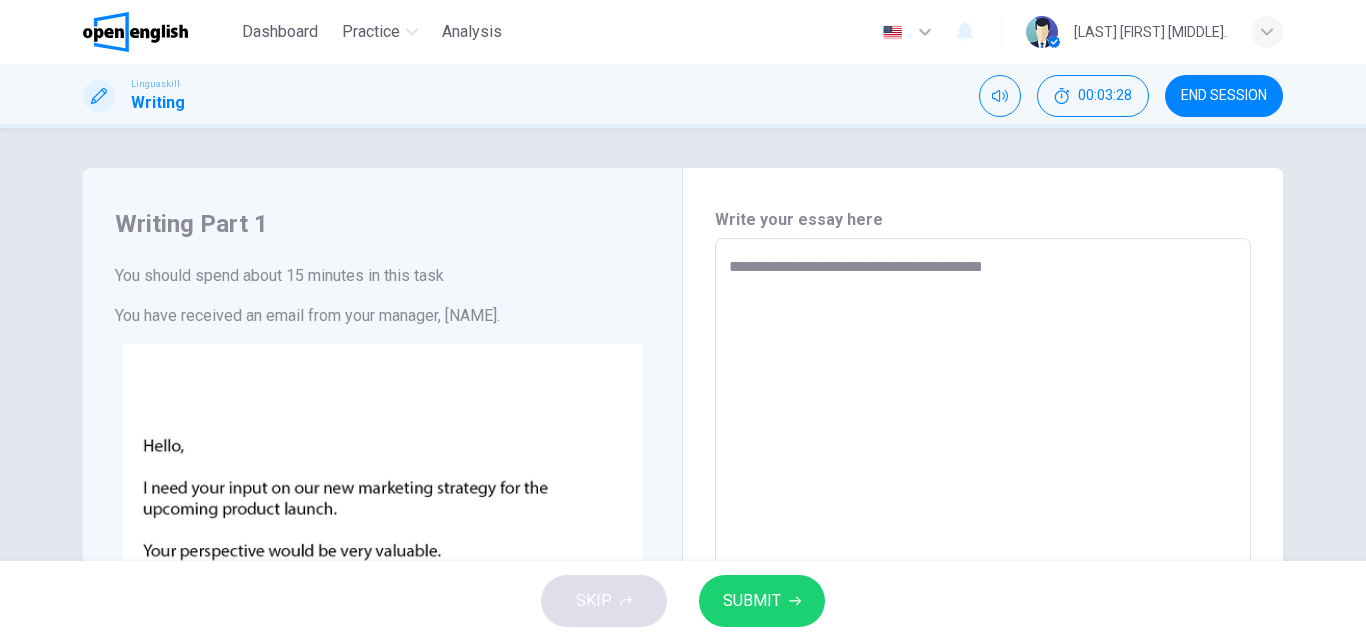 type on "*" 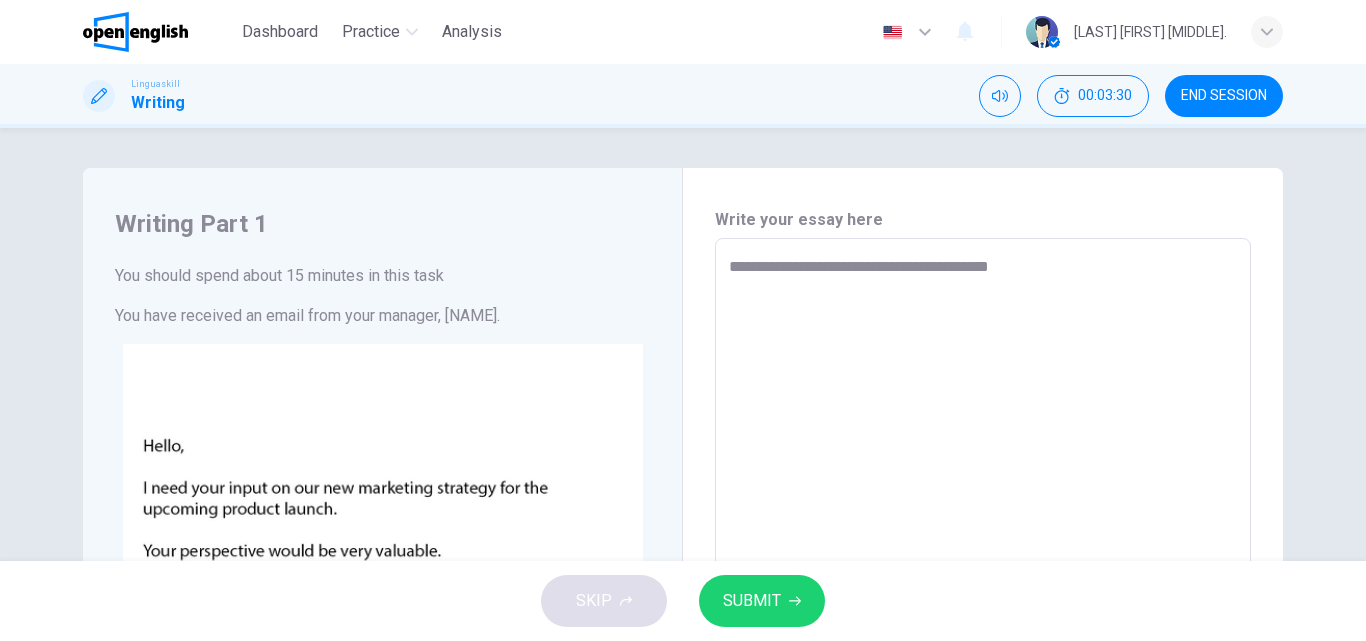 type on "**********" 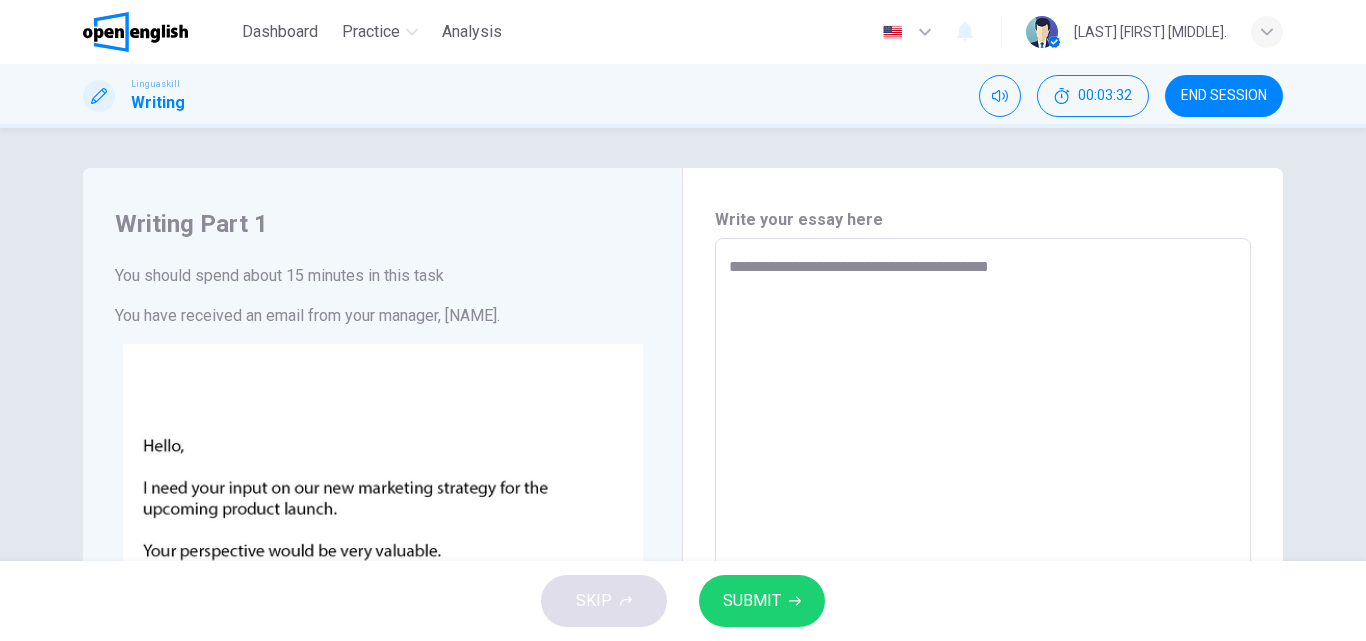 type on "*" 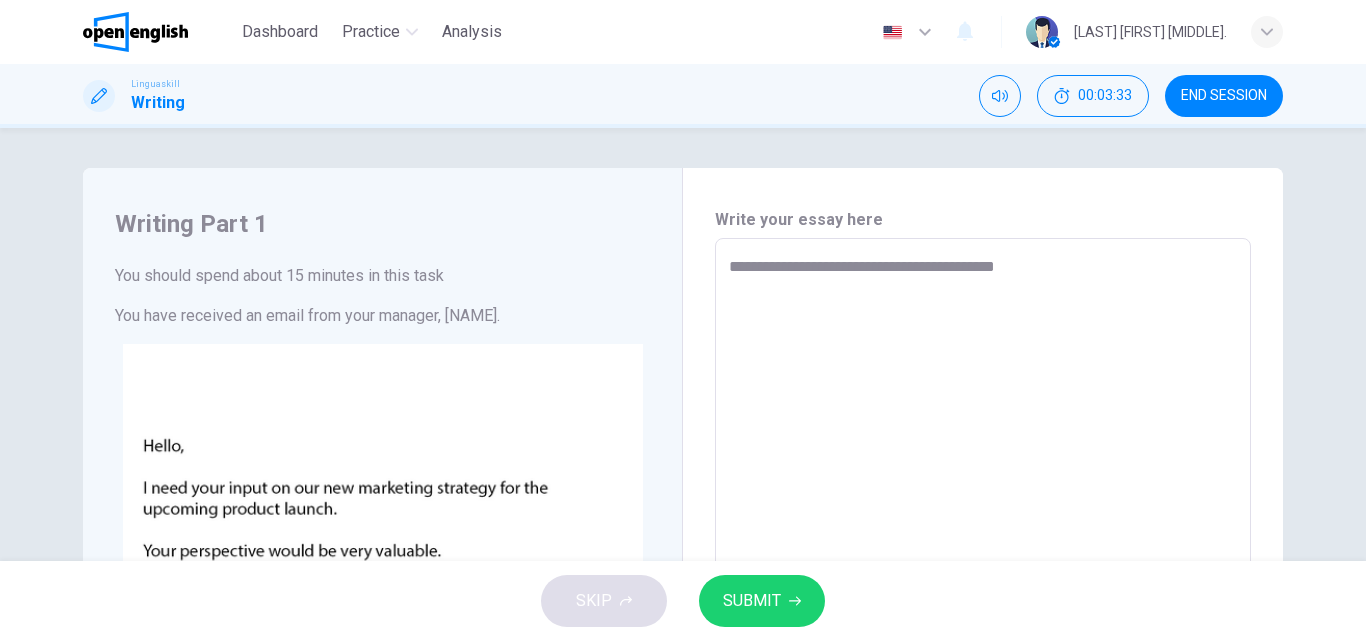 type on "**********" 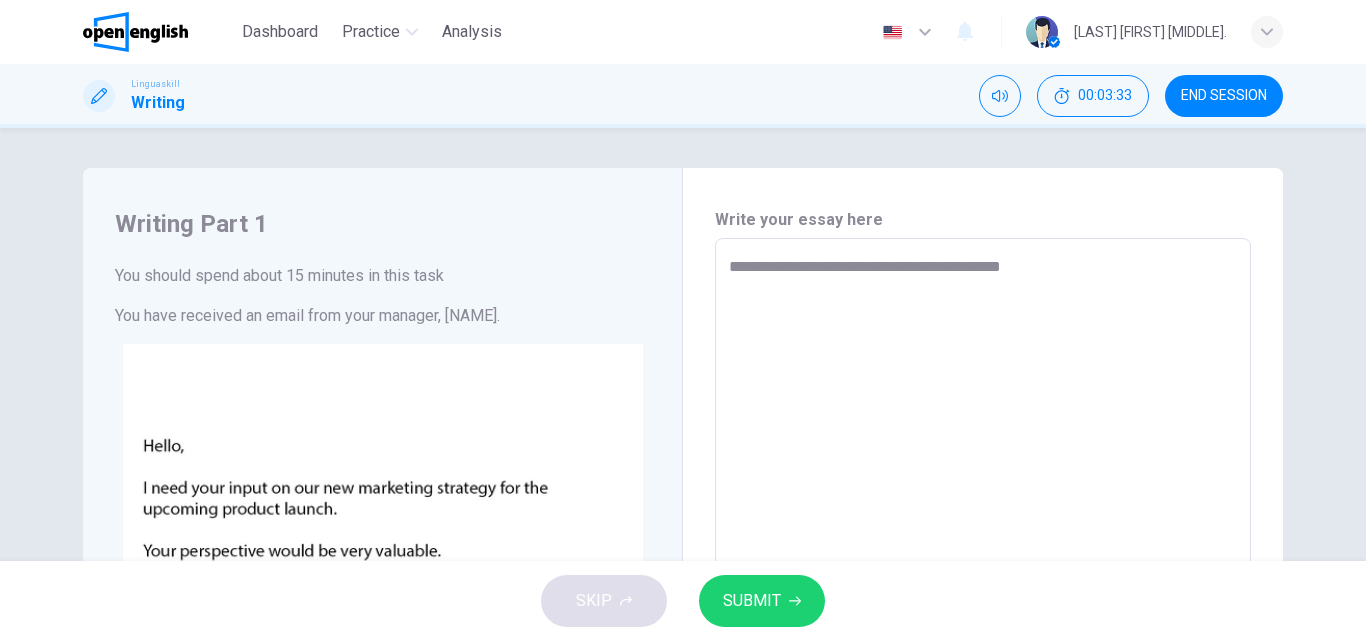 type on "*" 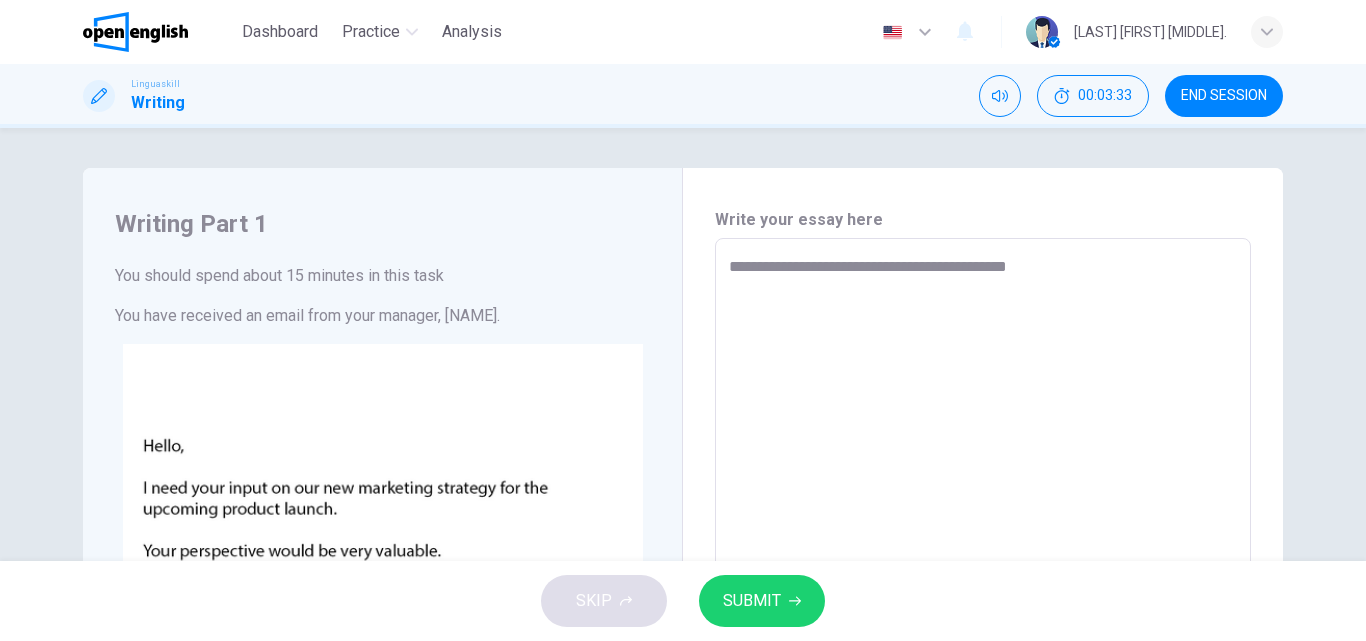 type on "*" 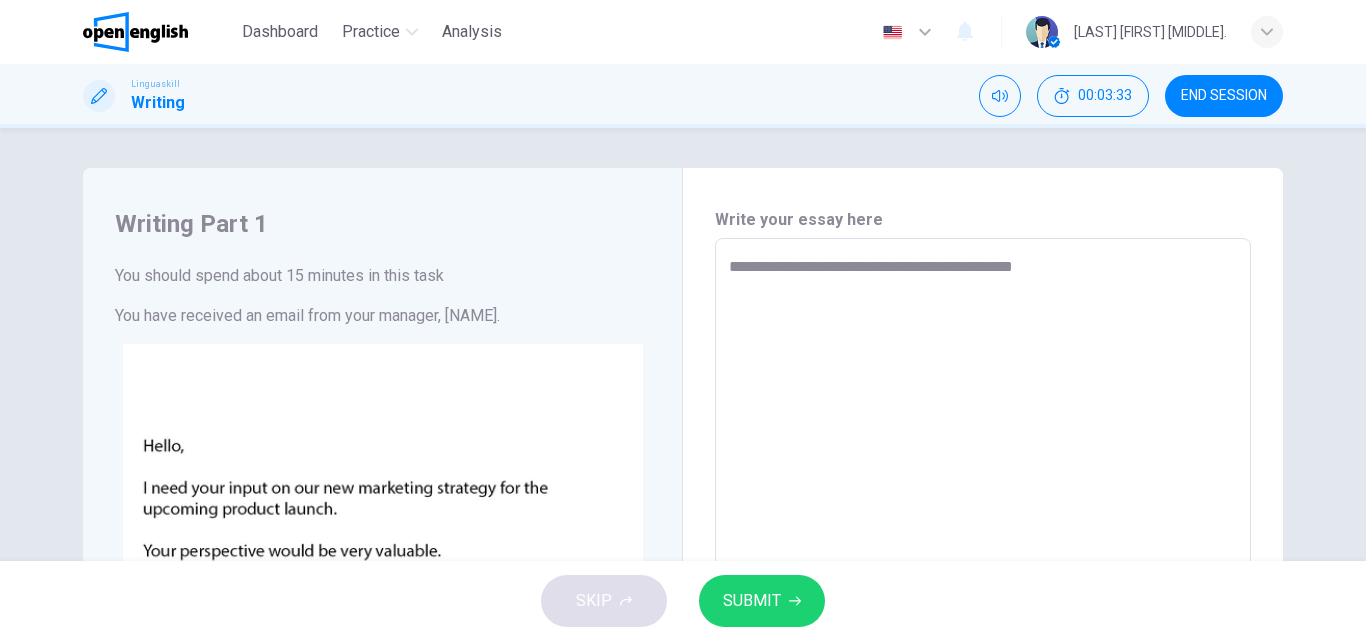 type on "*" 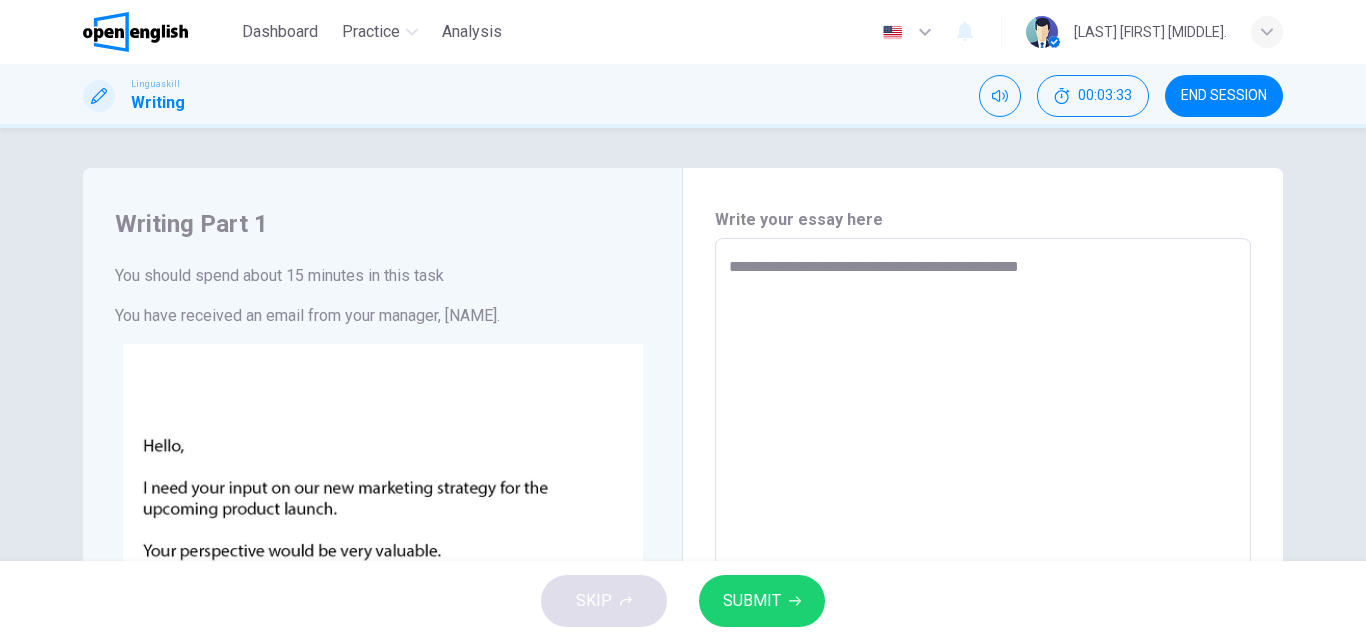 type on "*" 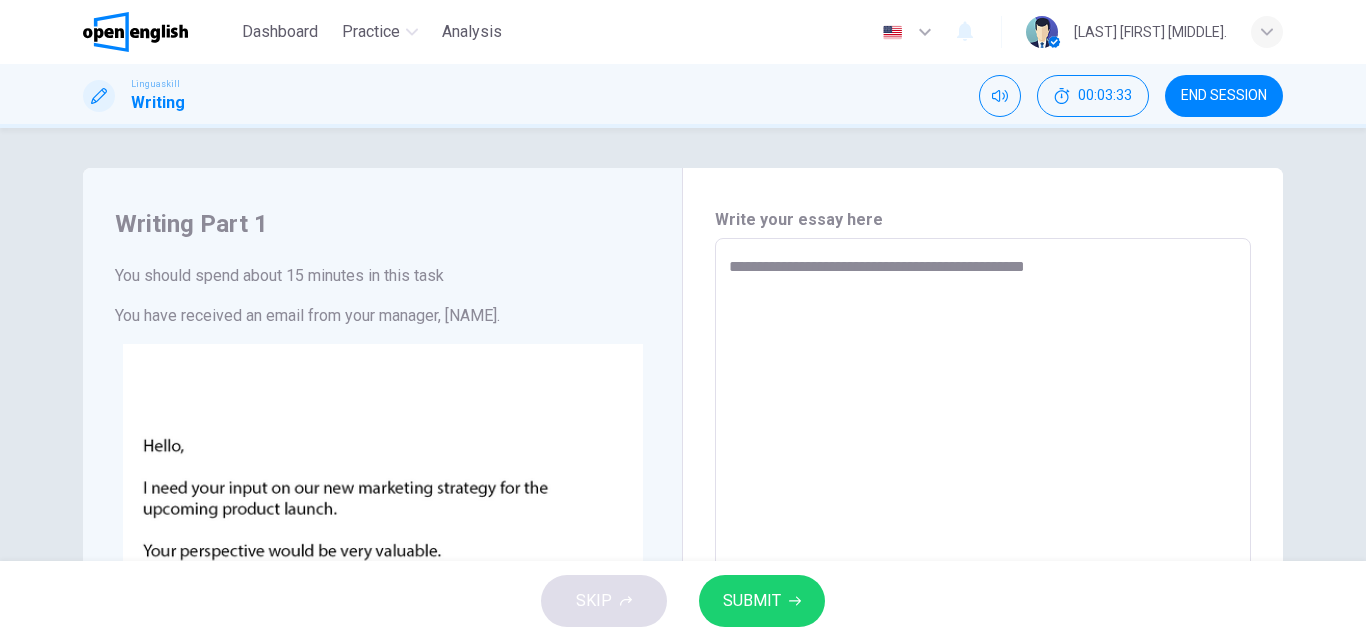 type on "**********" 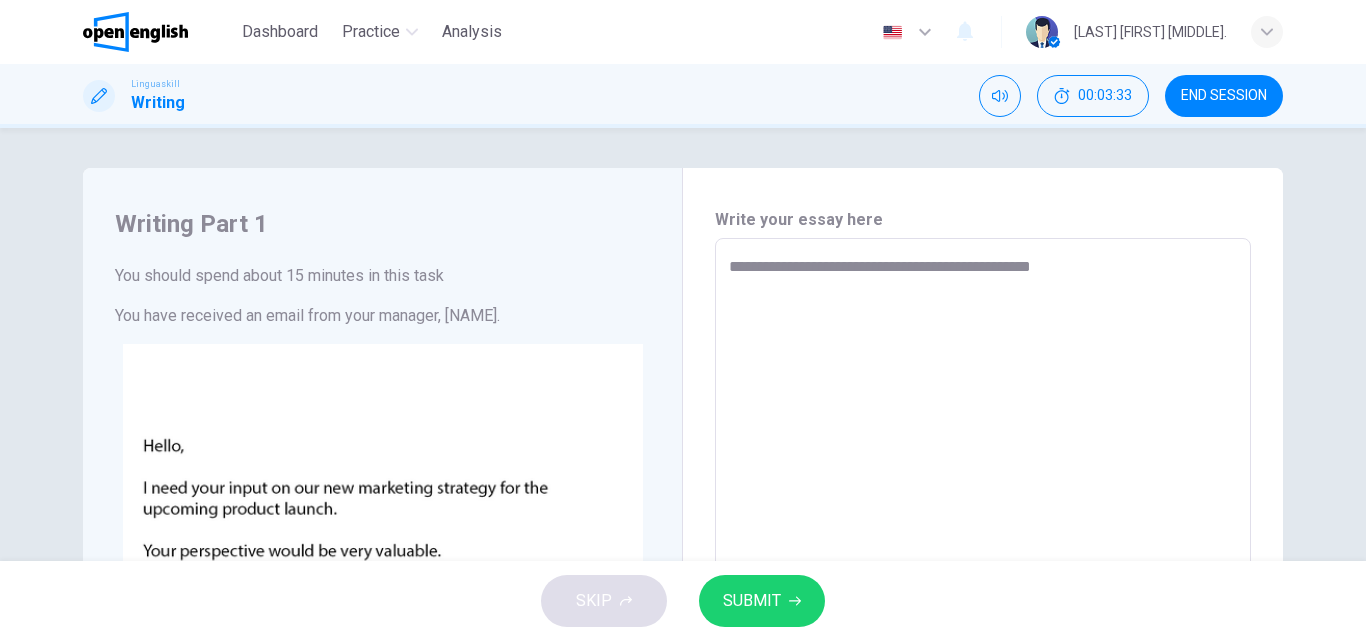 type on "*" 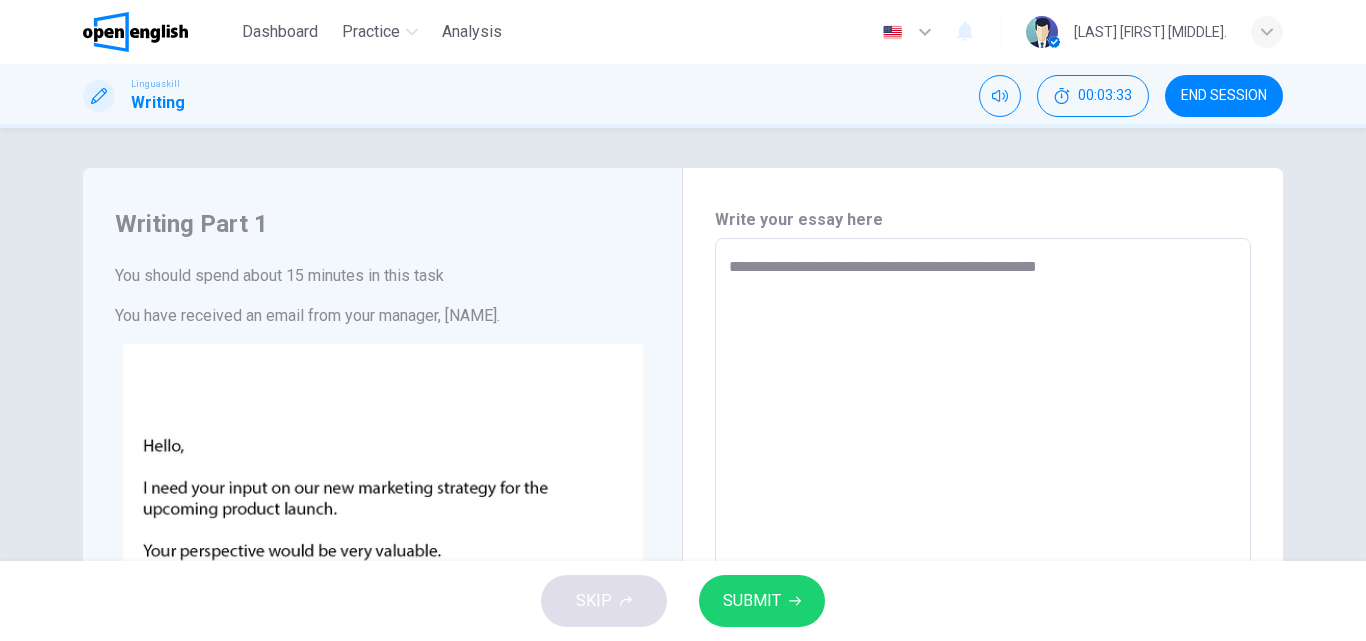 type on "*" 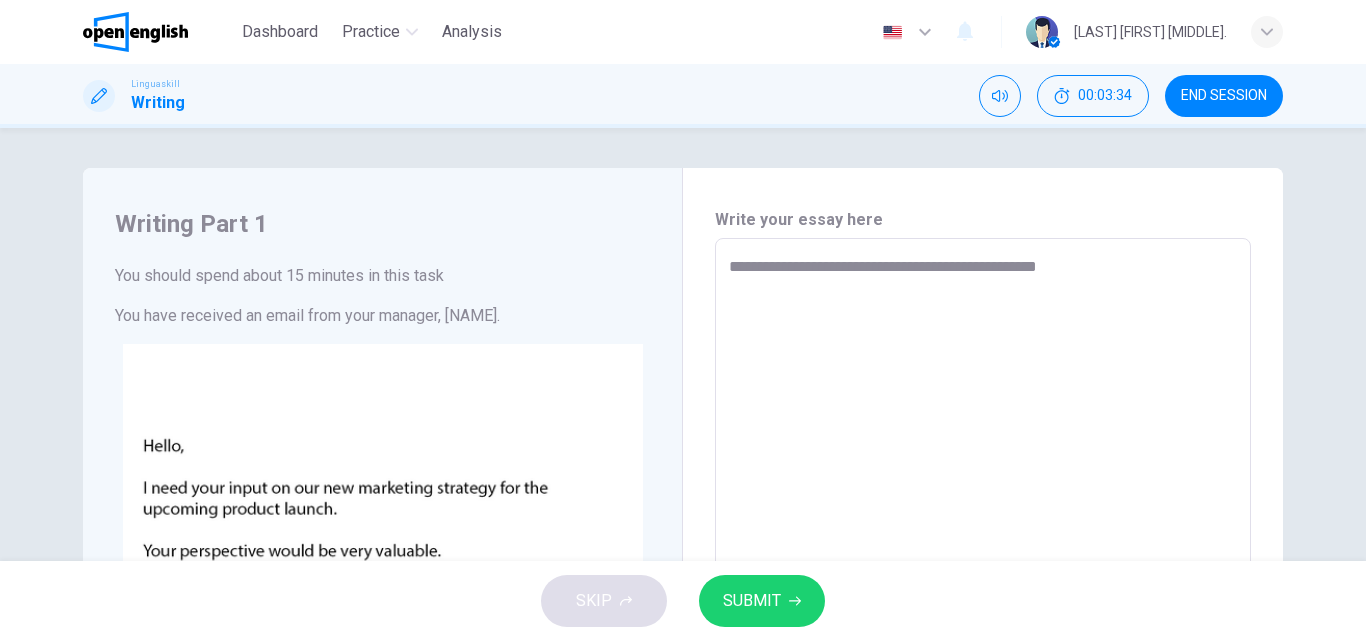 type on "**********" 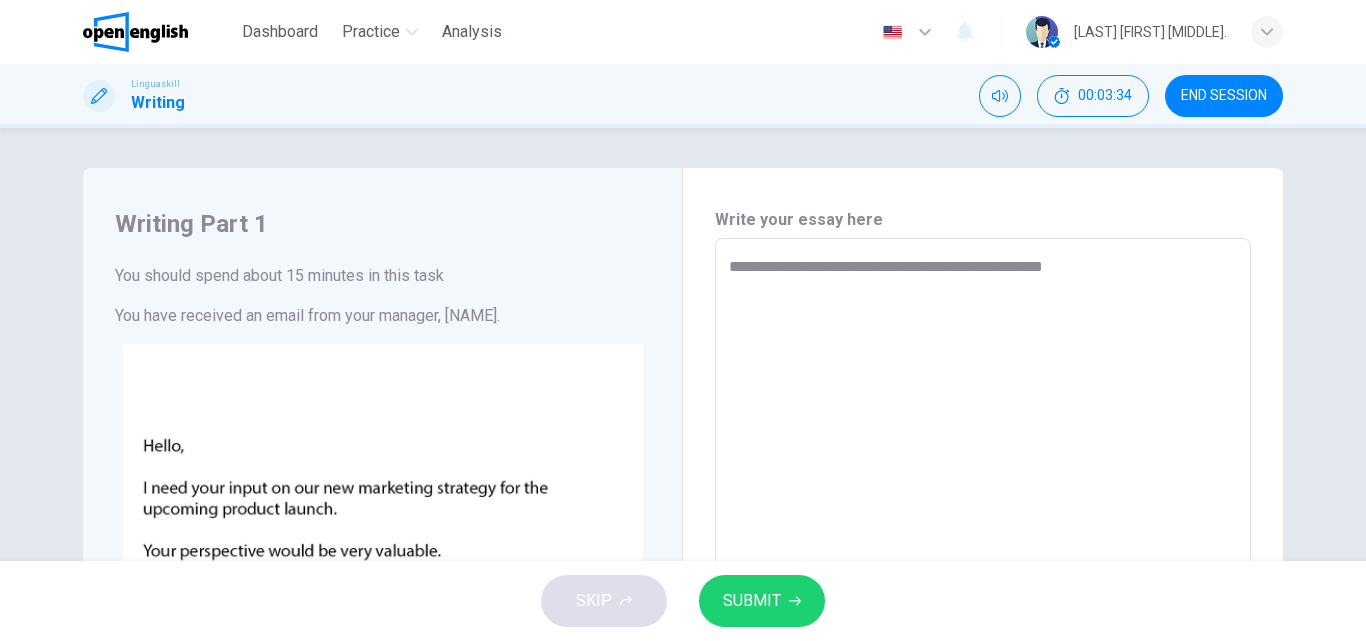 type on "*" 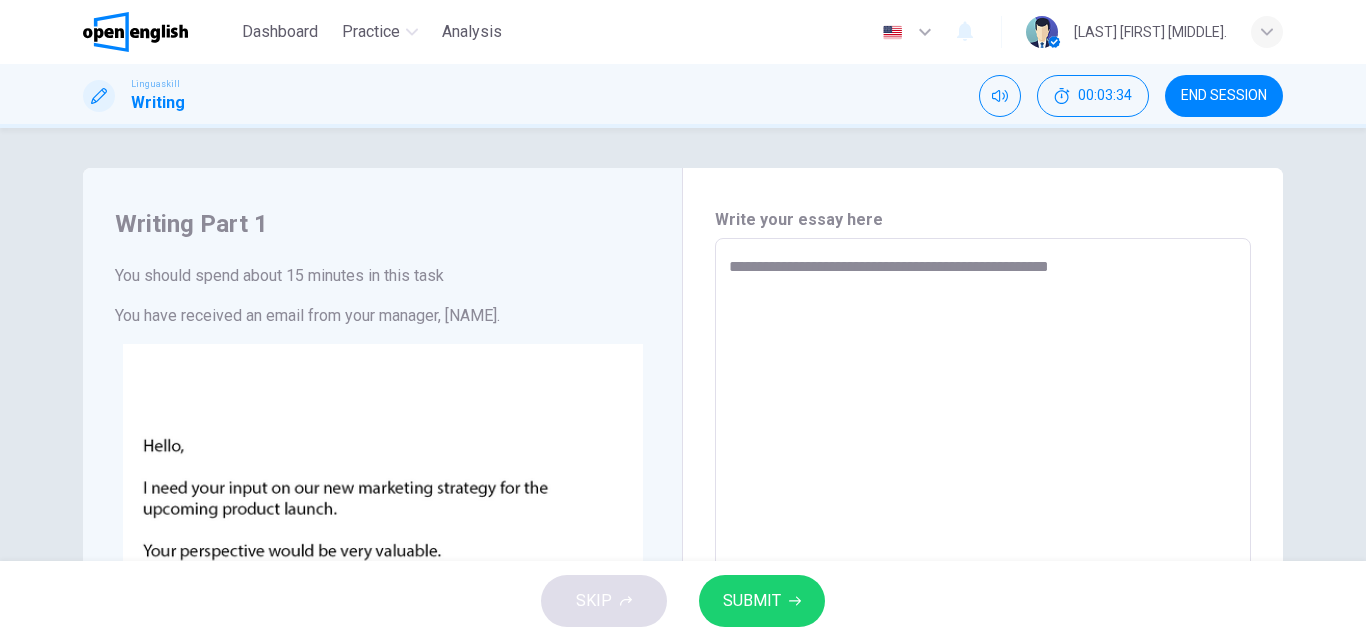 type on "*" 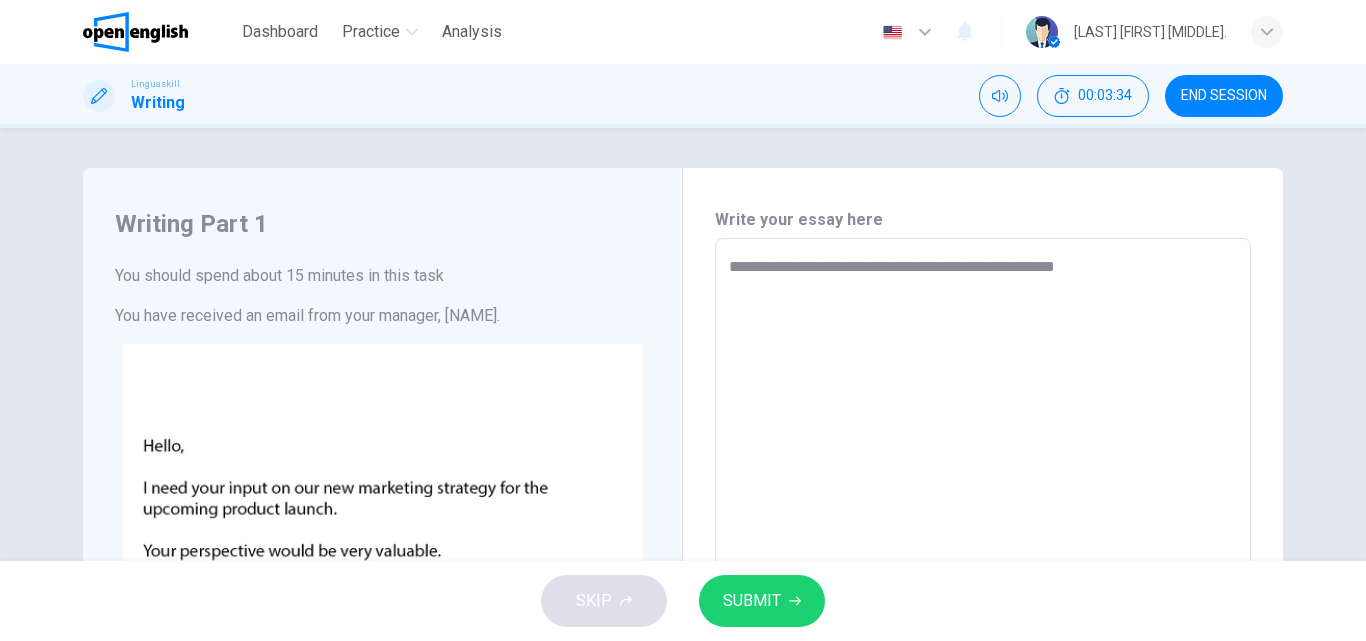 type on "*" 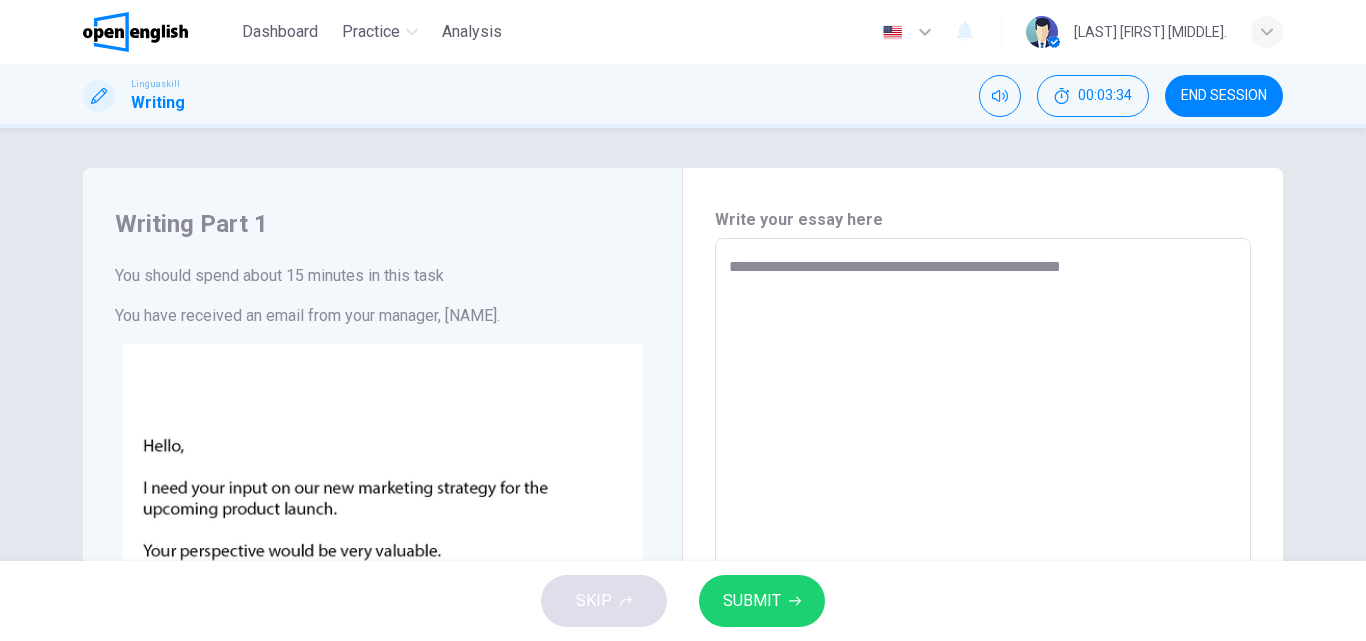 type on "*" 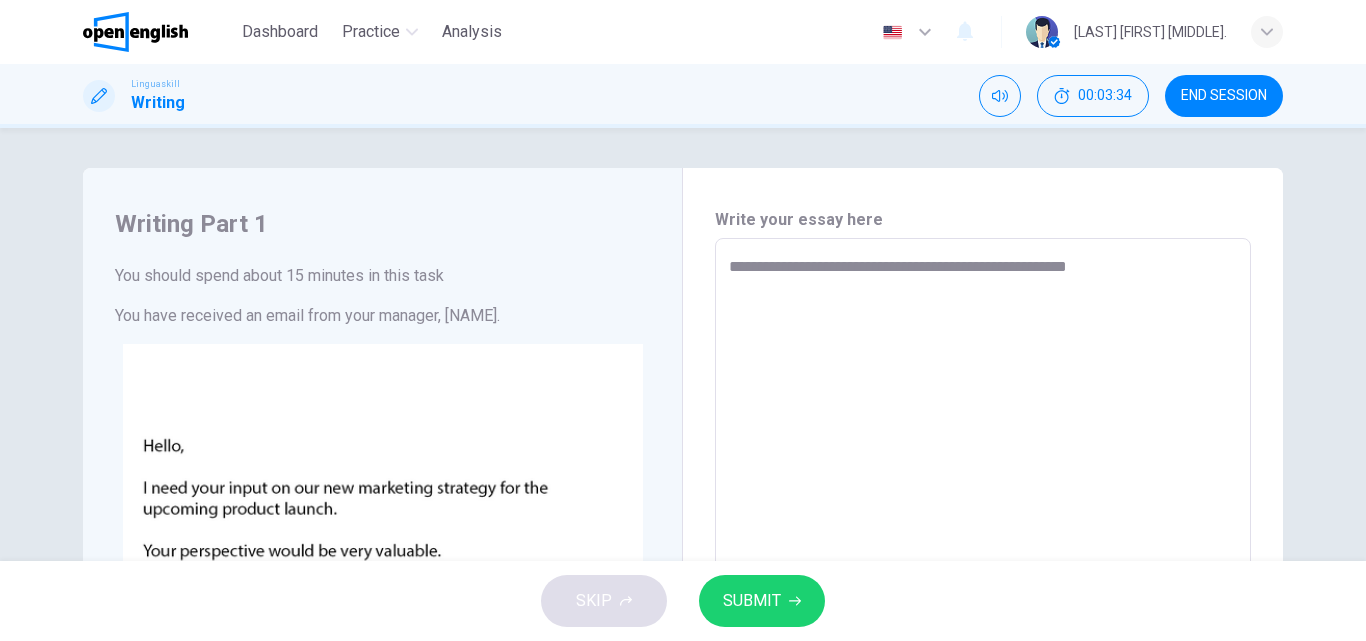 type on "**********" 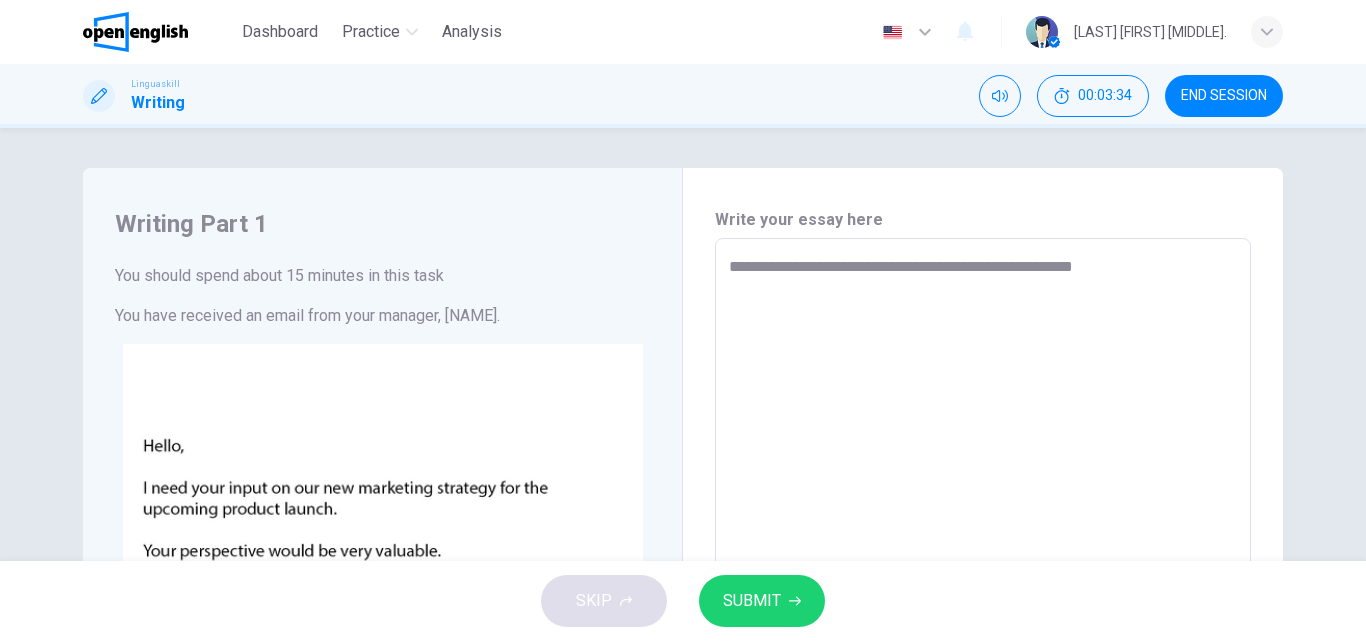 type on "*" 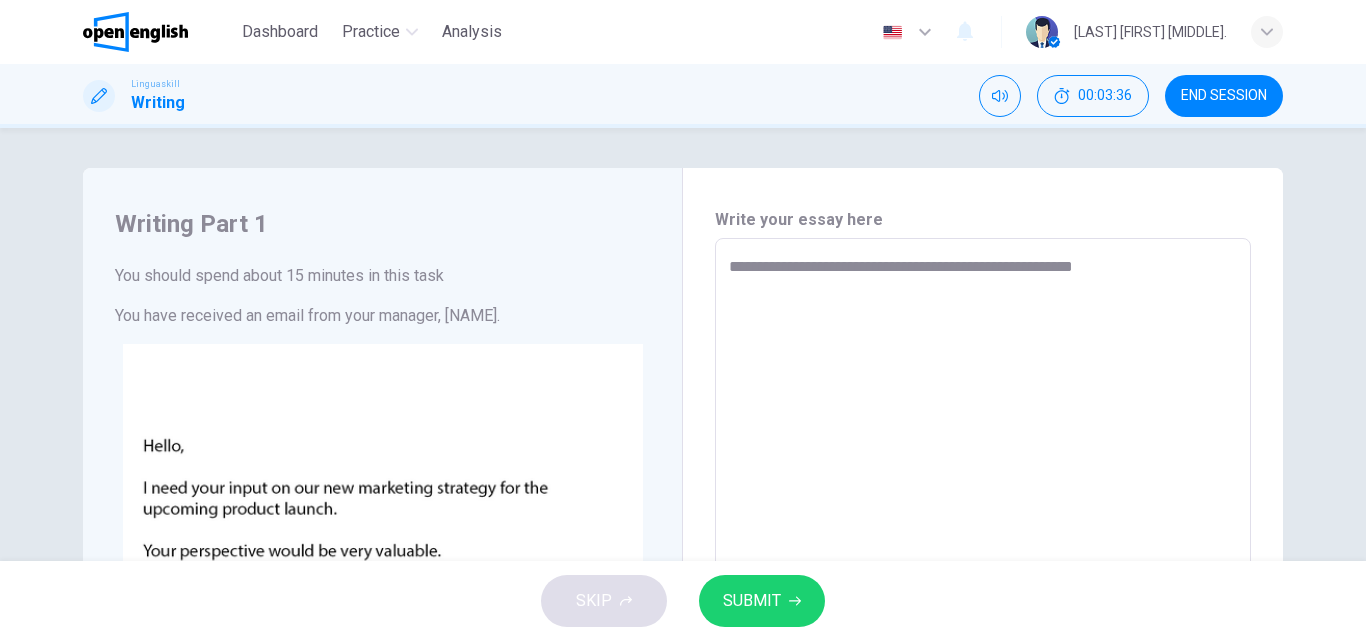 type on "**********" 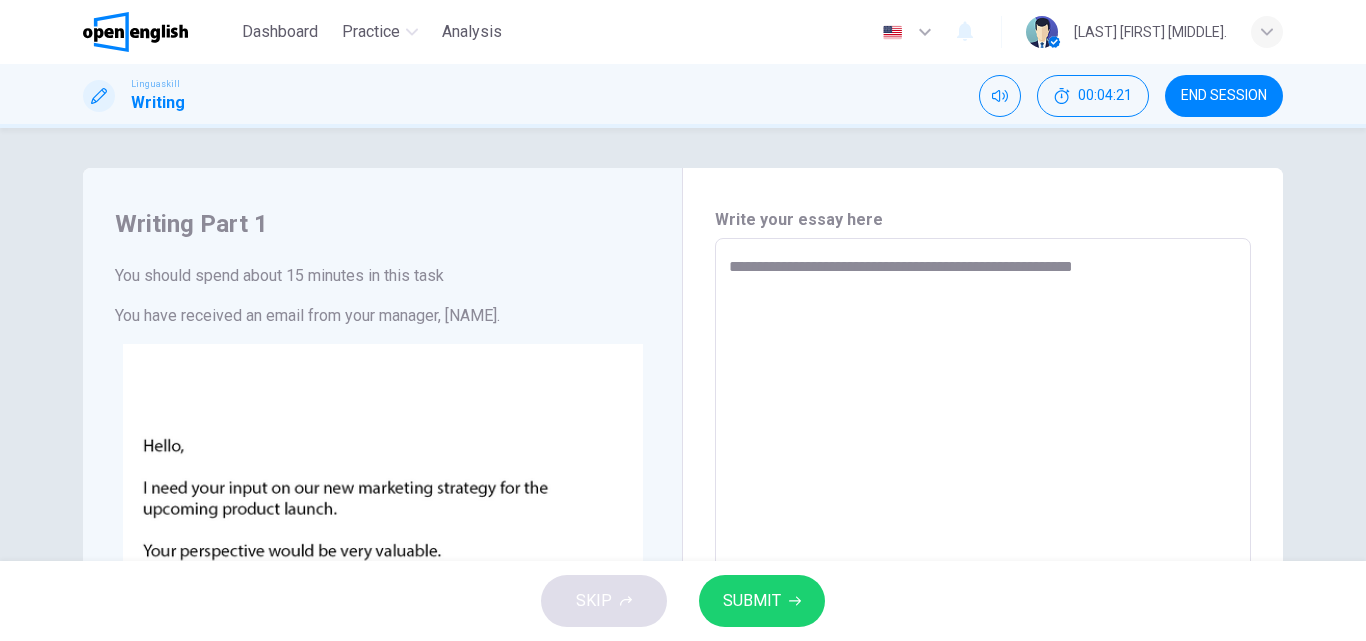 type on "*" 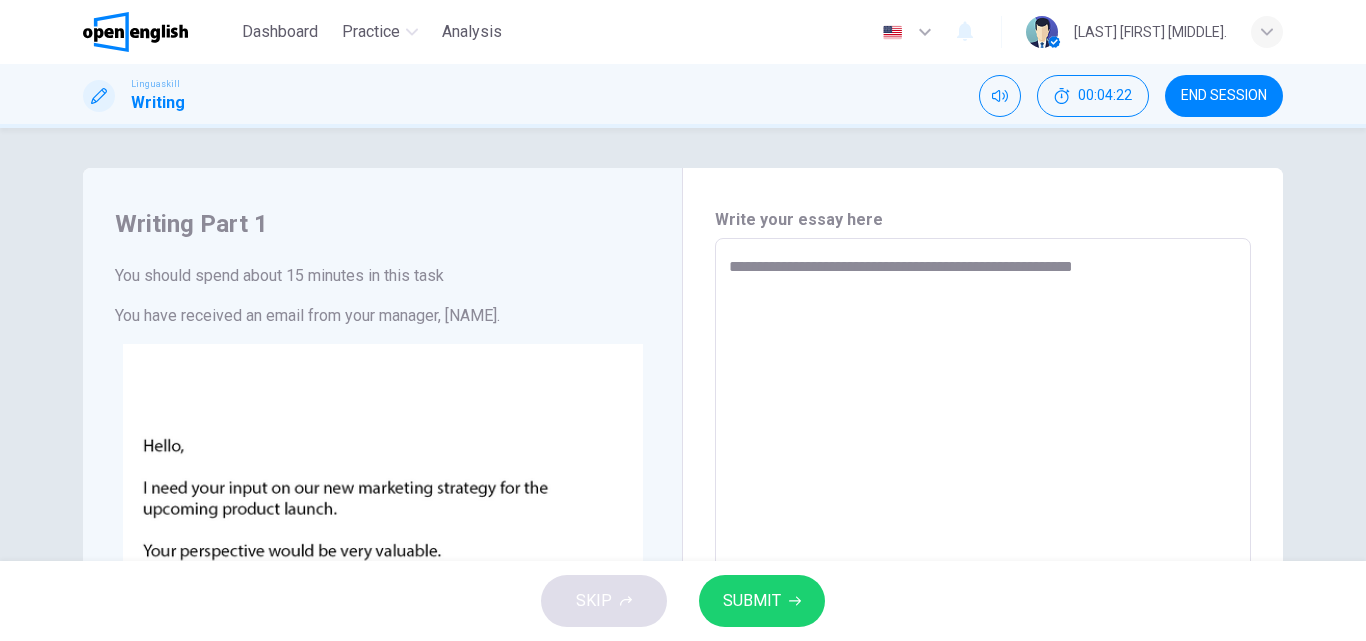 type on "**********" 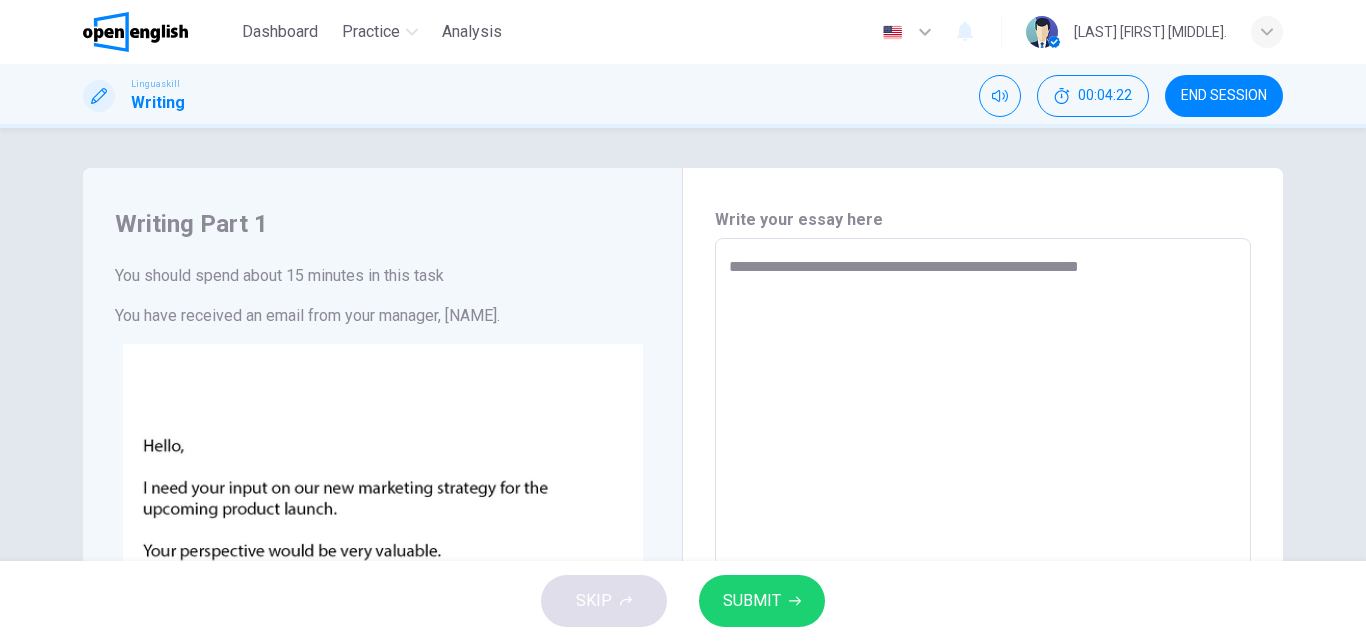 type on "**********" 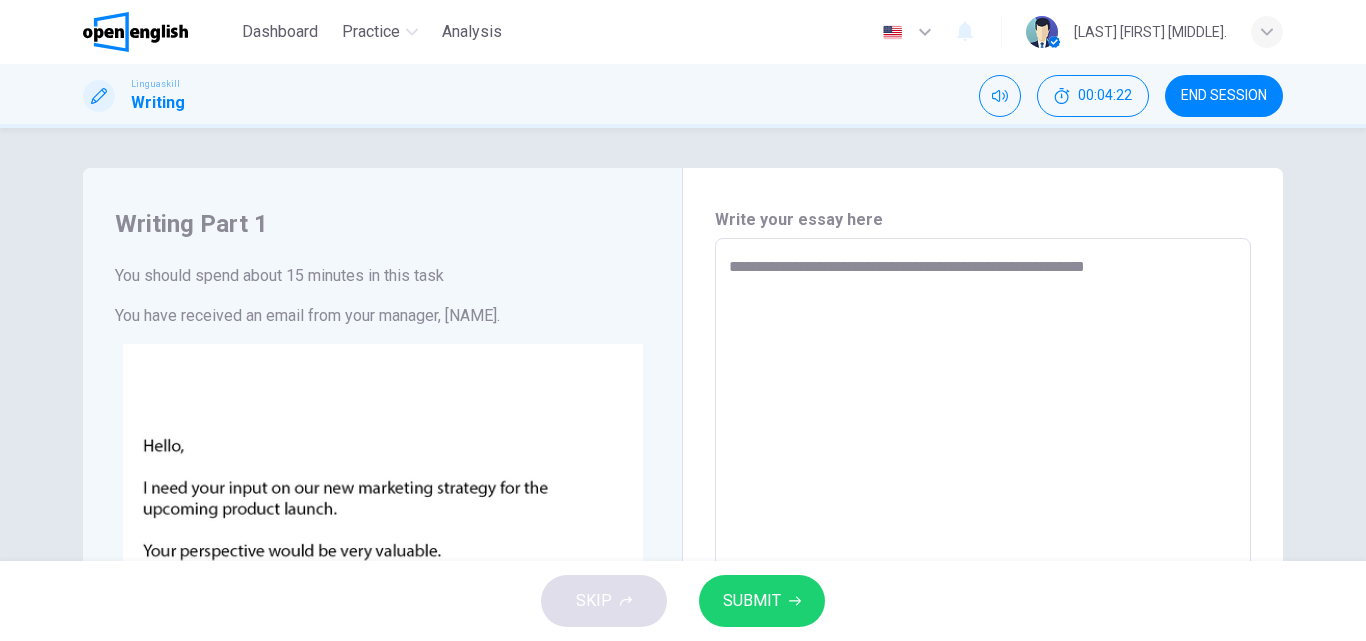 type on "**********" 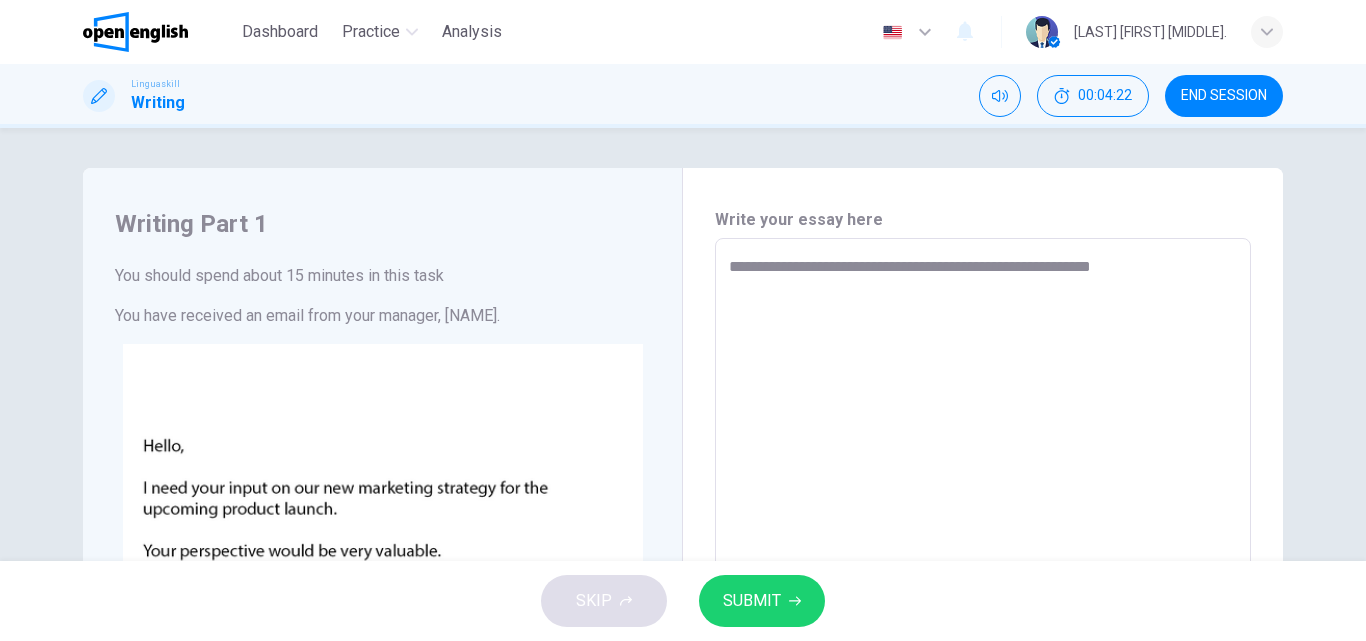type on "*" 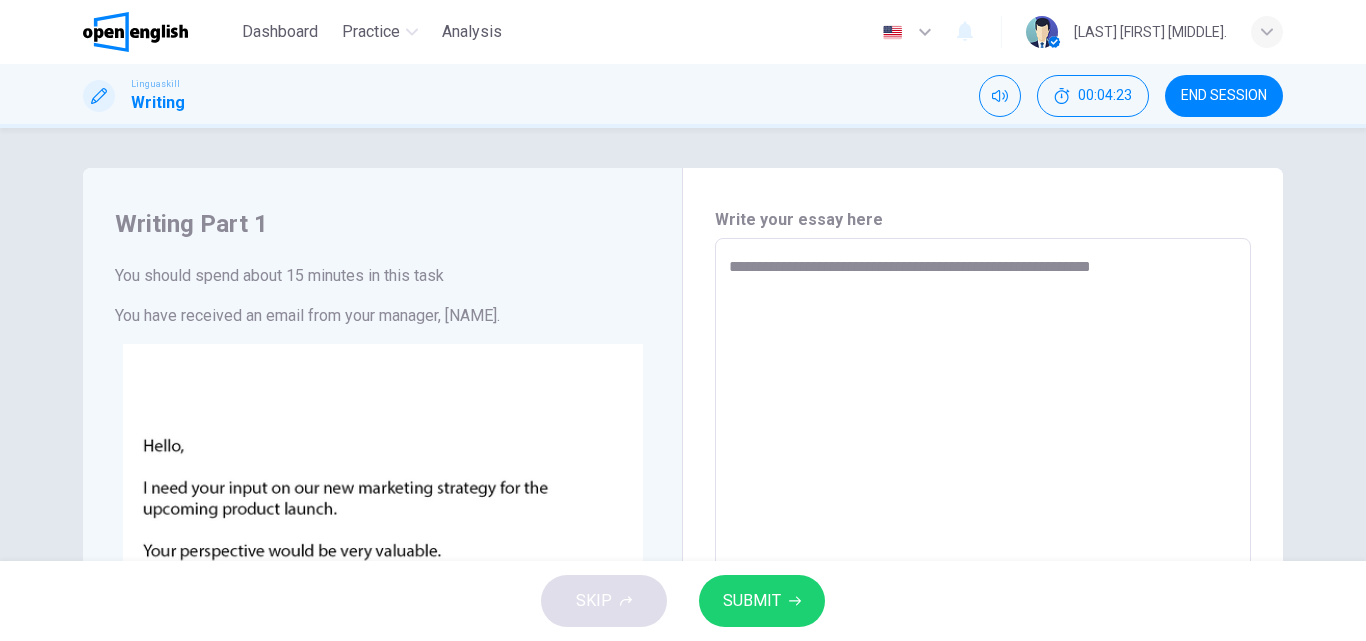 type on "**********" 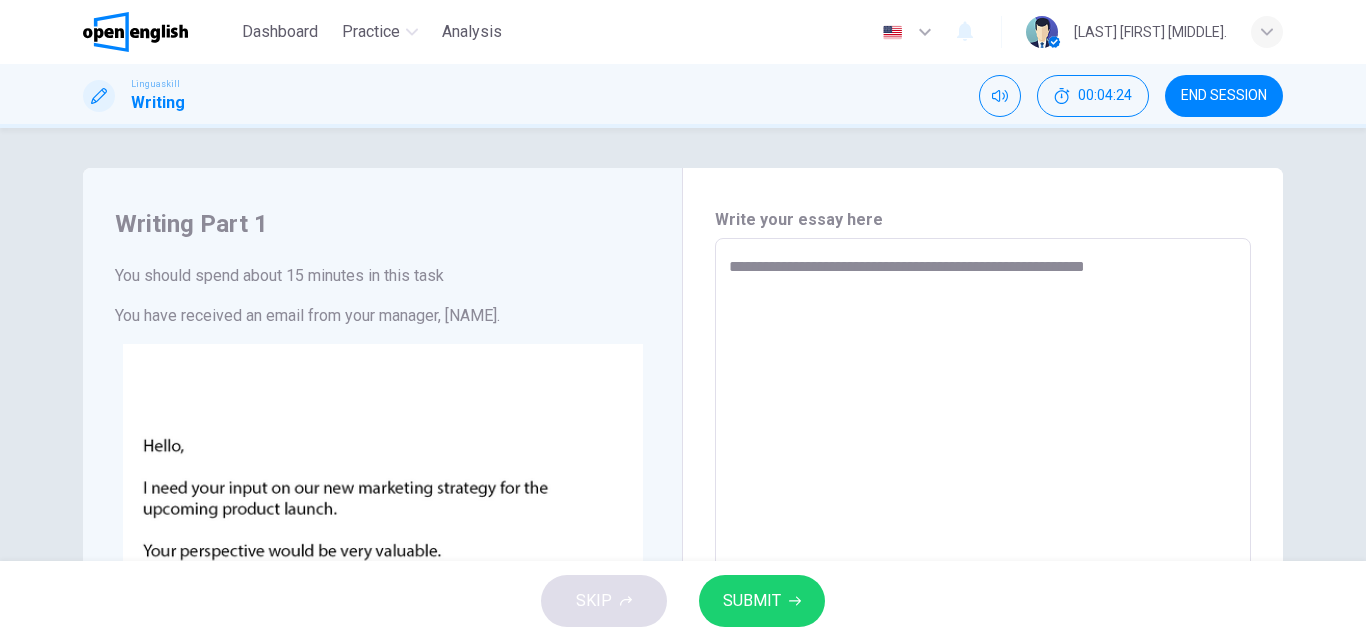 type on "**********" 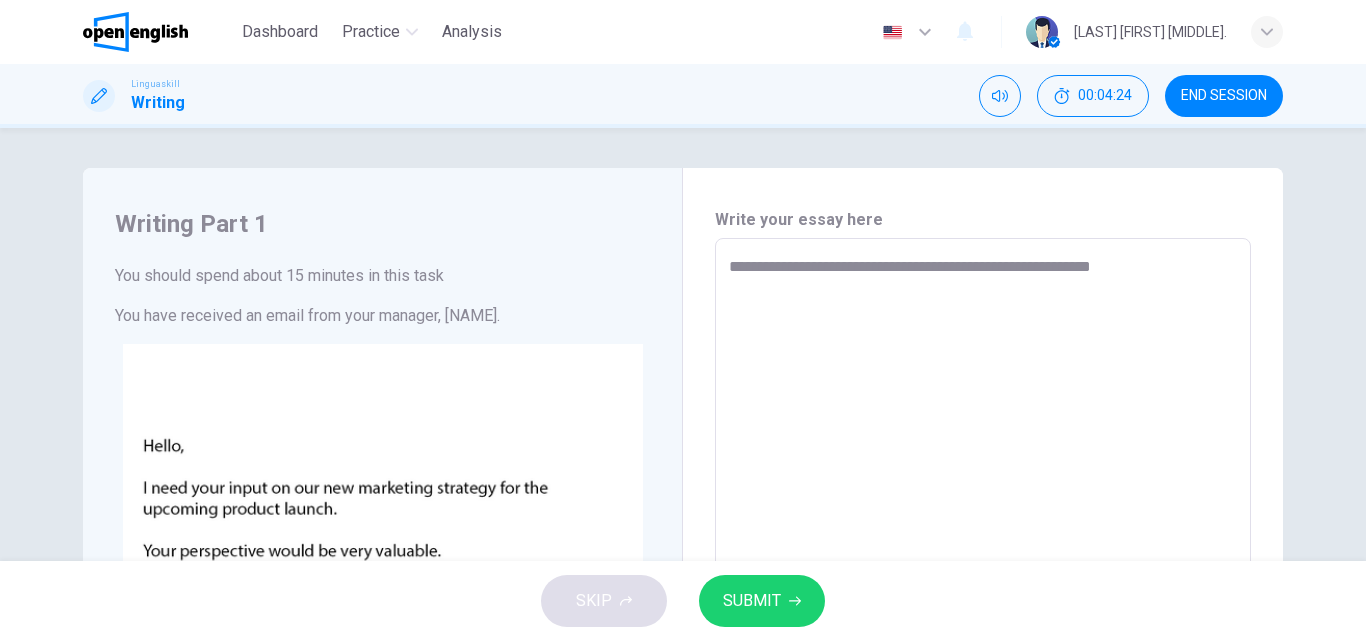 type on "*" 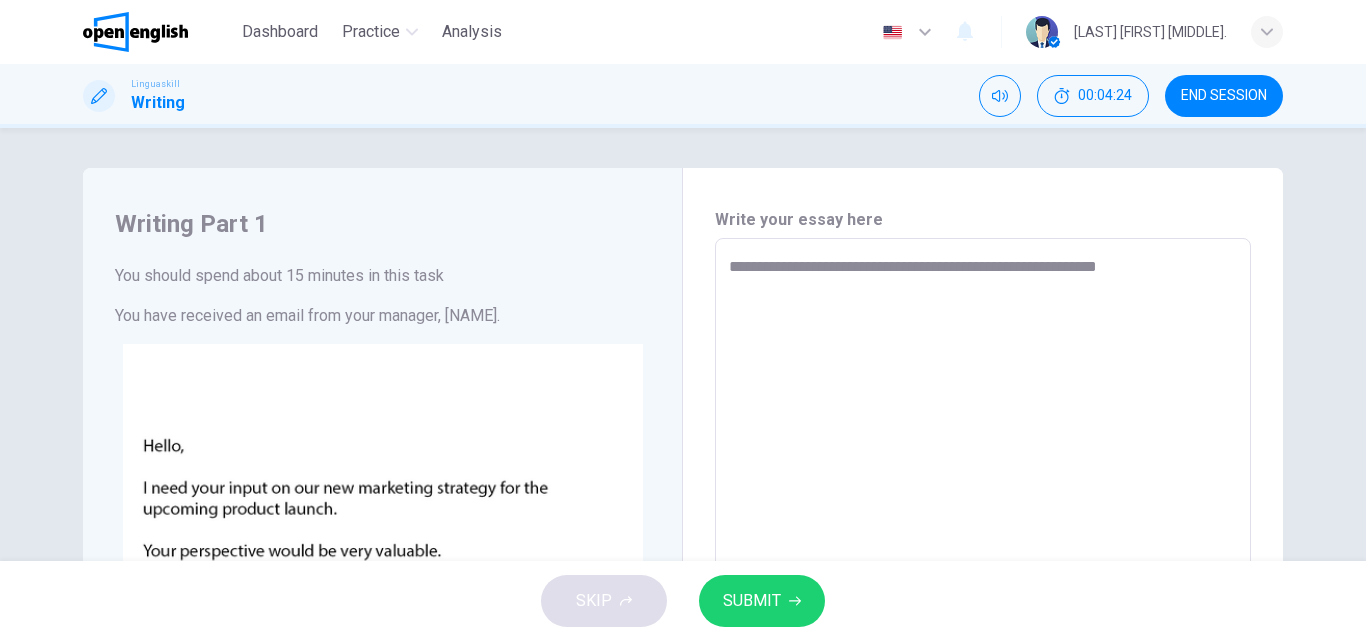 type on "*" 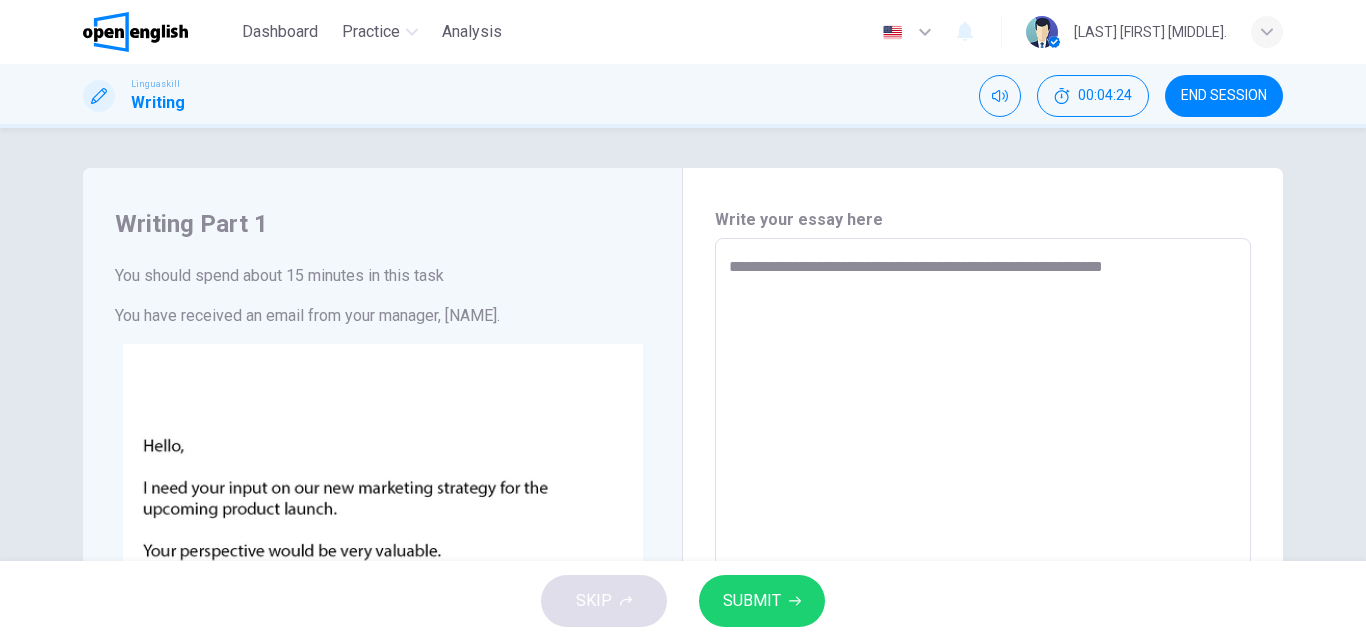 type on "**********" 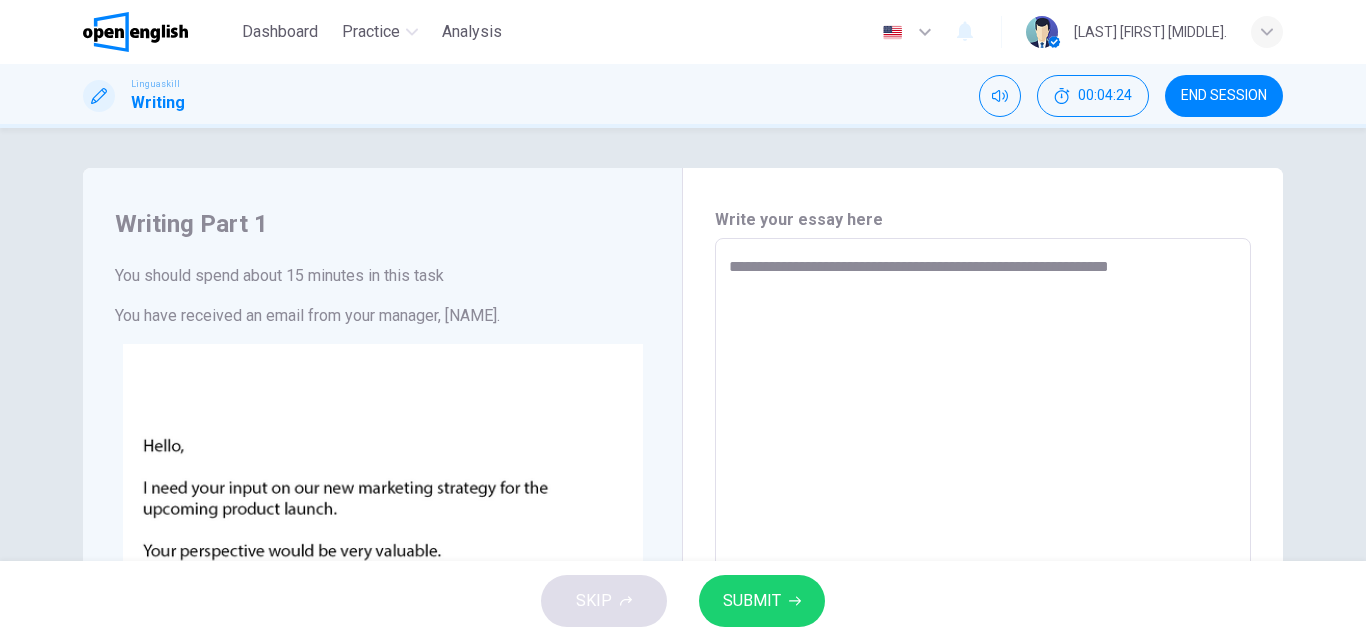 type on "*" 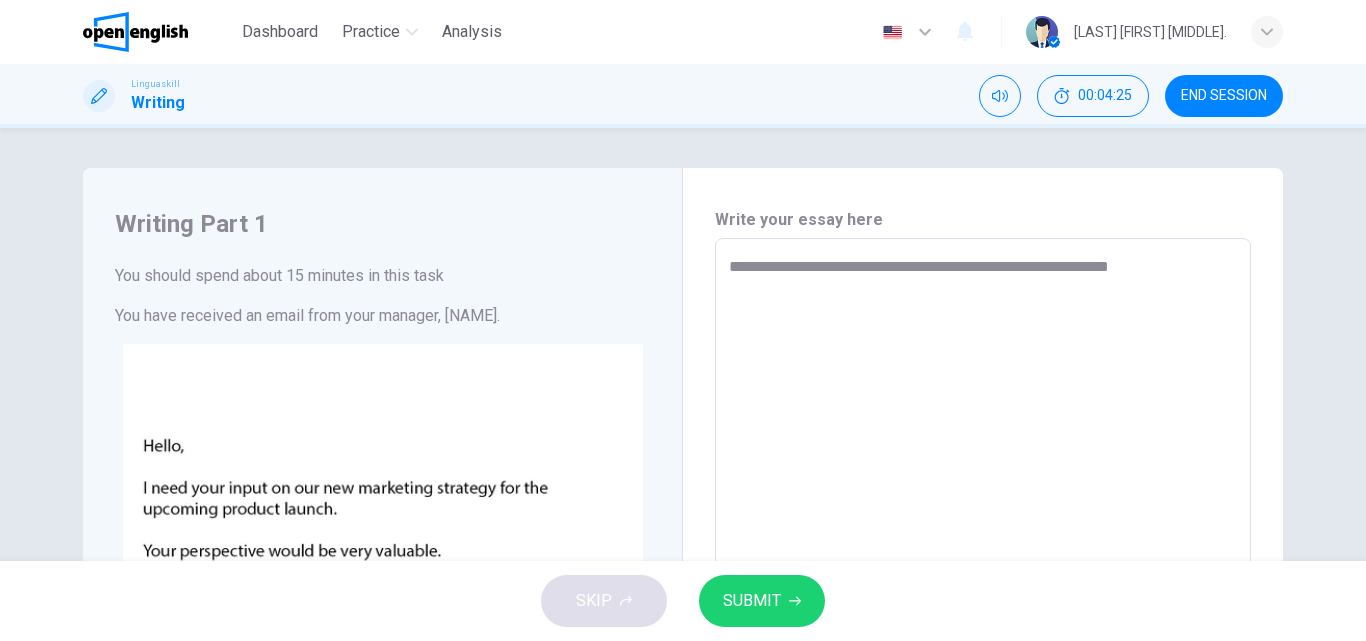type on "**********" 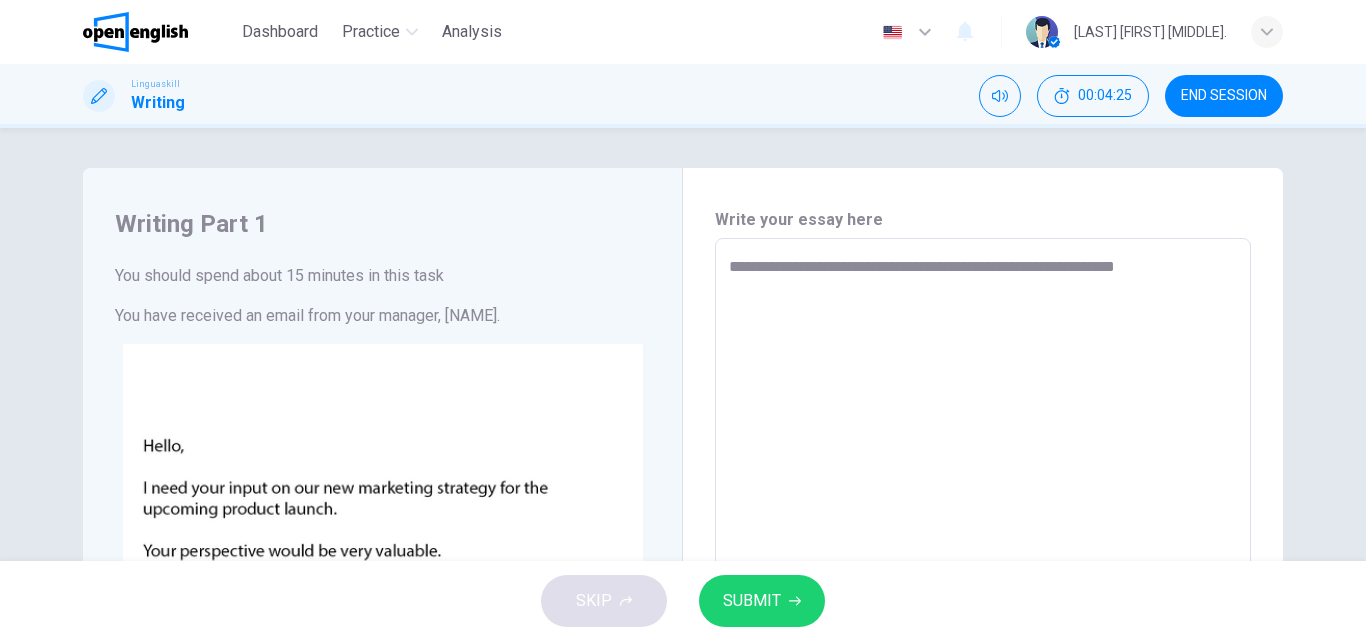 type on "*" 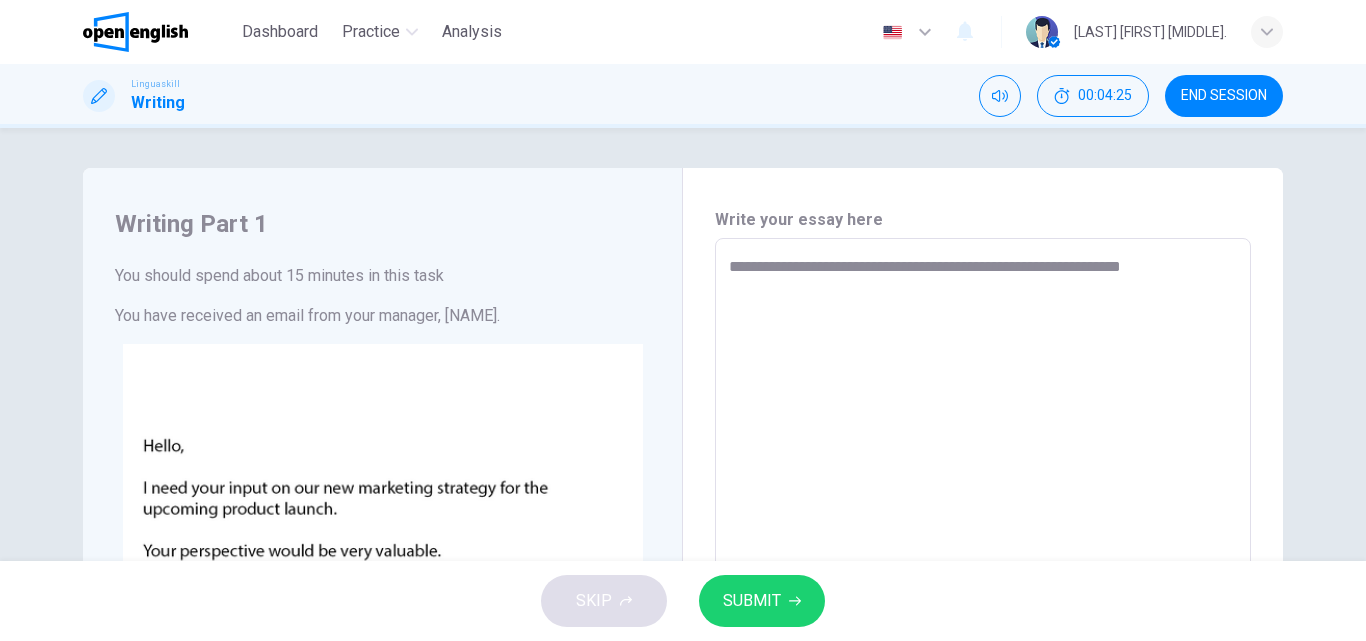 type on "*" 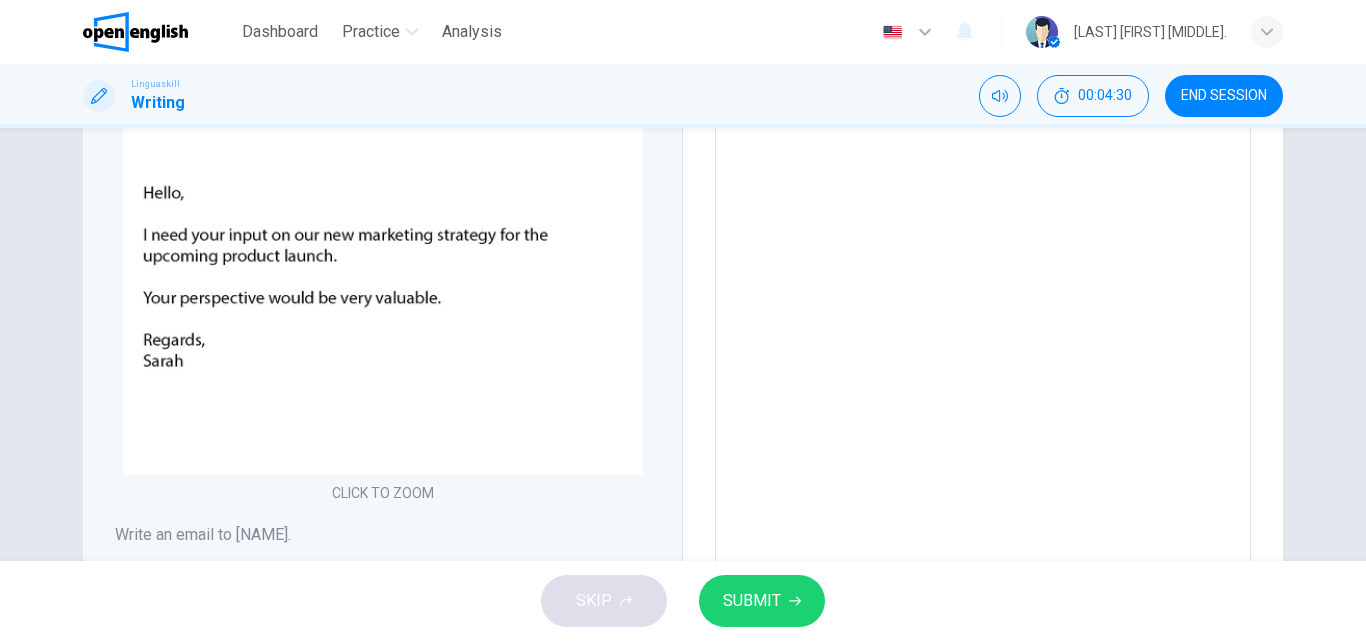 scroll, scrollTop: 0, scrollLeft: 0, axis: both 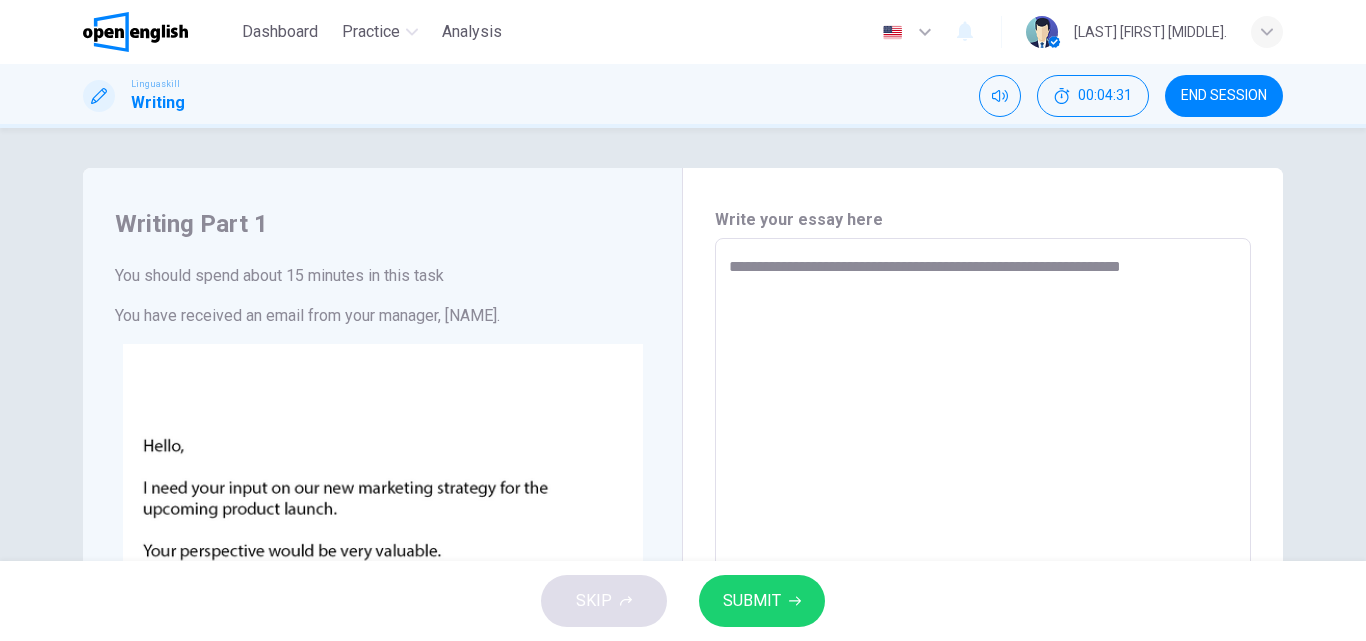 type on "**********" 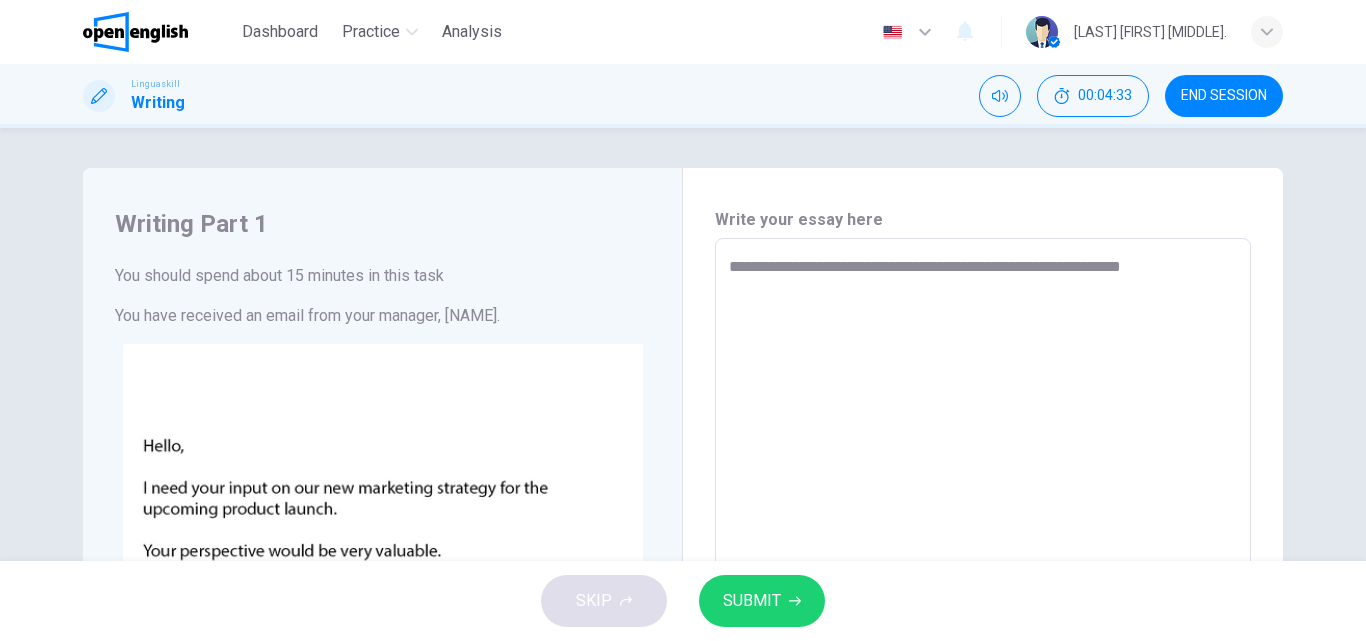 type on "*" 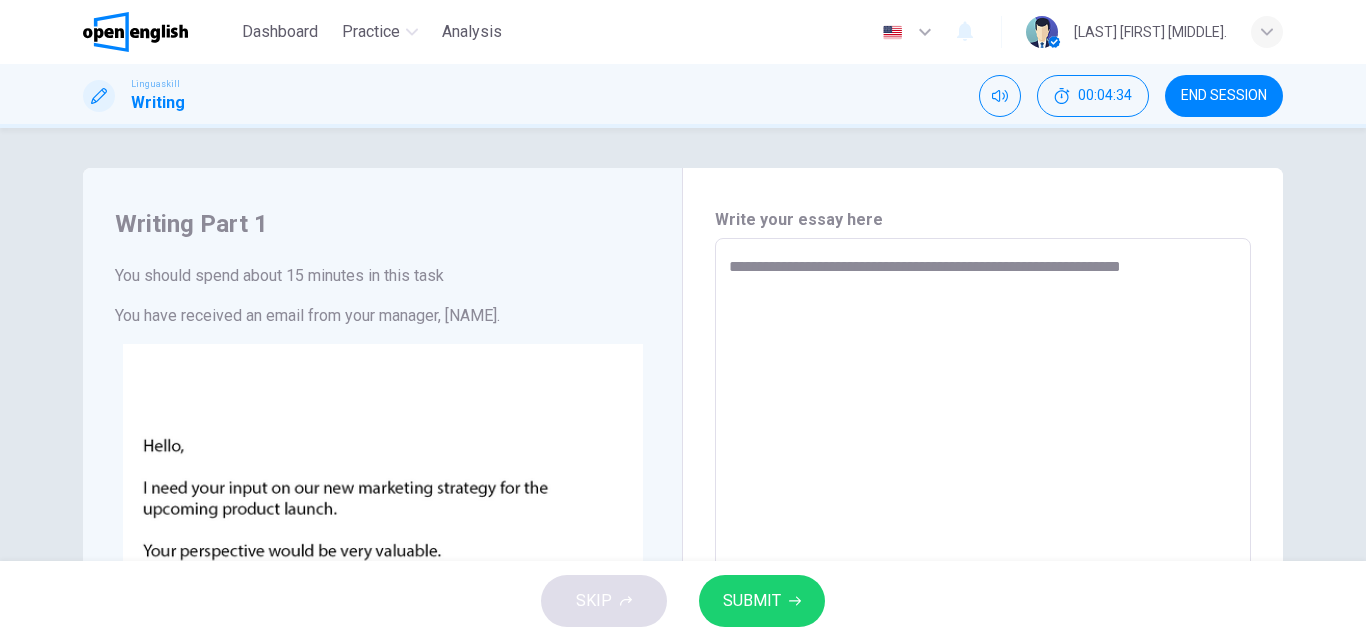 type on "**********" 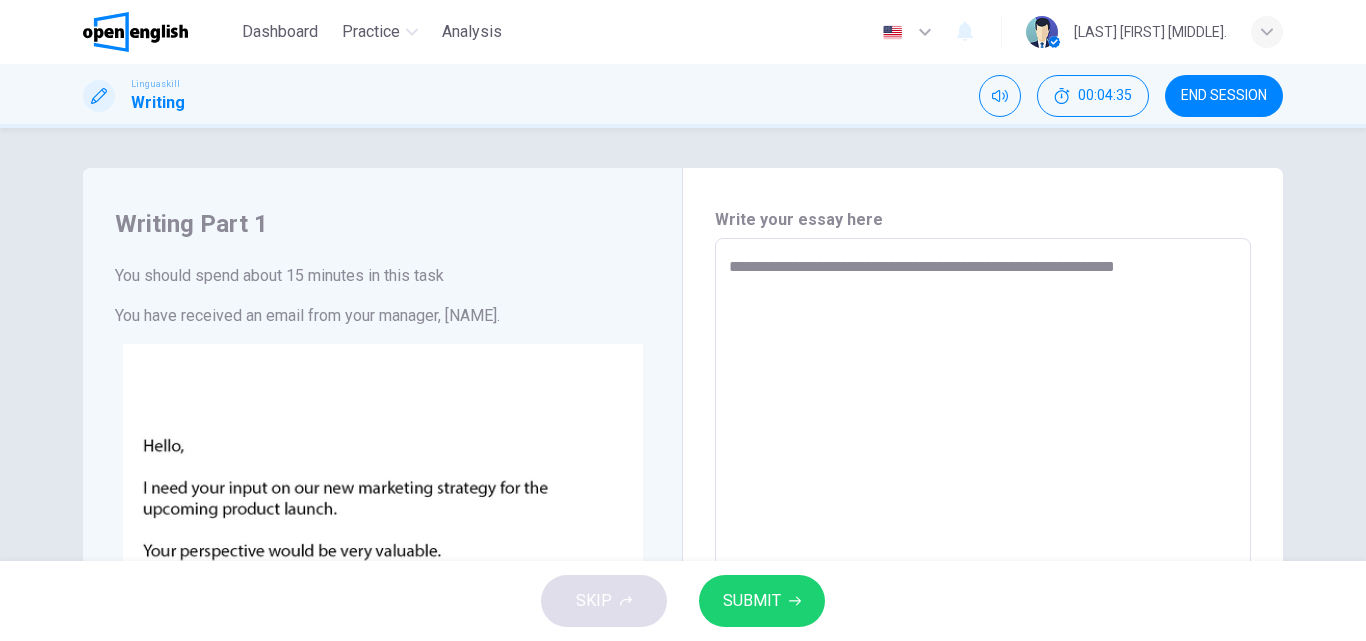 type on "**********" 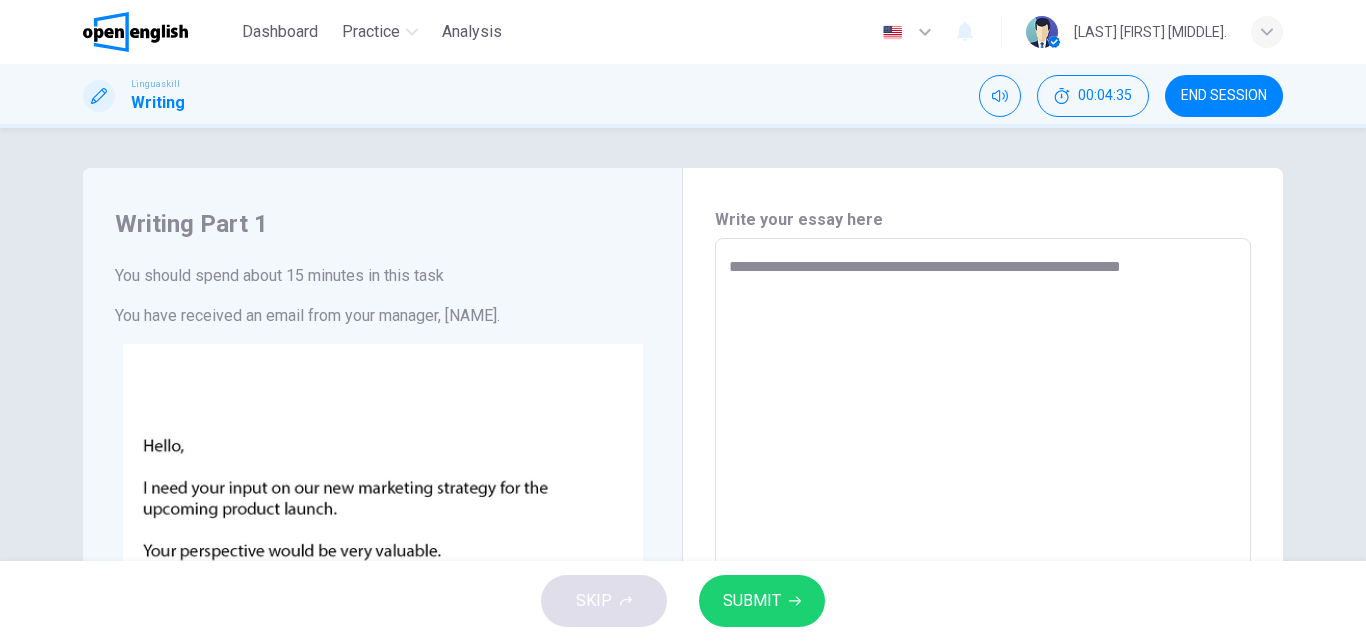 type on "*" 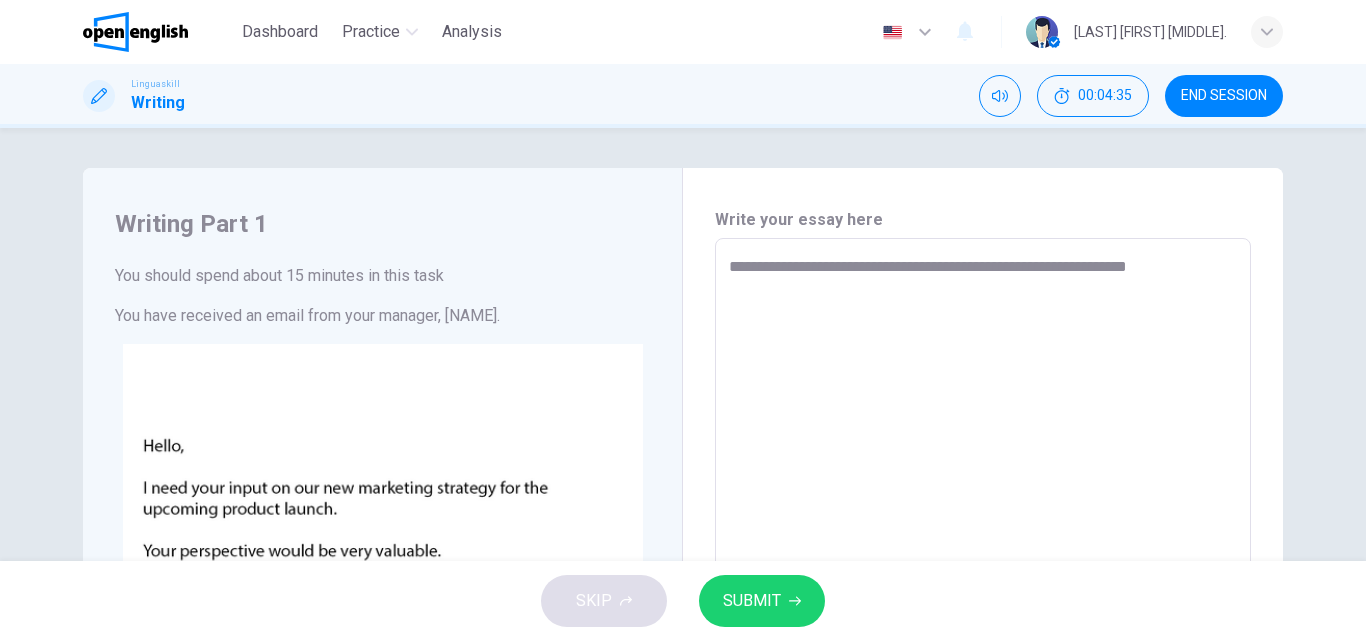 type on "*" 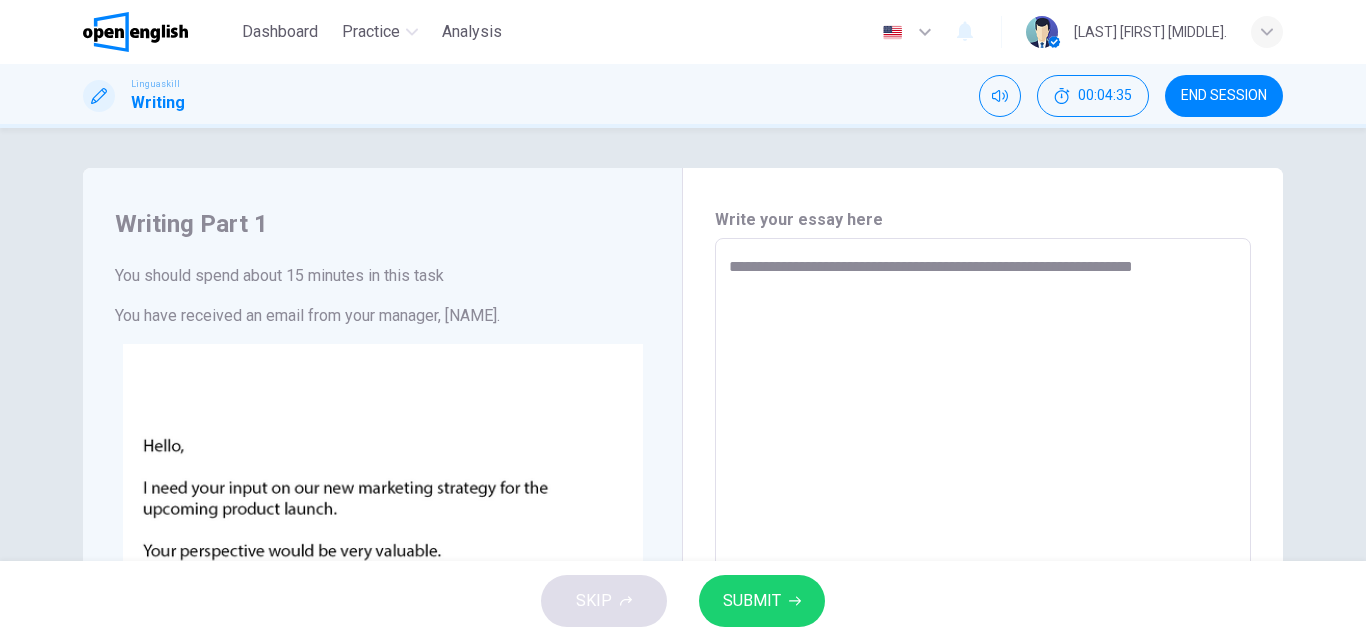 type on "*" 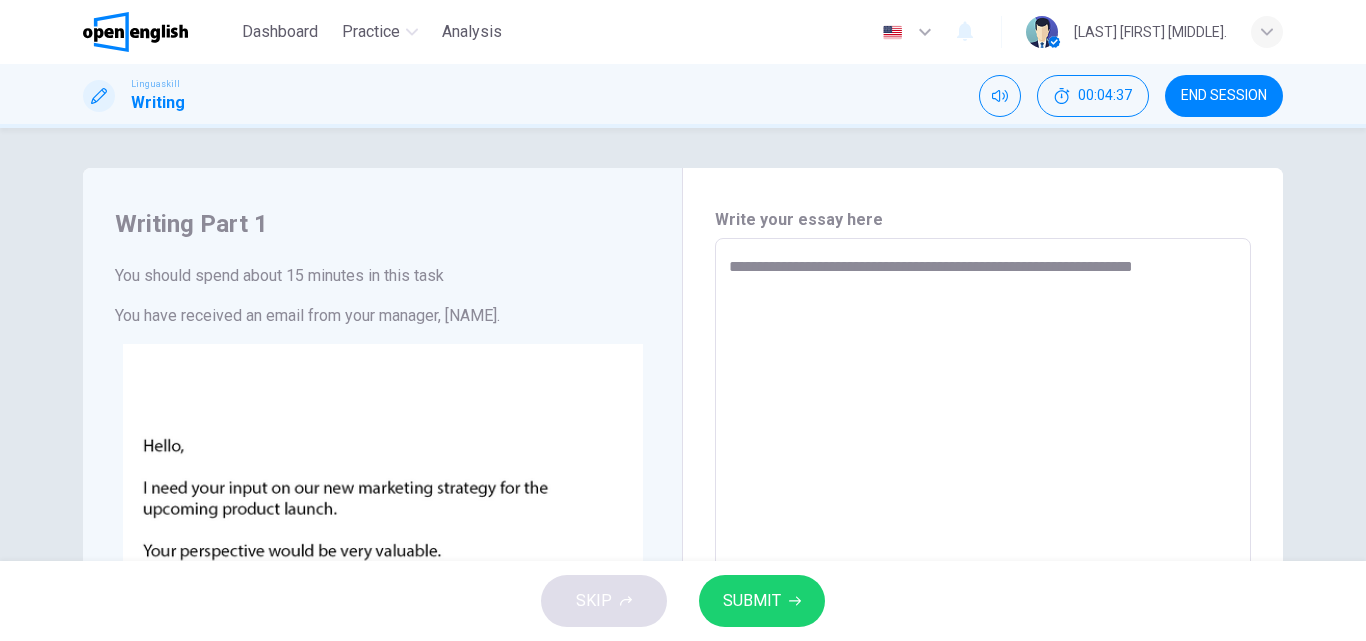 type on "**********" 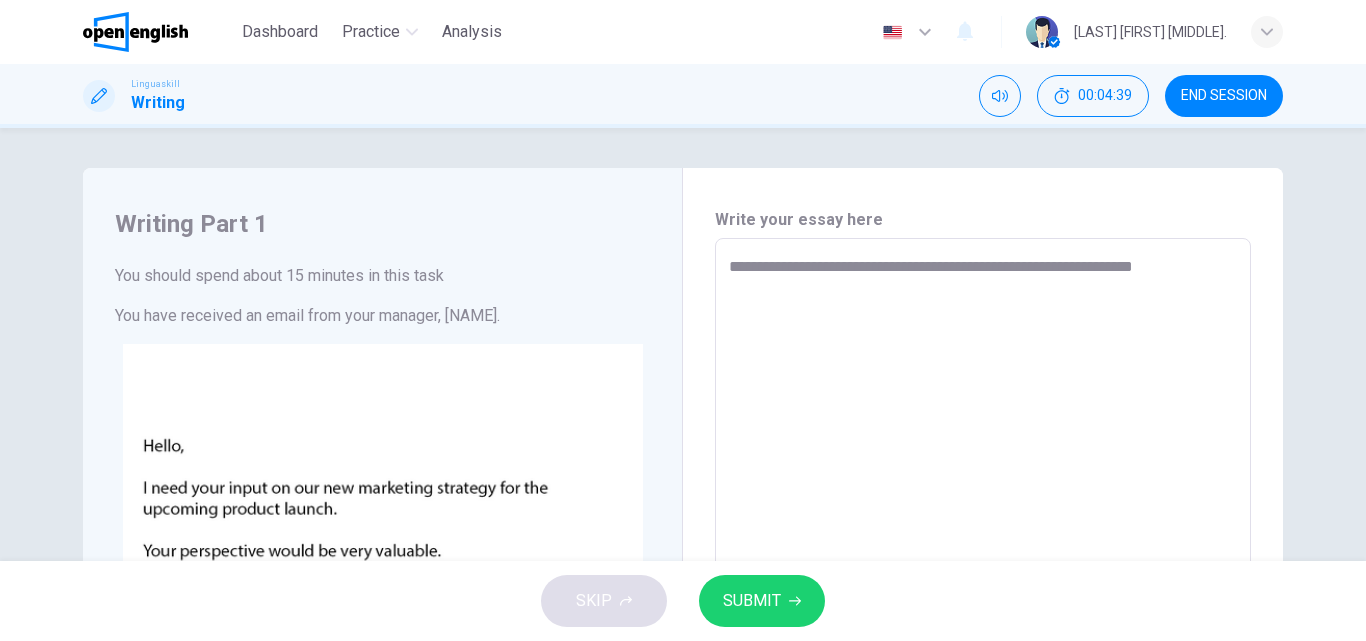 type on "**********" 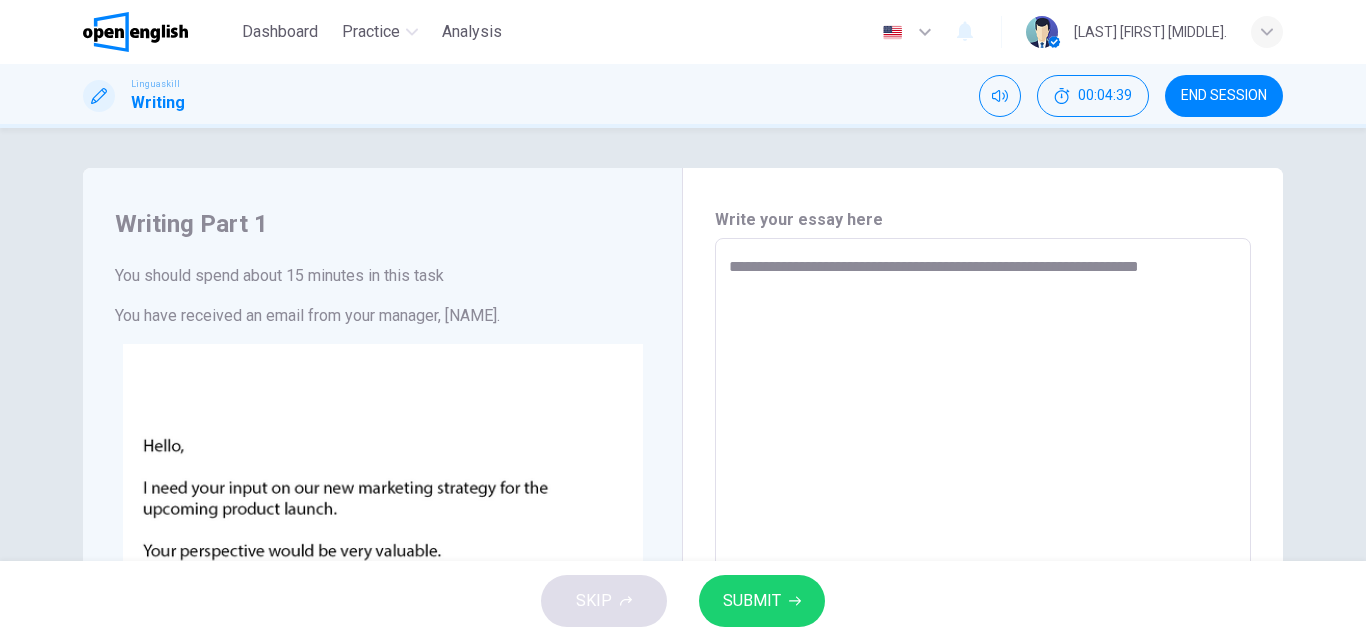 type on "**********" 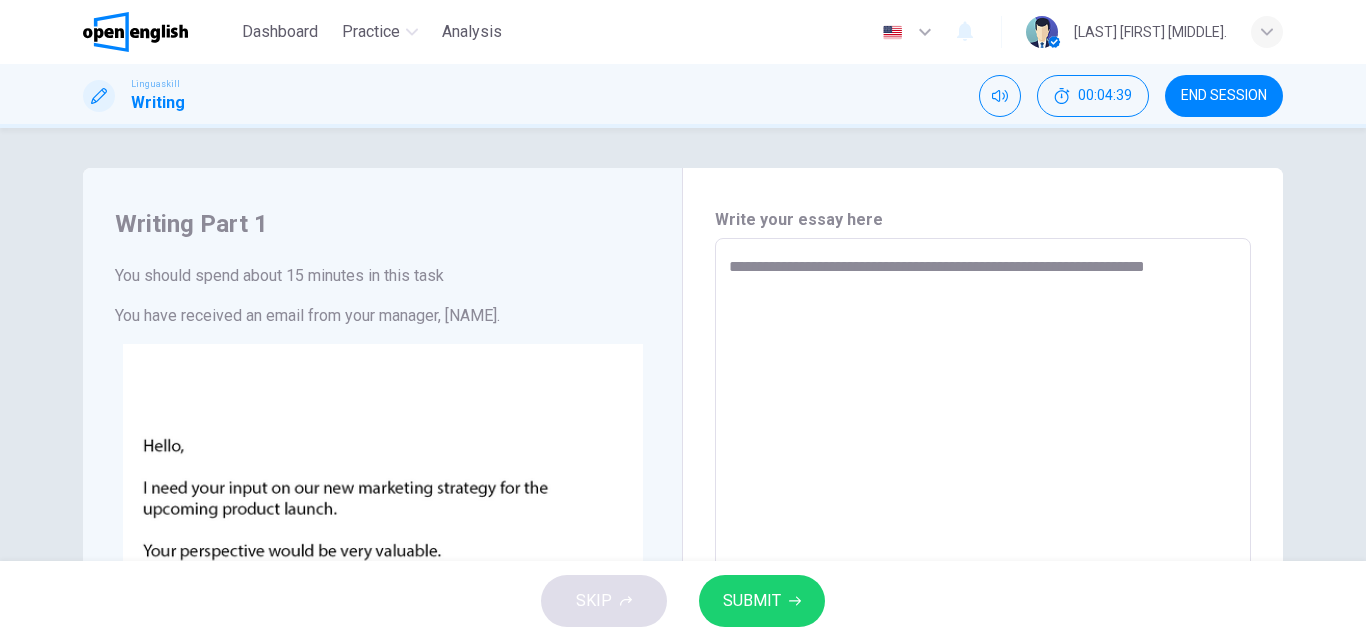 type on "**********" 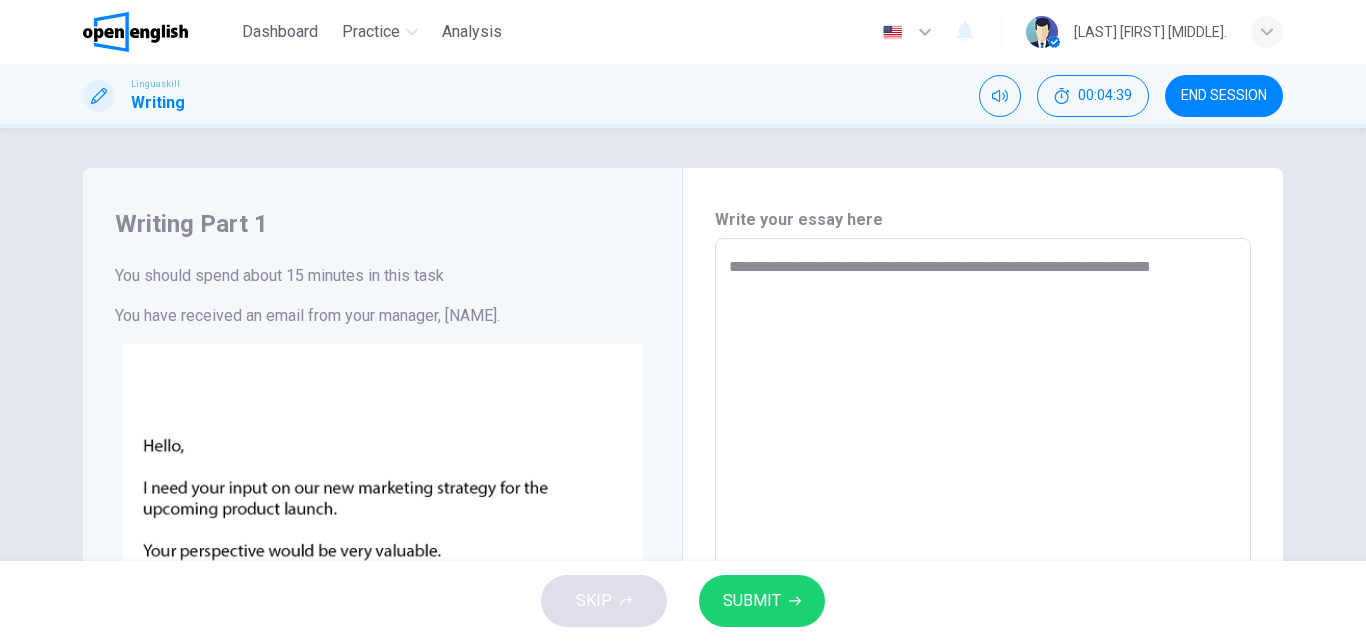 type on "*" 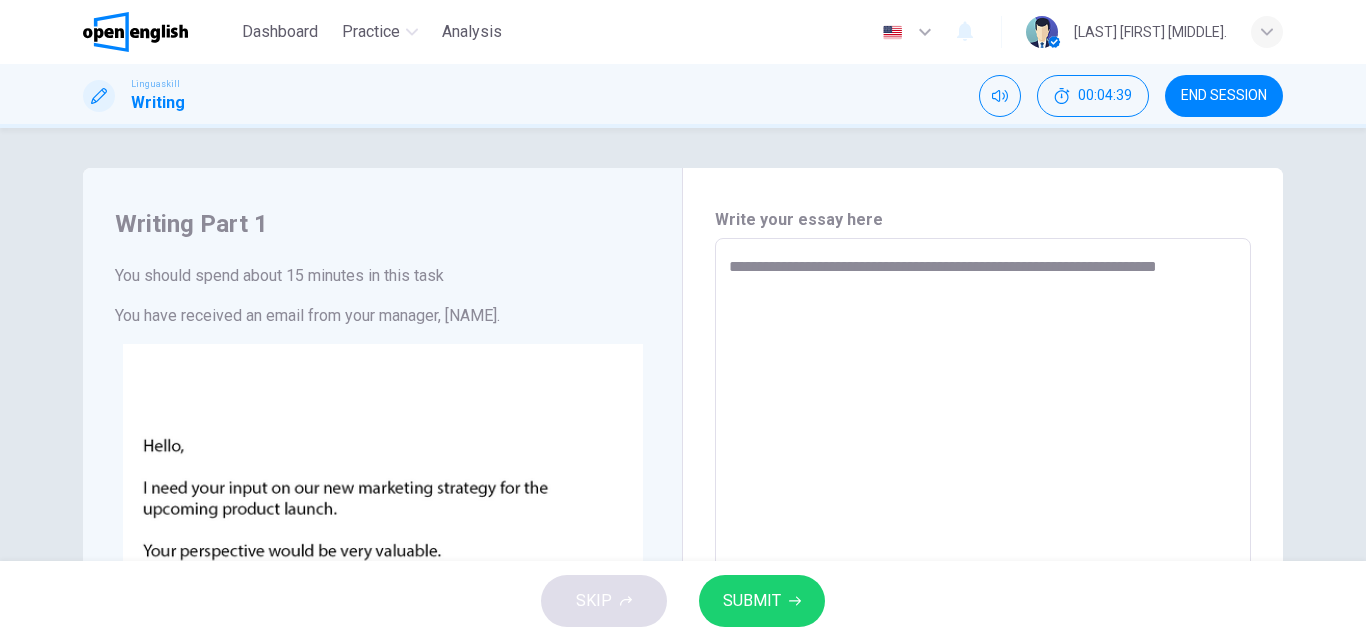 type on "*" 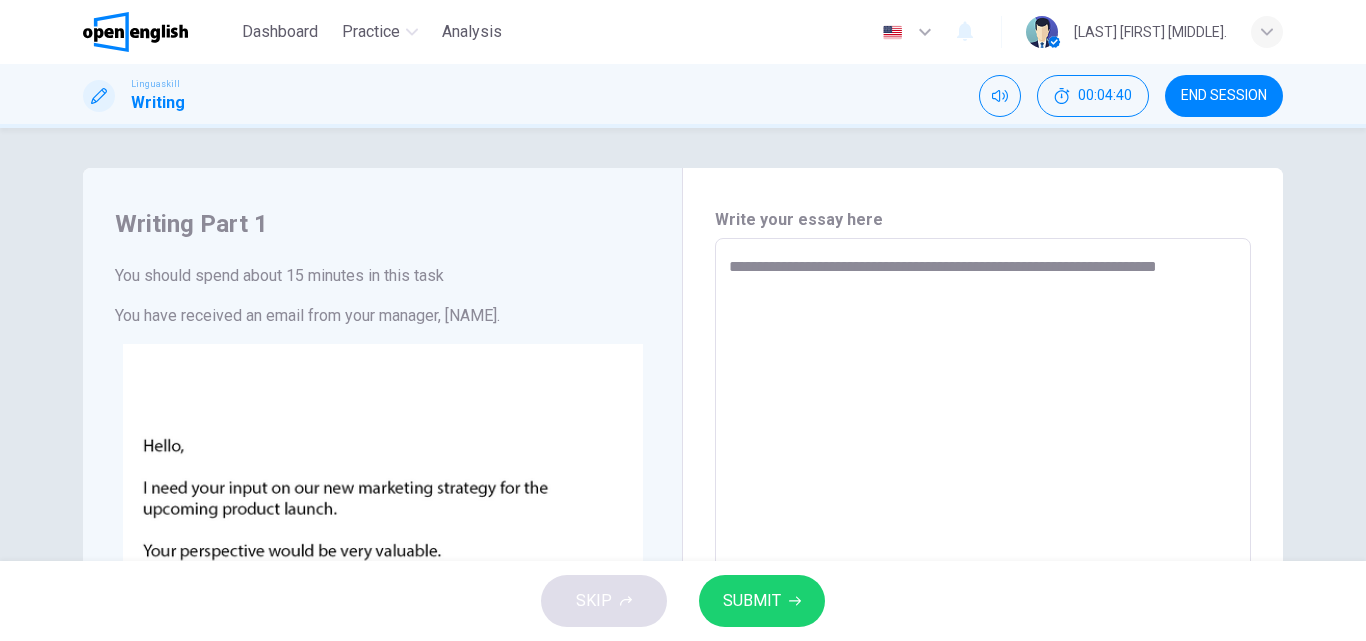 type on "**********" 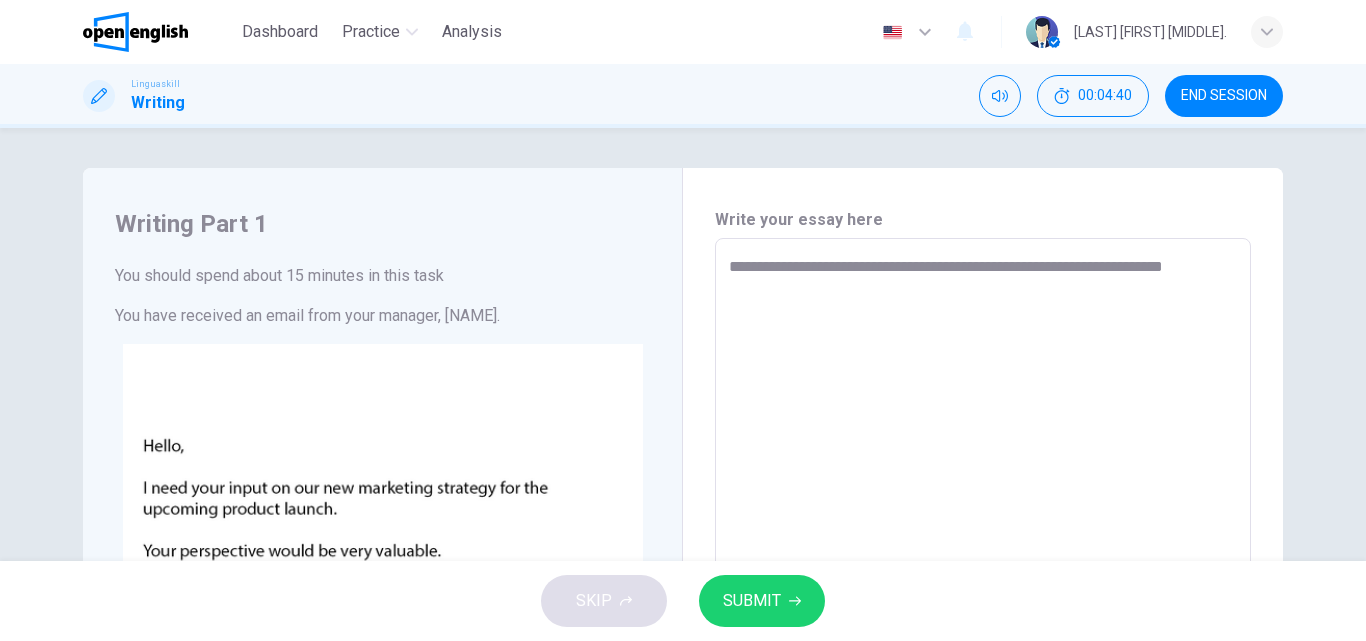 type on "*" 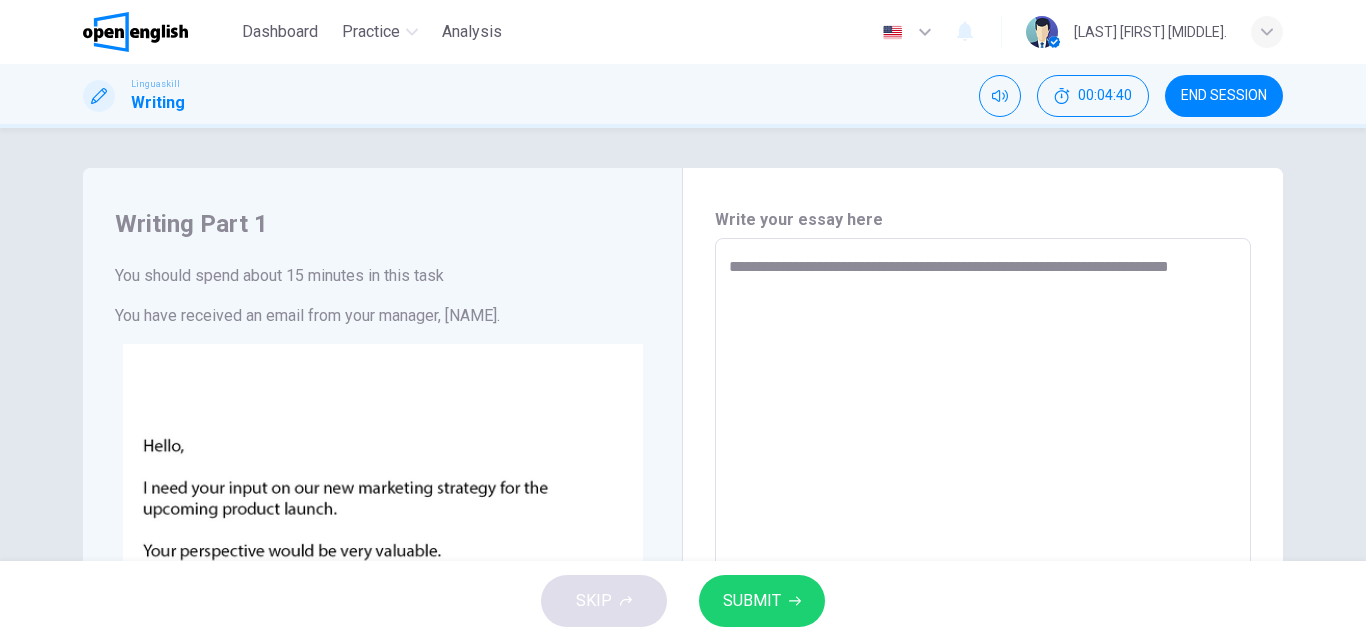 type on "*" 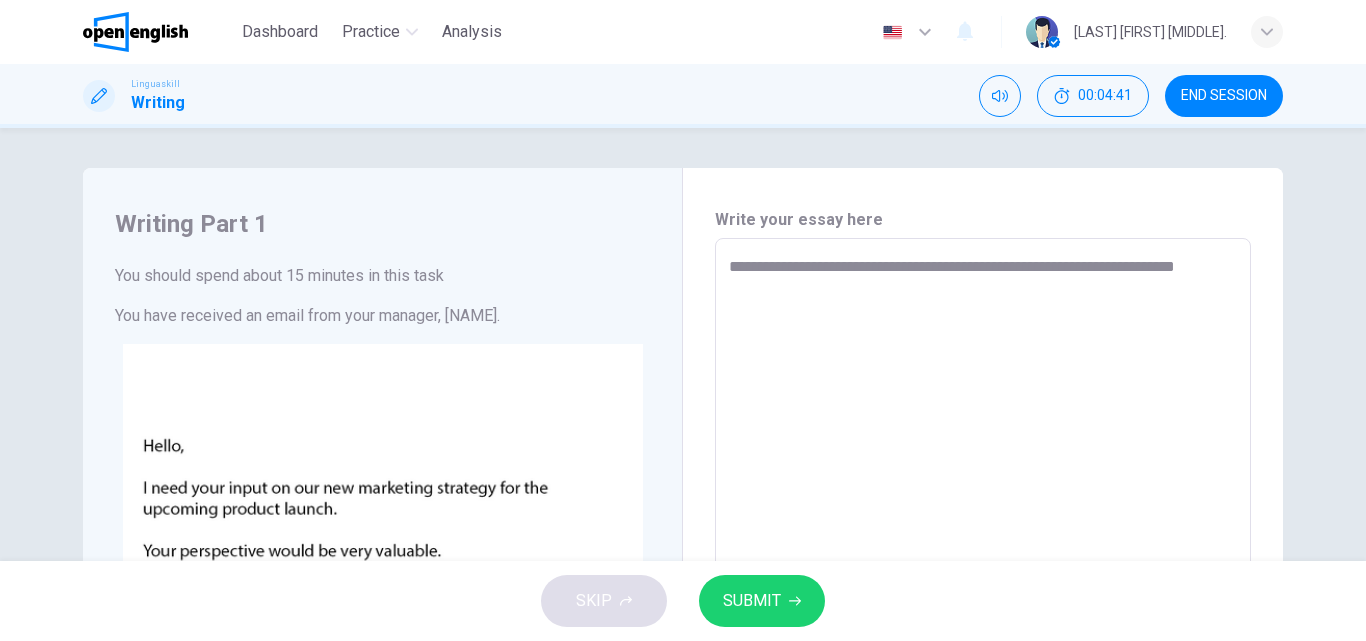 type on "**********" 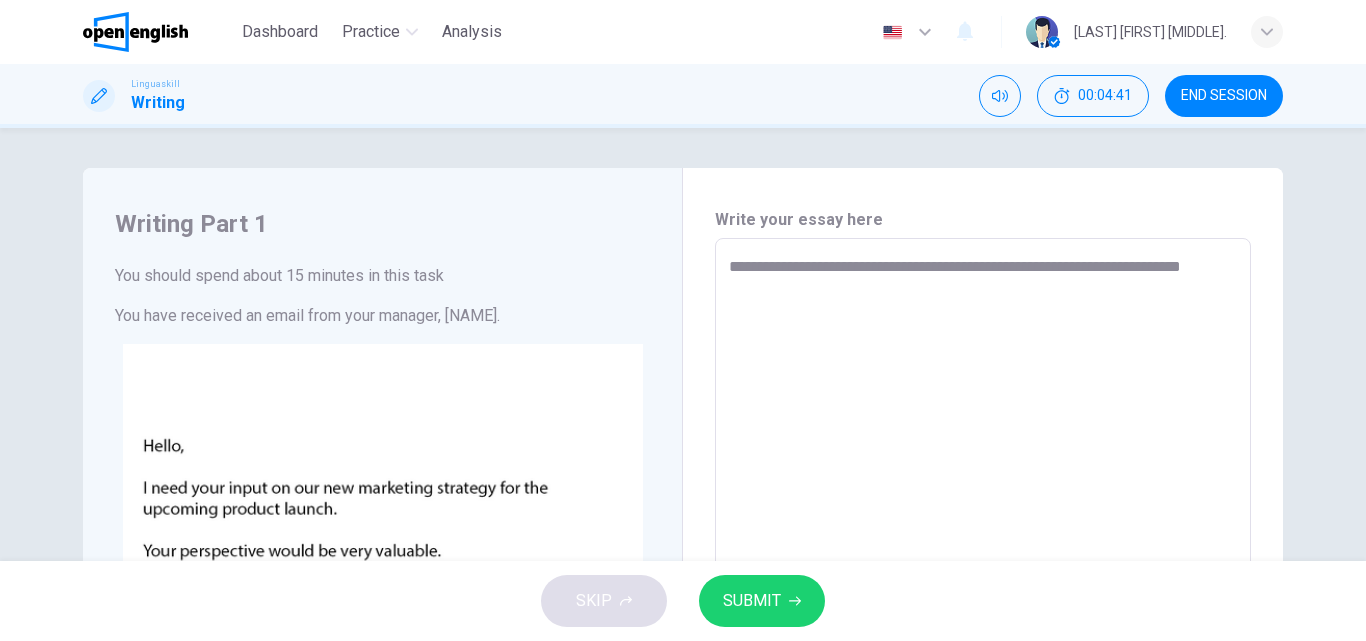 type on "*" 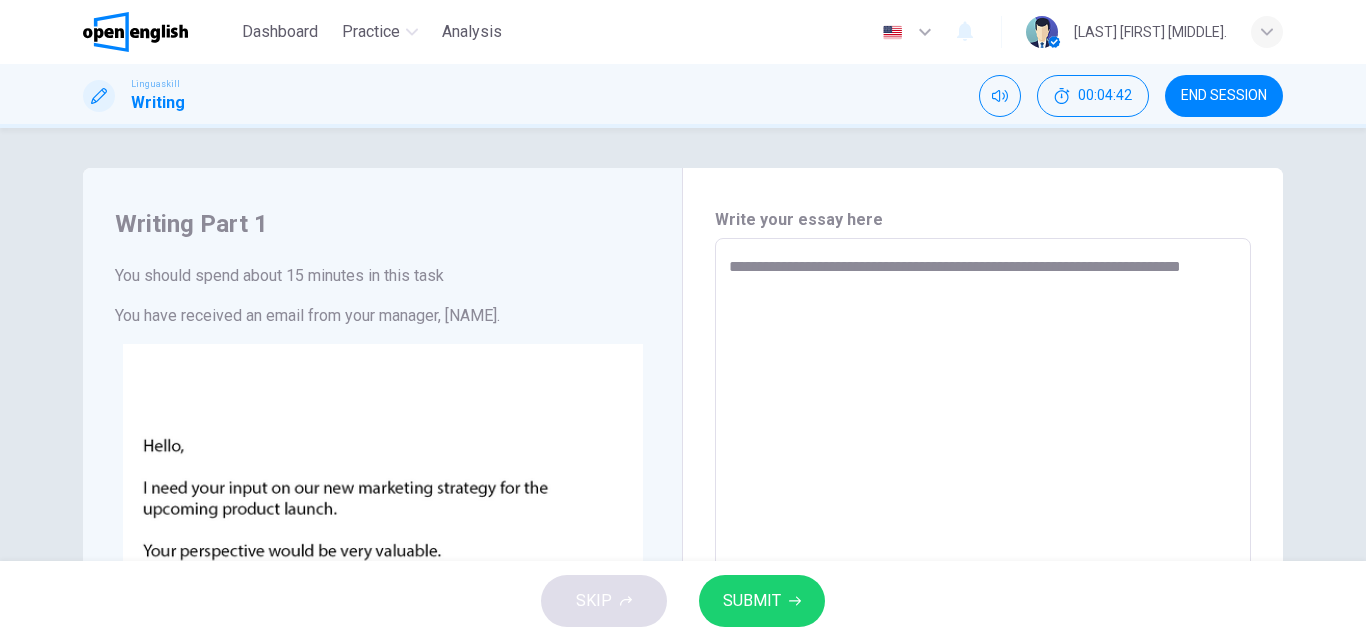type on "**********" 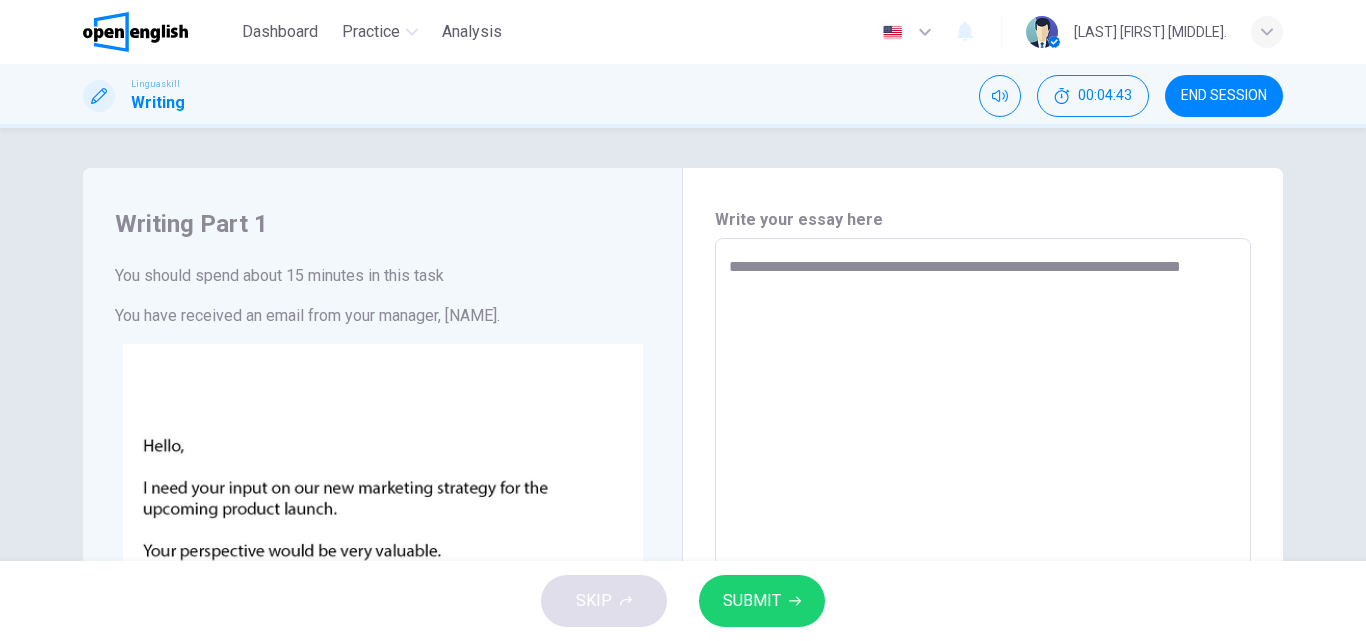 type on "*" 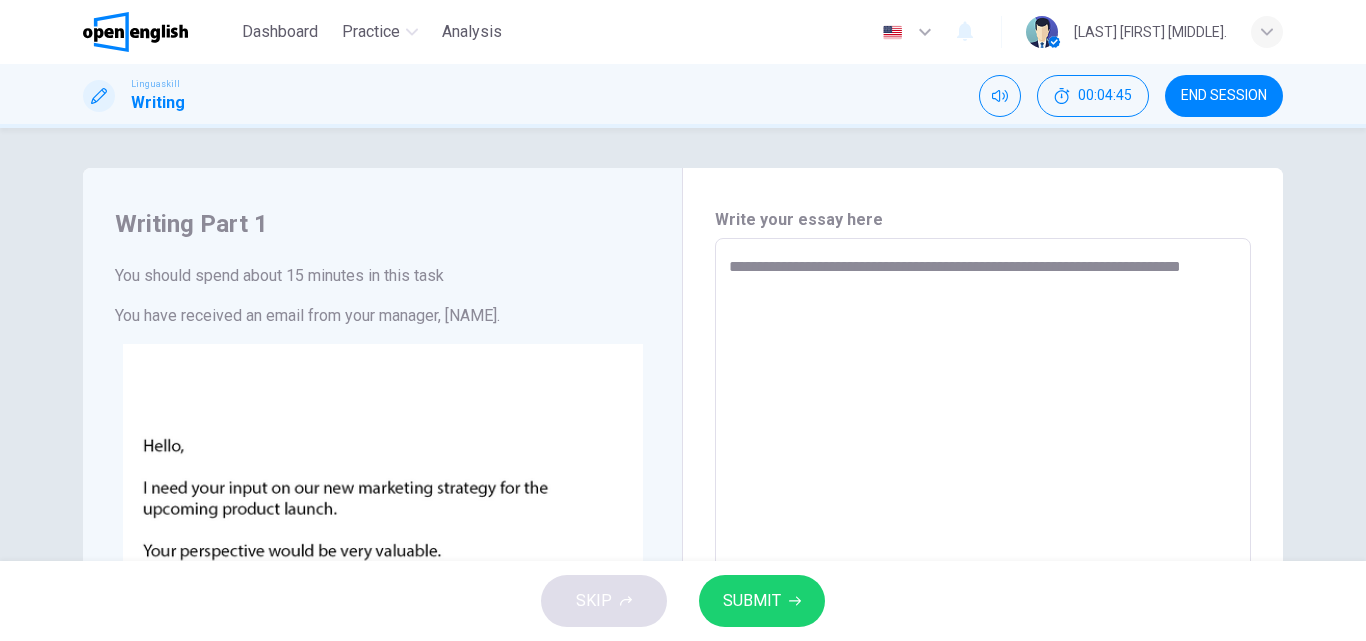 type on "**********" 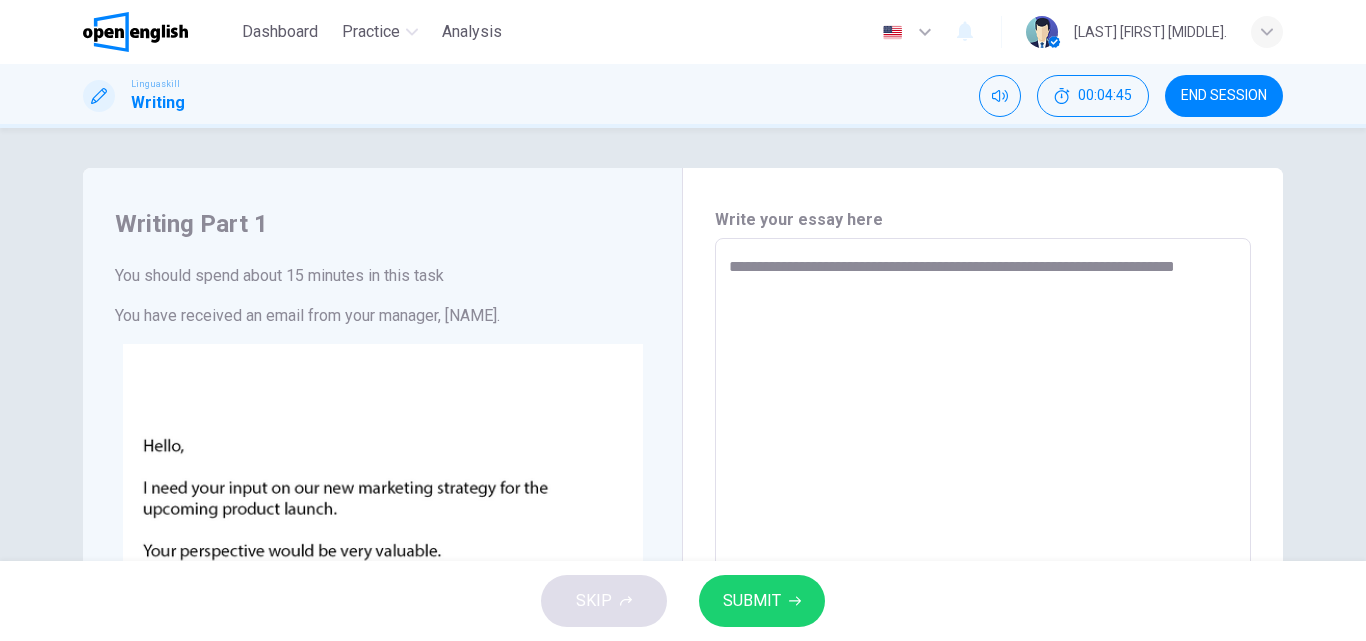 type on "**********" 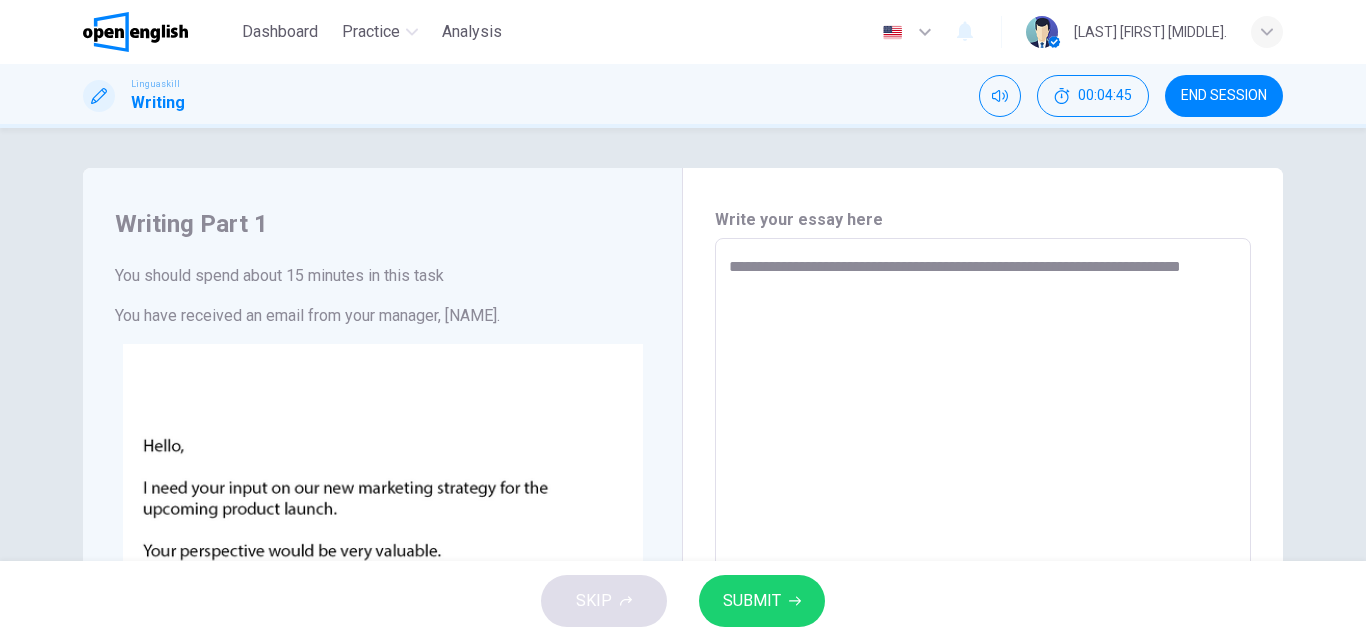 type on "*" 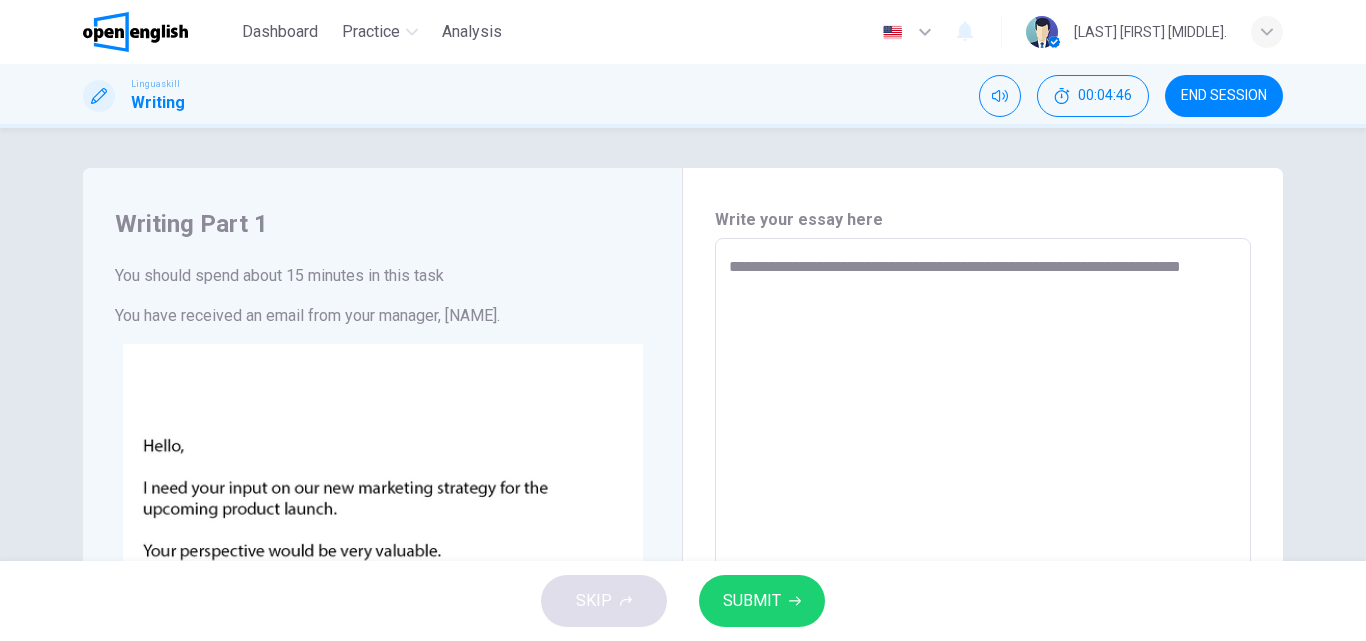 type on "**********" 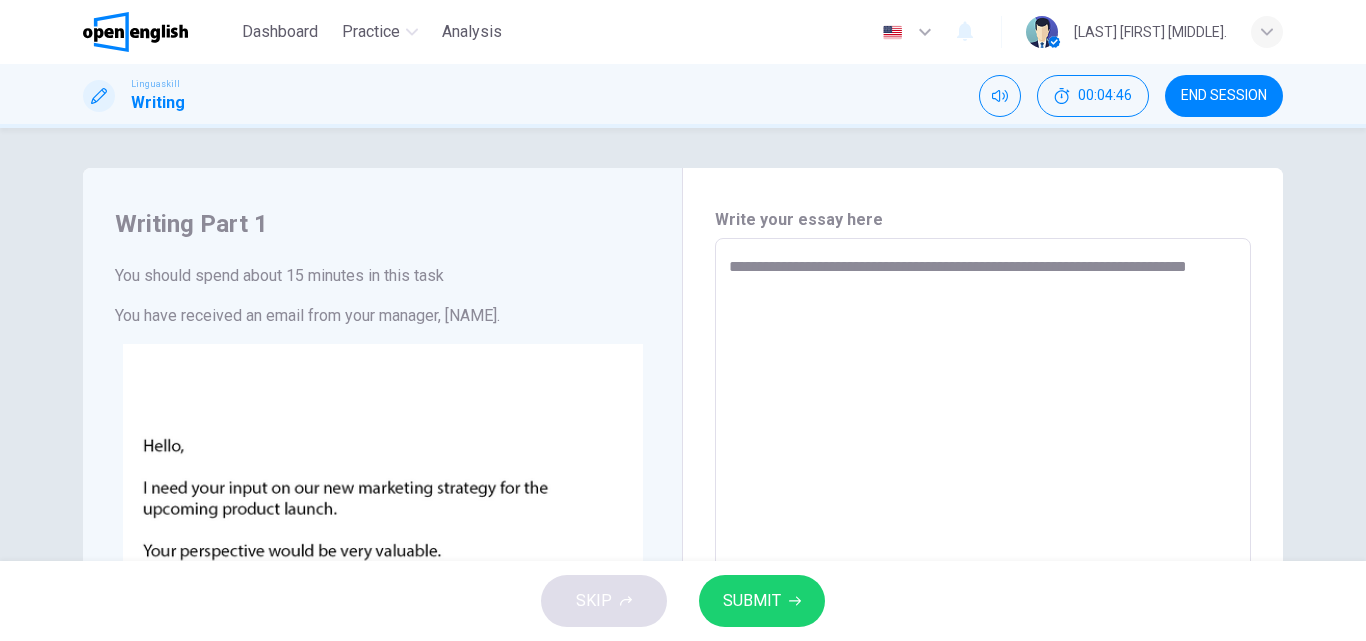 type on "*" 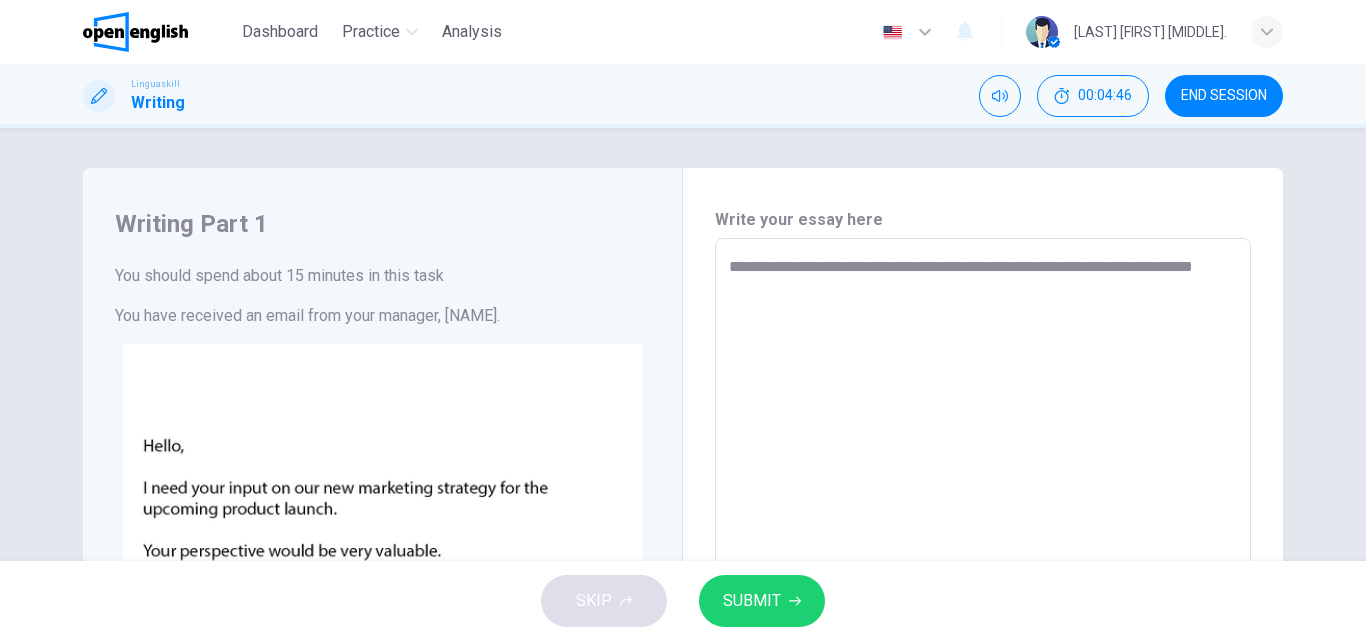 type on "*" 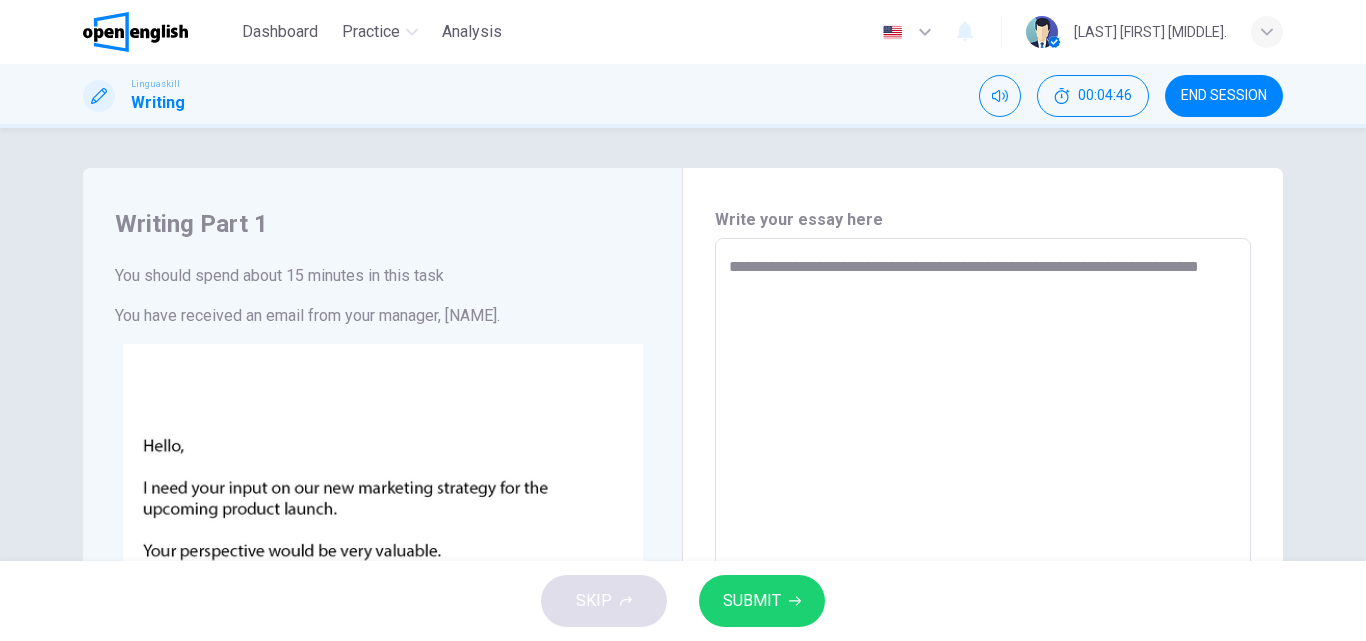 type on "*" 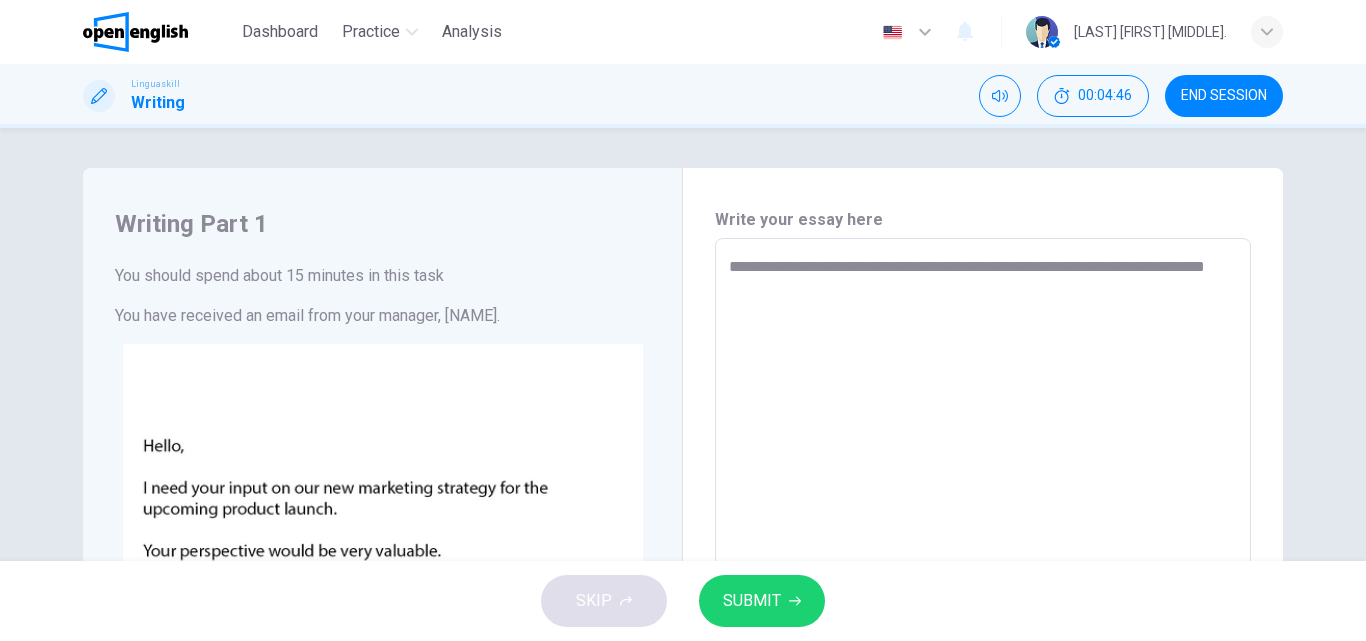 type on "**********" 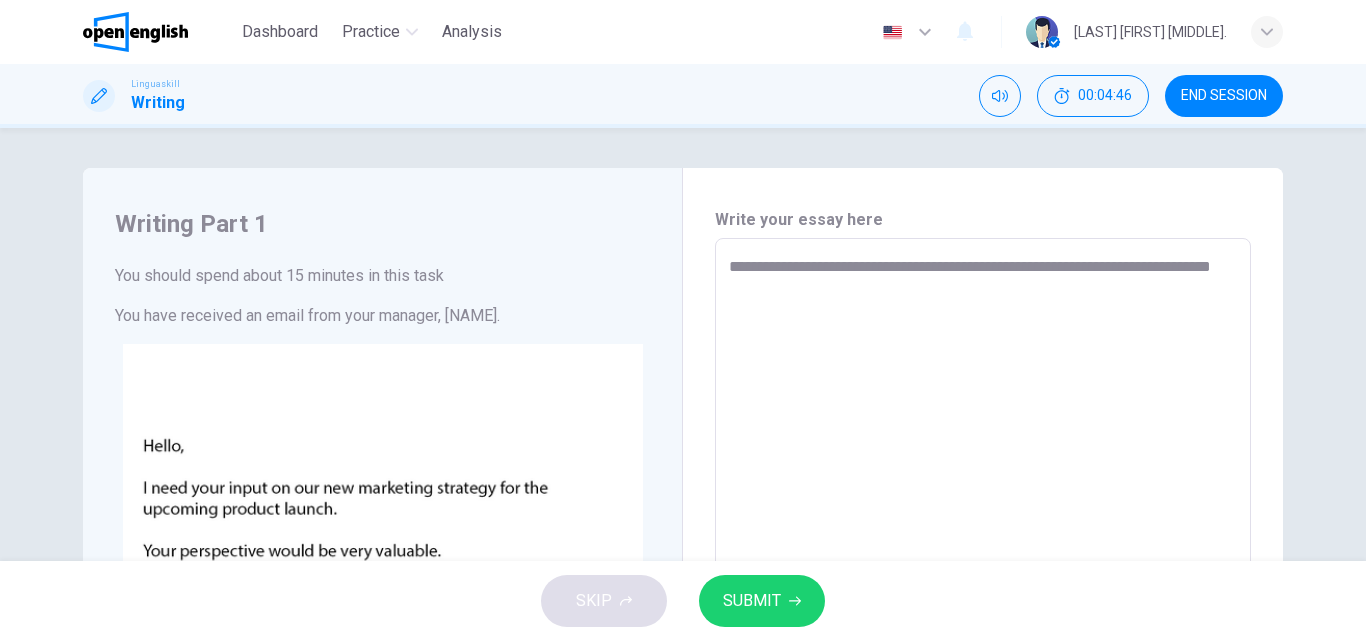 type on "*" 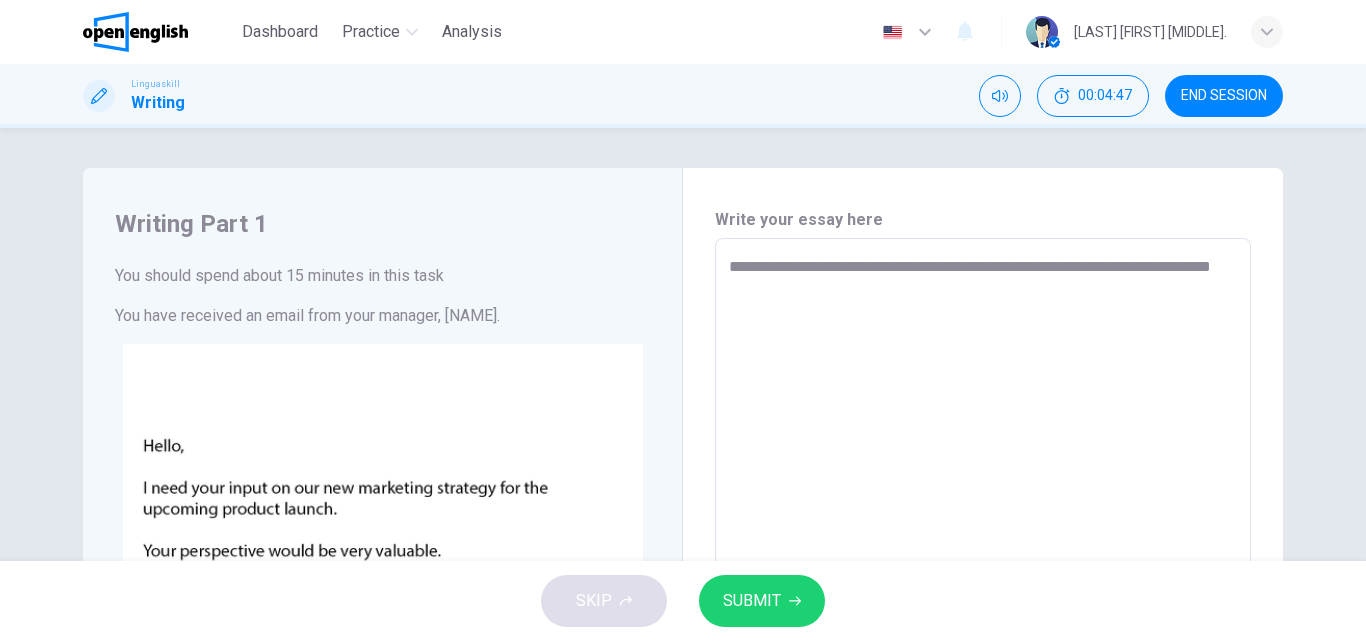 type on "**********" 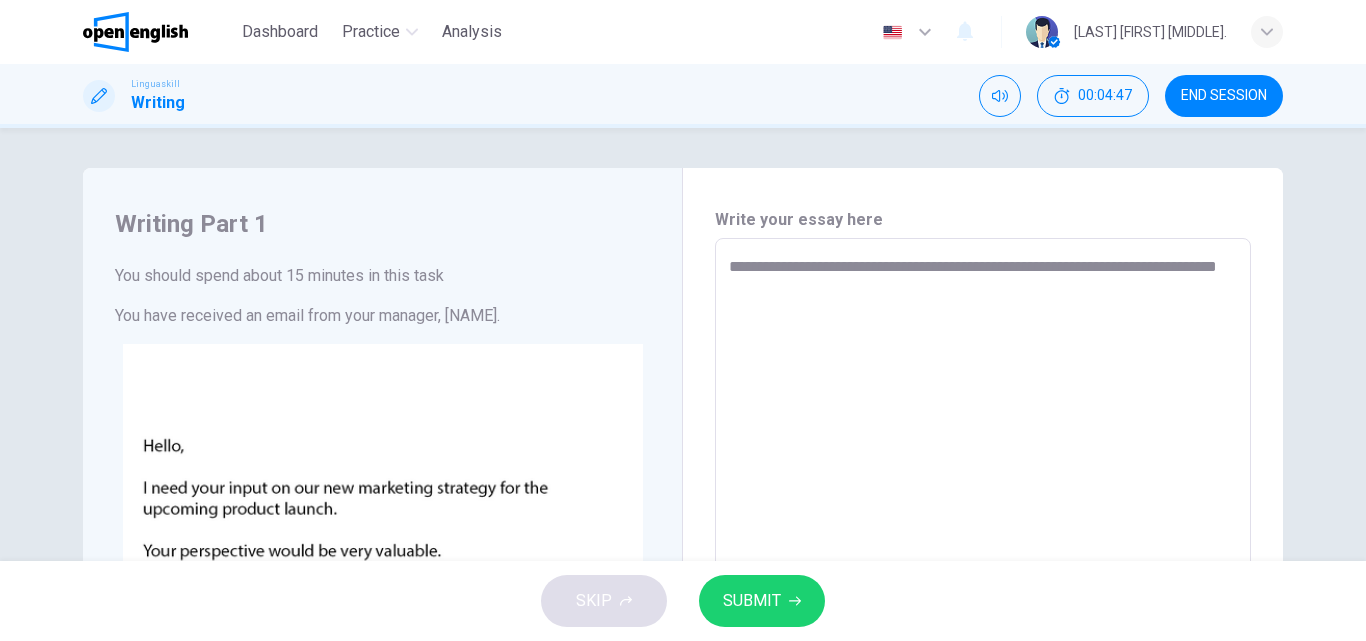 type on "*" 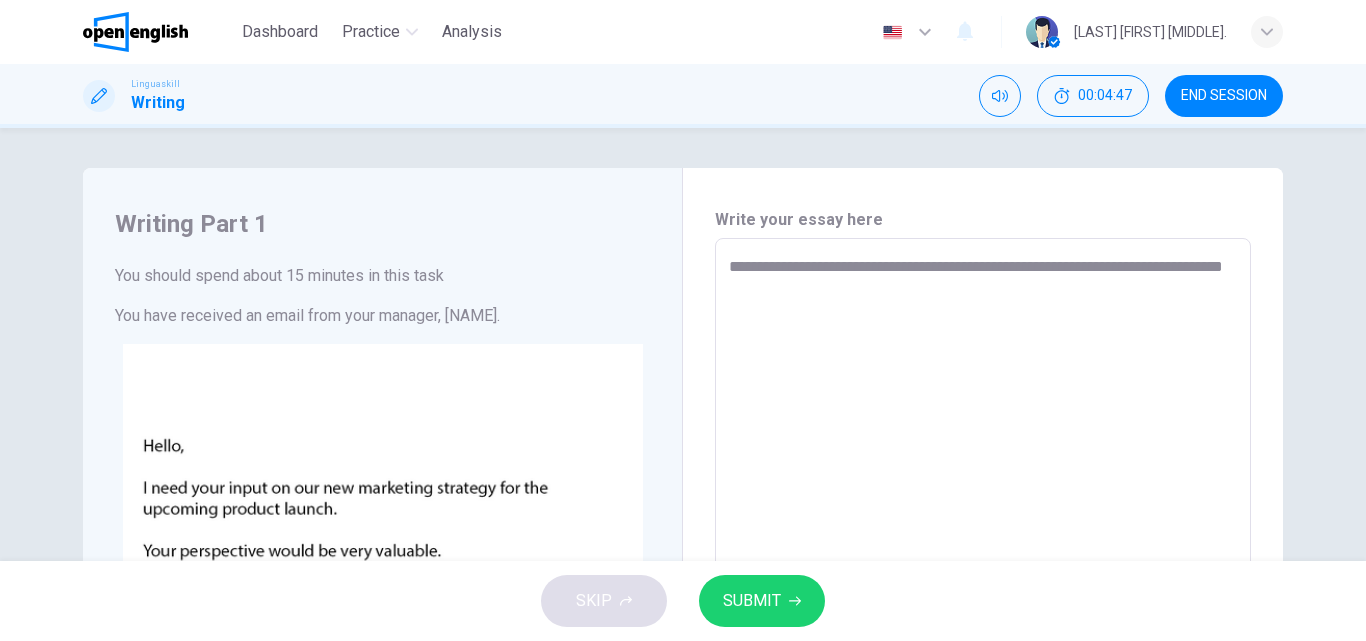type on "*" 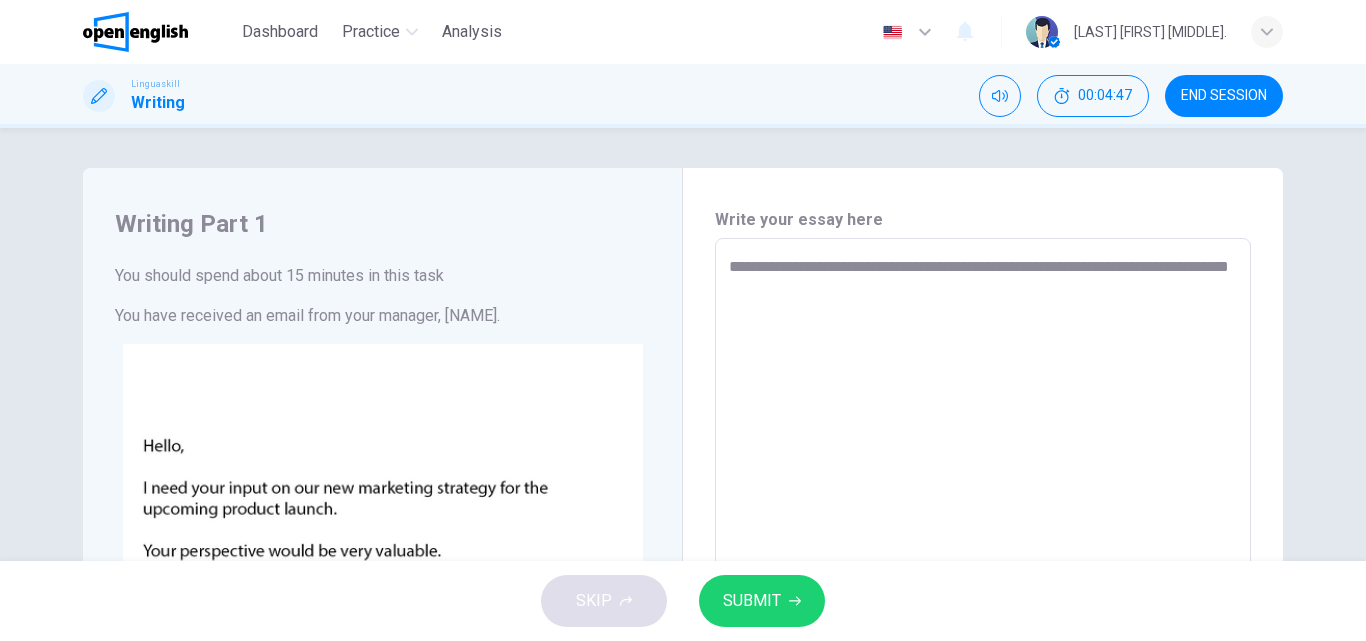type on "*" 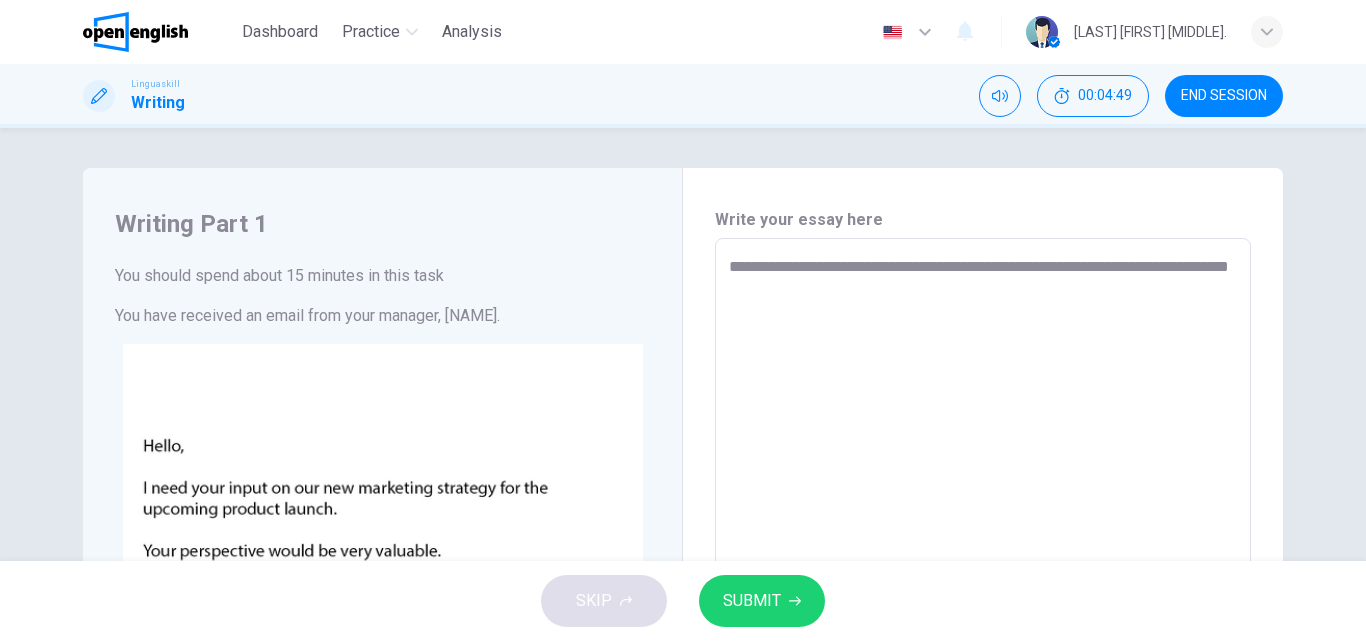 type 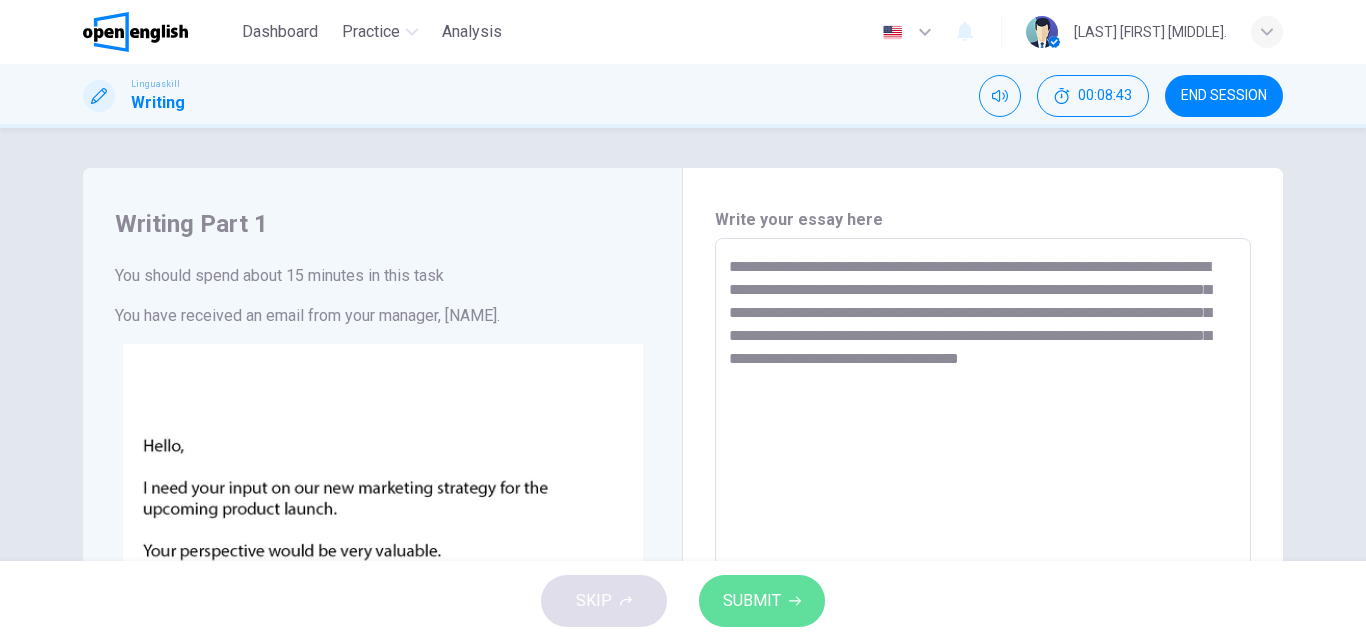 click on "SUBMIT" at bounding box center [752, 601] 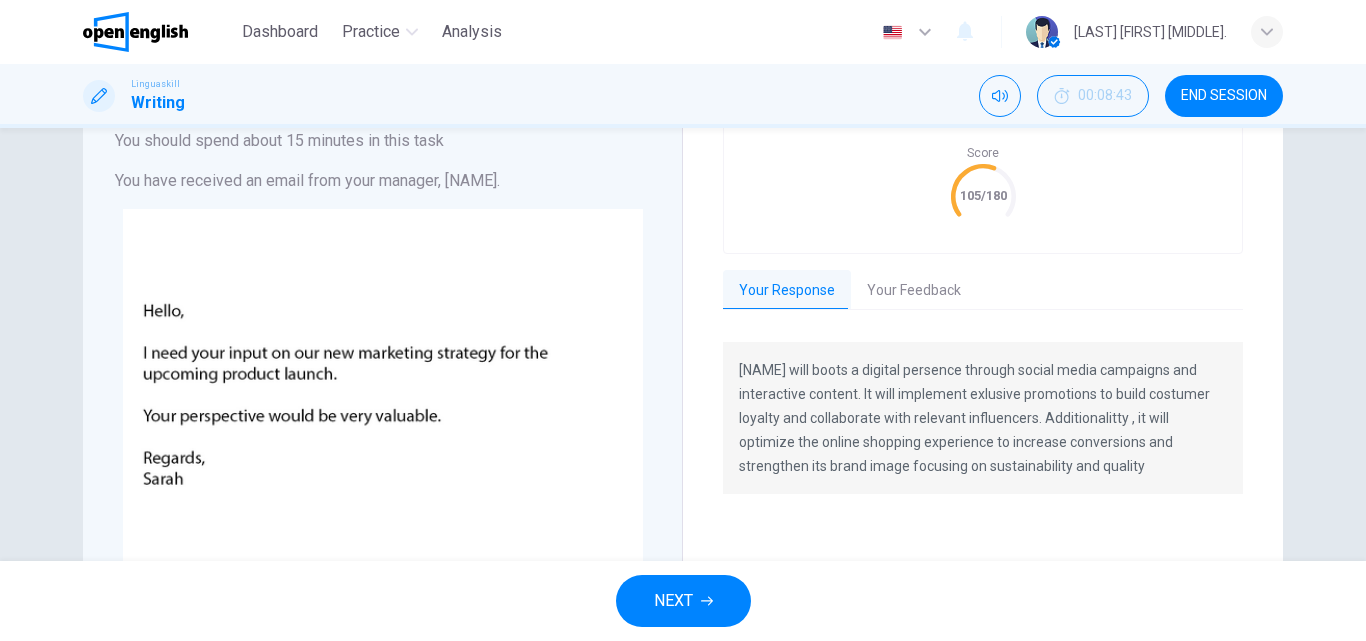 scroll, scrollTop: 154, scrollLeft: 0, axis: vertical 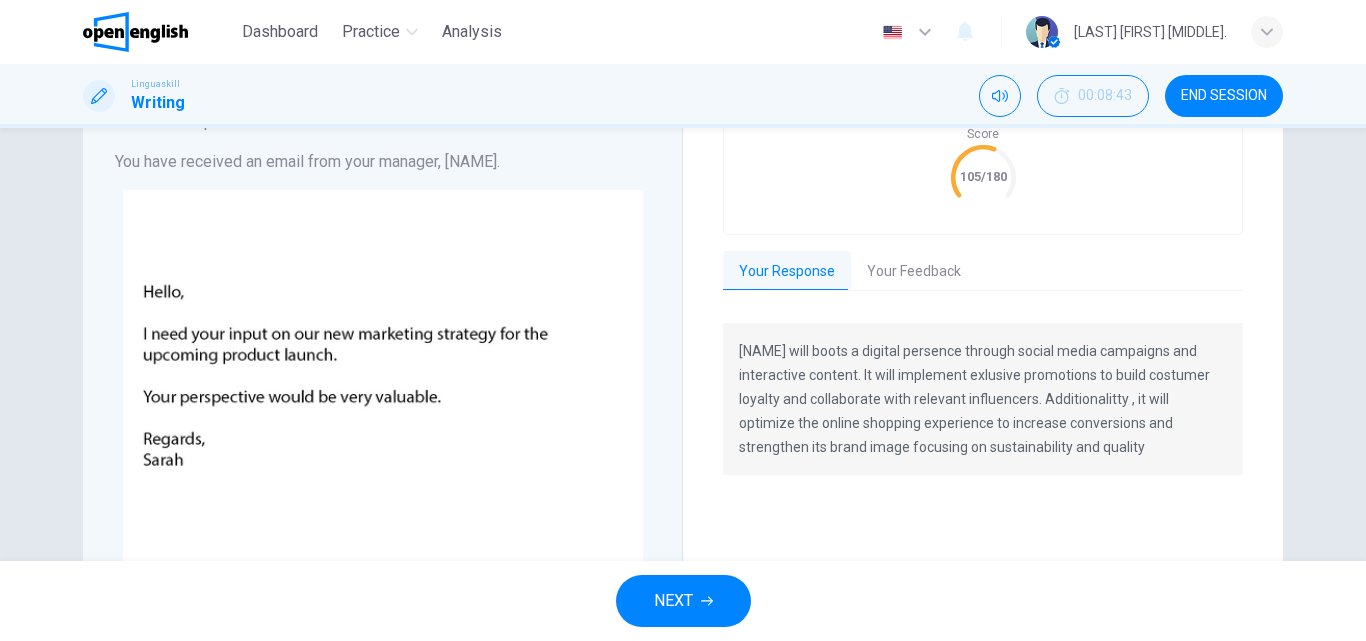 click on "Your Feedback" at bounding box center [914, 272] 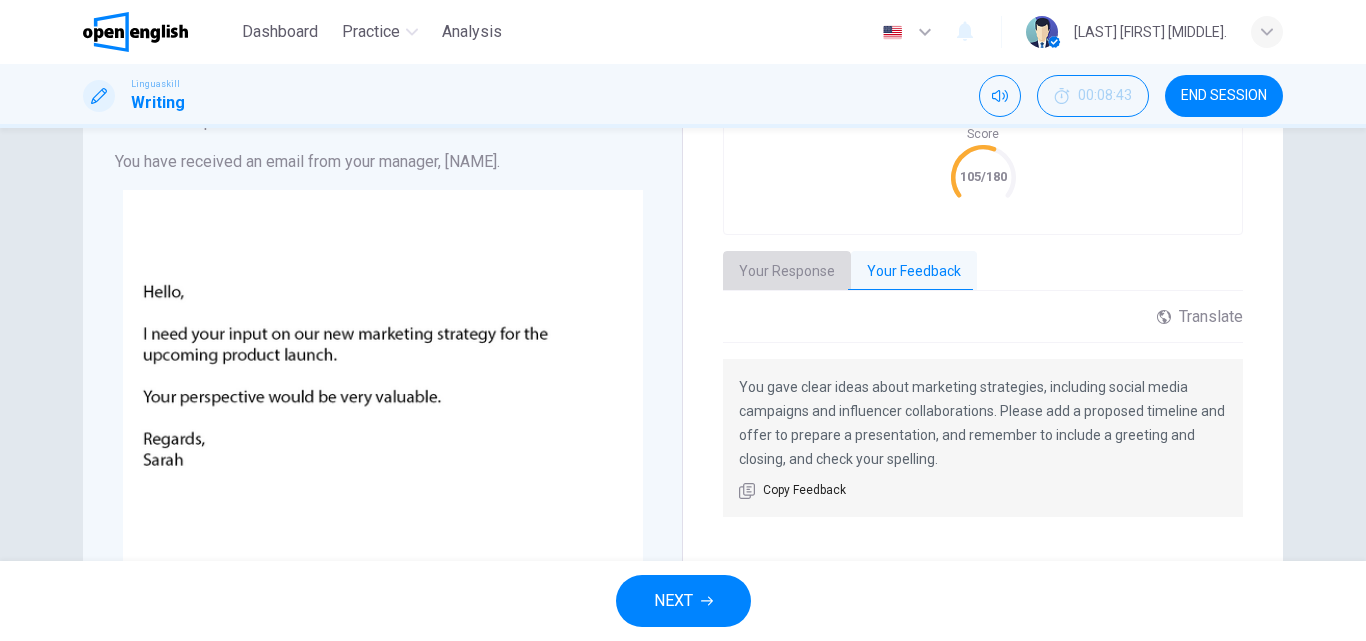 click on "Your Response" at bounding box center (787, 272) 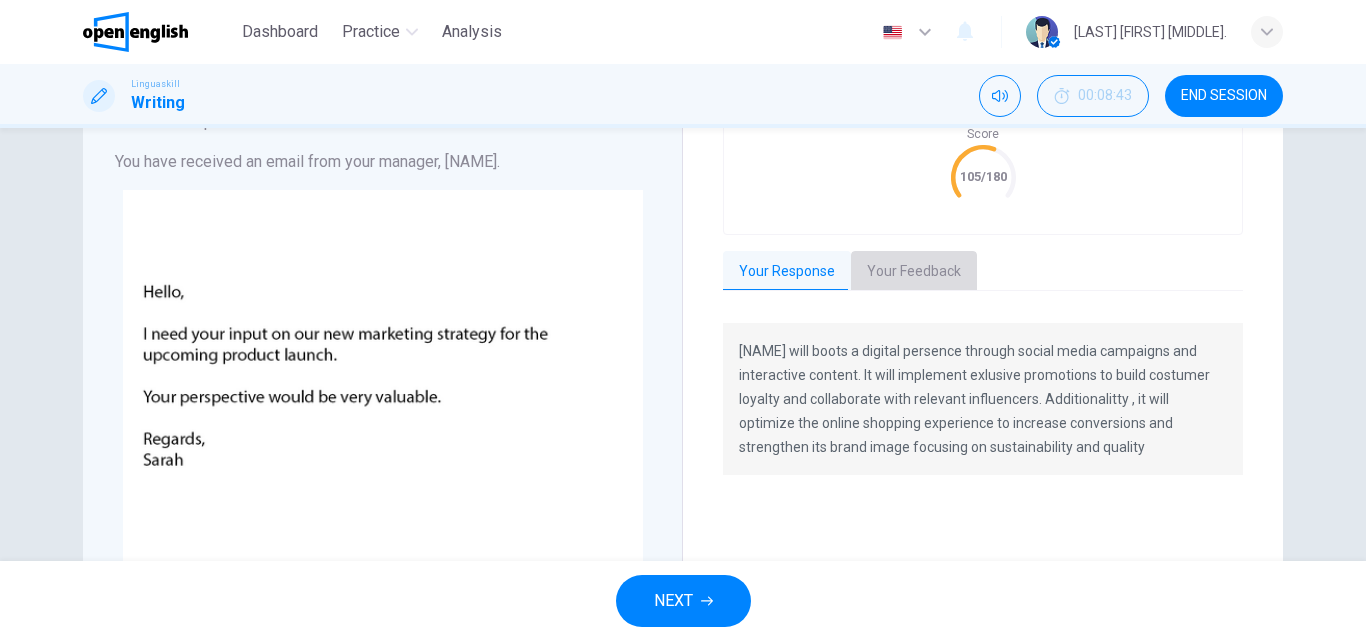 click on "Your Feedback" at bounding box center [914, 272] 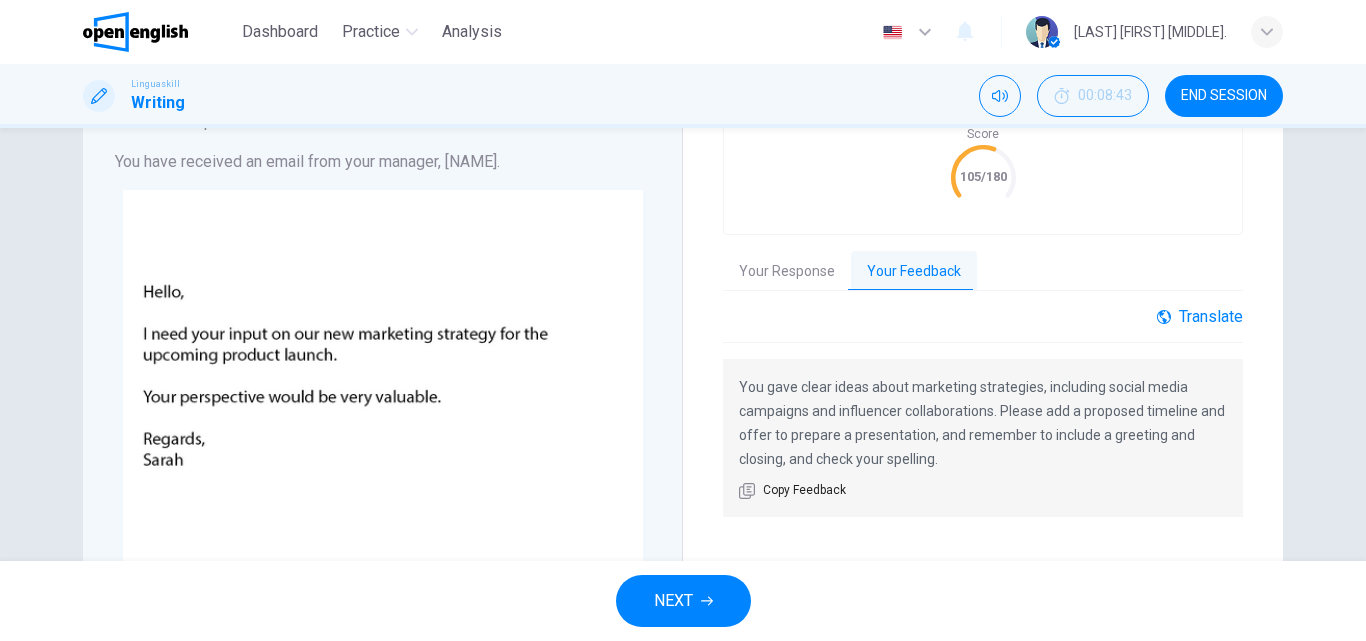 click on "Translate" at bounding box center [1200, 316] 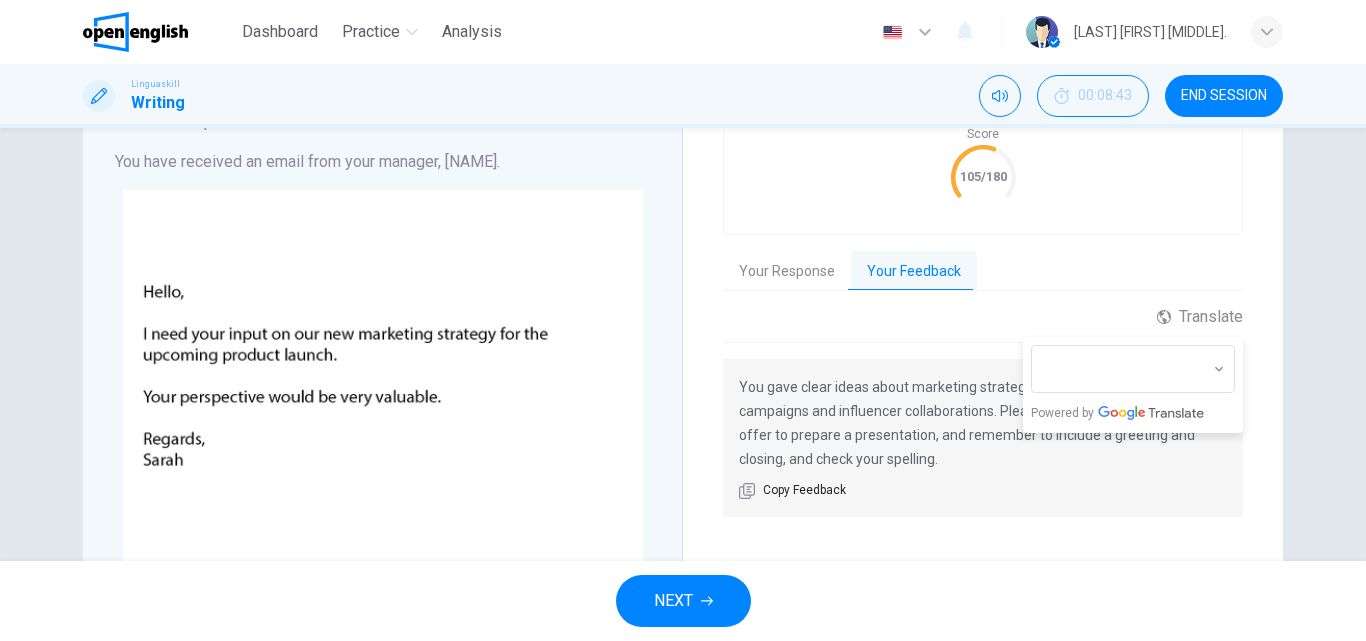 click on "NEXT" at bounding box center [683, 601] 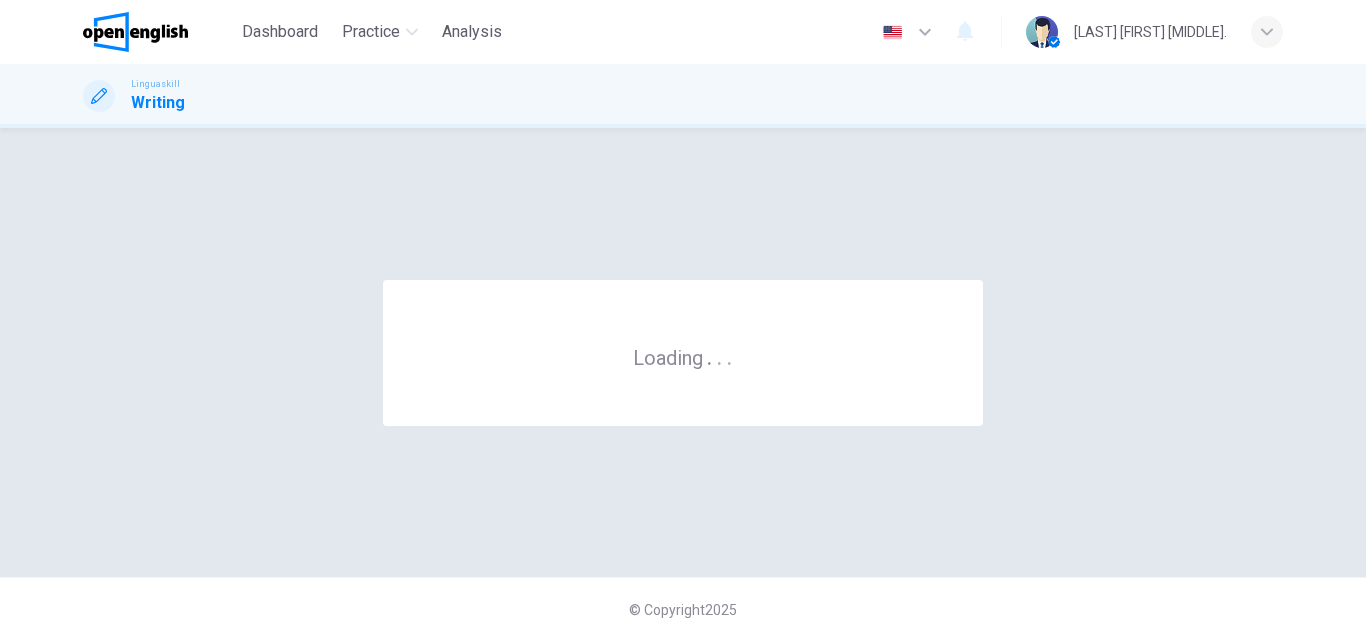 scroll, scrollTop: 0, scrollLeft: 0, axis: both 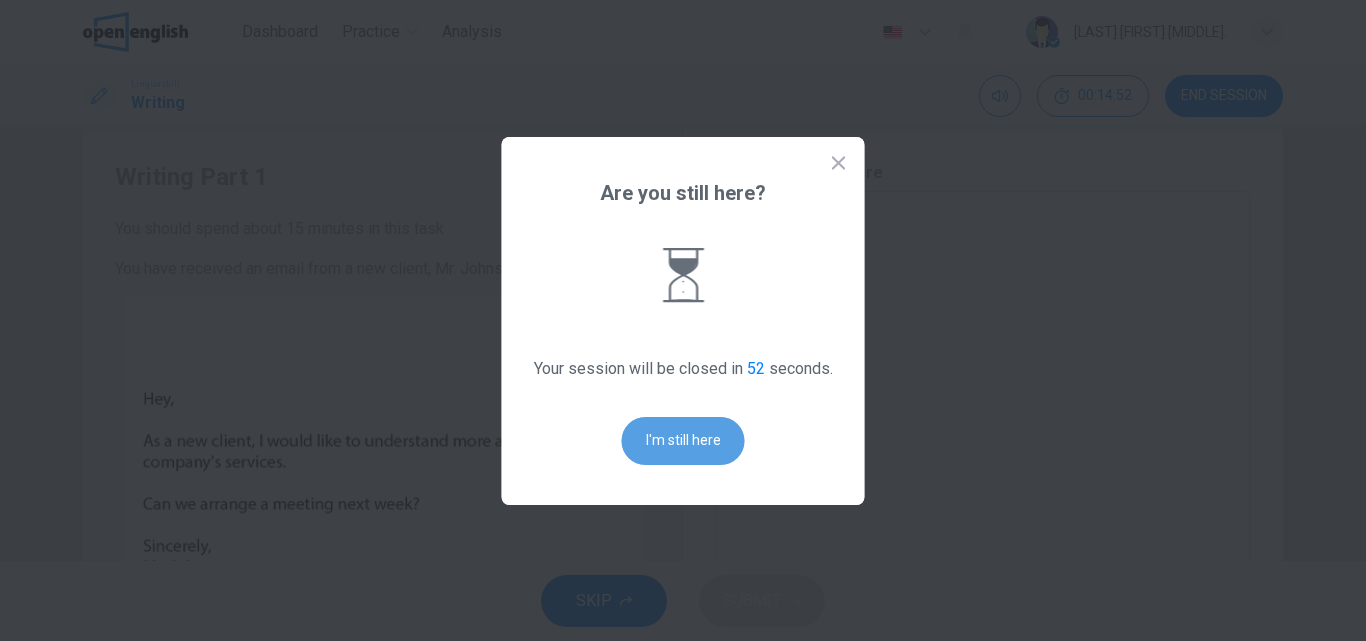 click on "I'm still here" at bounding box center [683, 441] 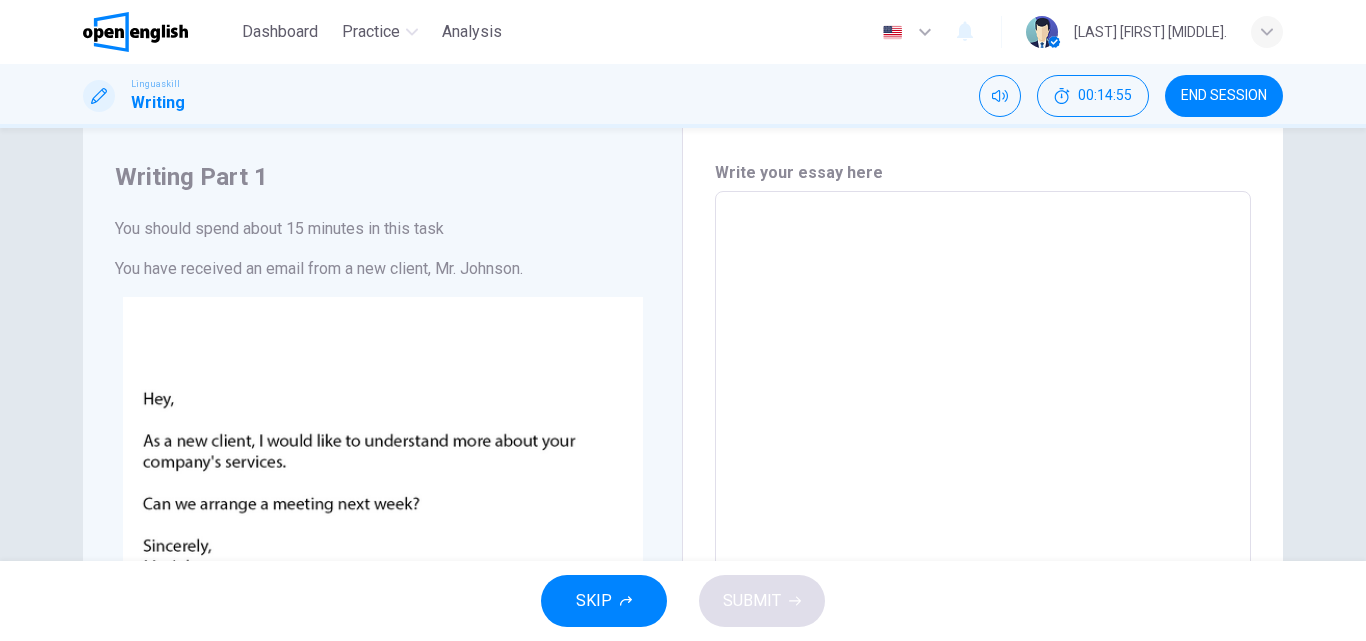 click at bounding box center [983, 564] 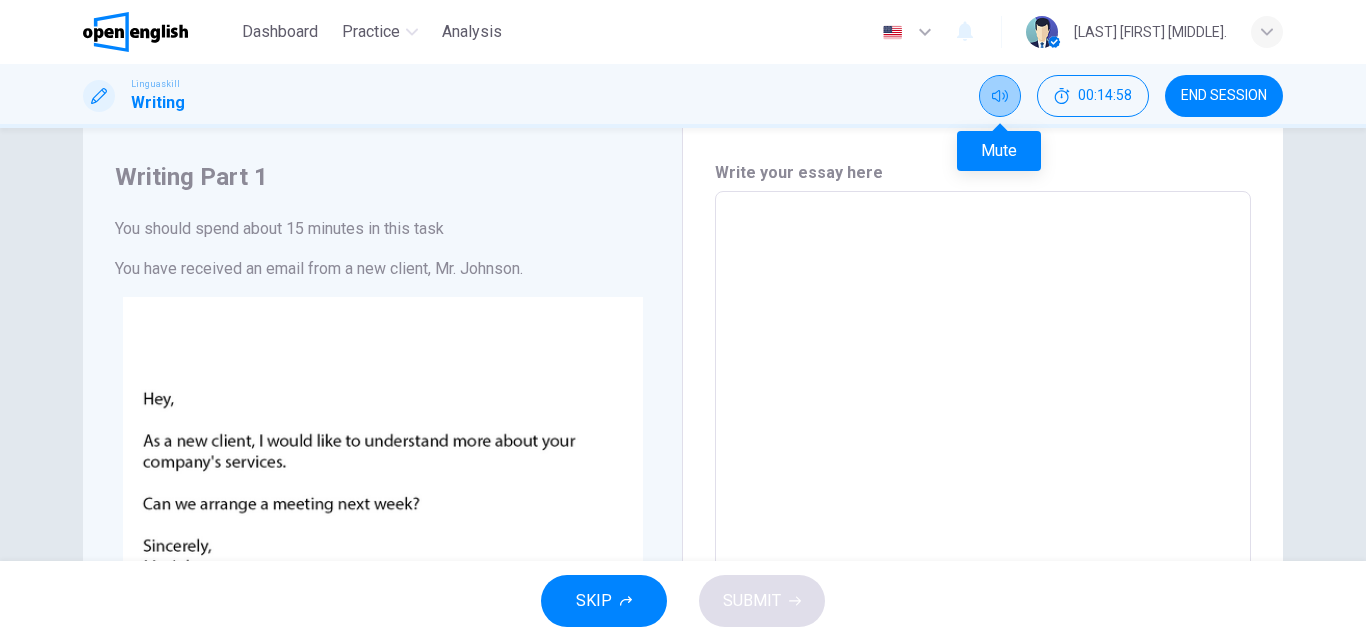 click 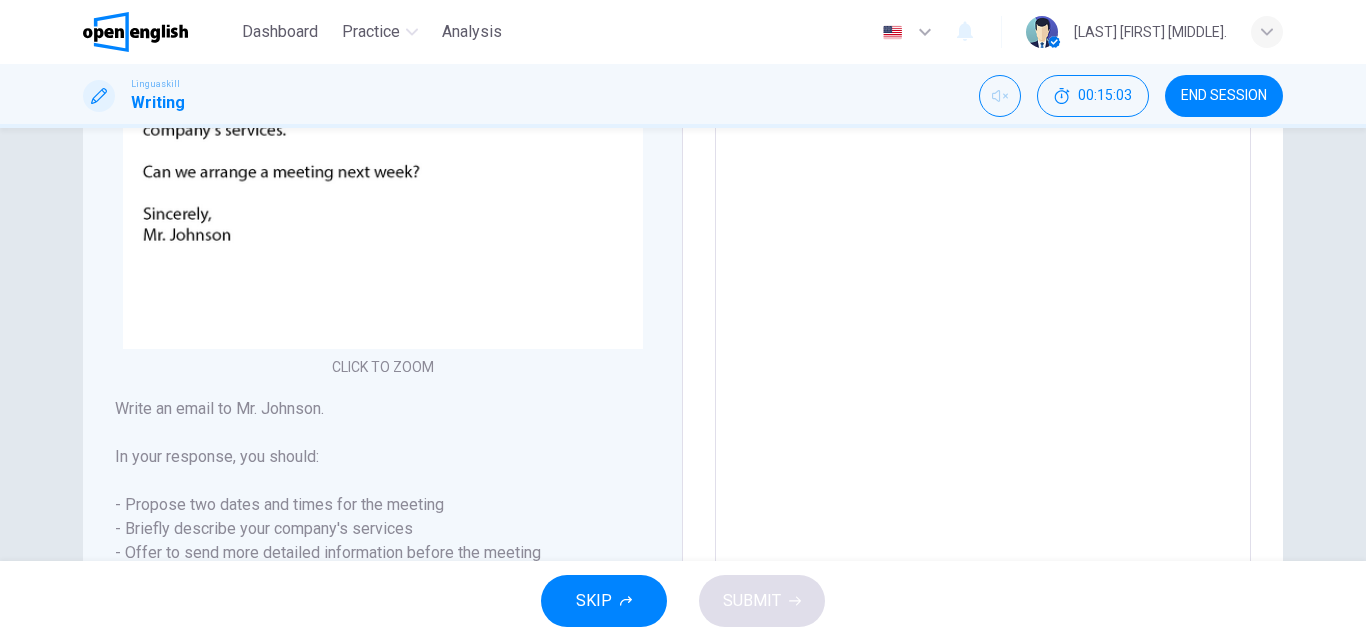 scroll, scrollTop: 398, scrollLeft: 0, axis: vertical 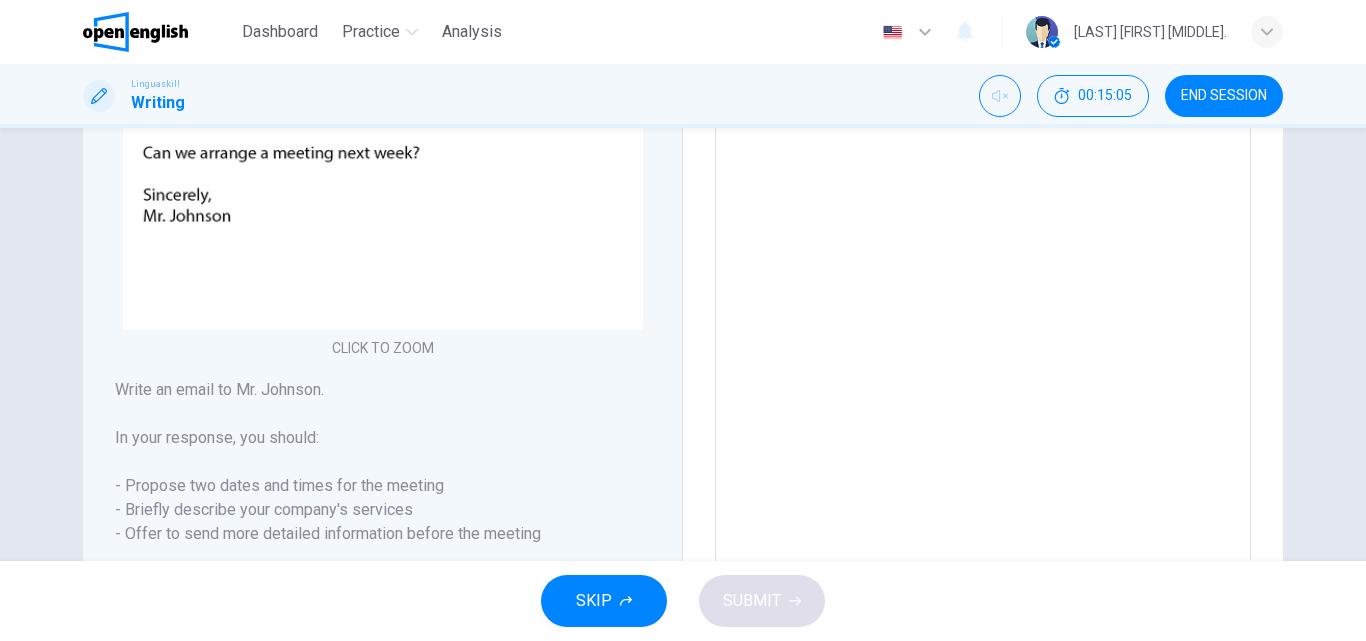 click on "SKIP" at bounding box center [604, 601] 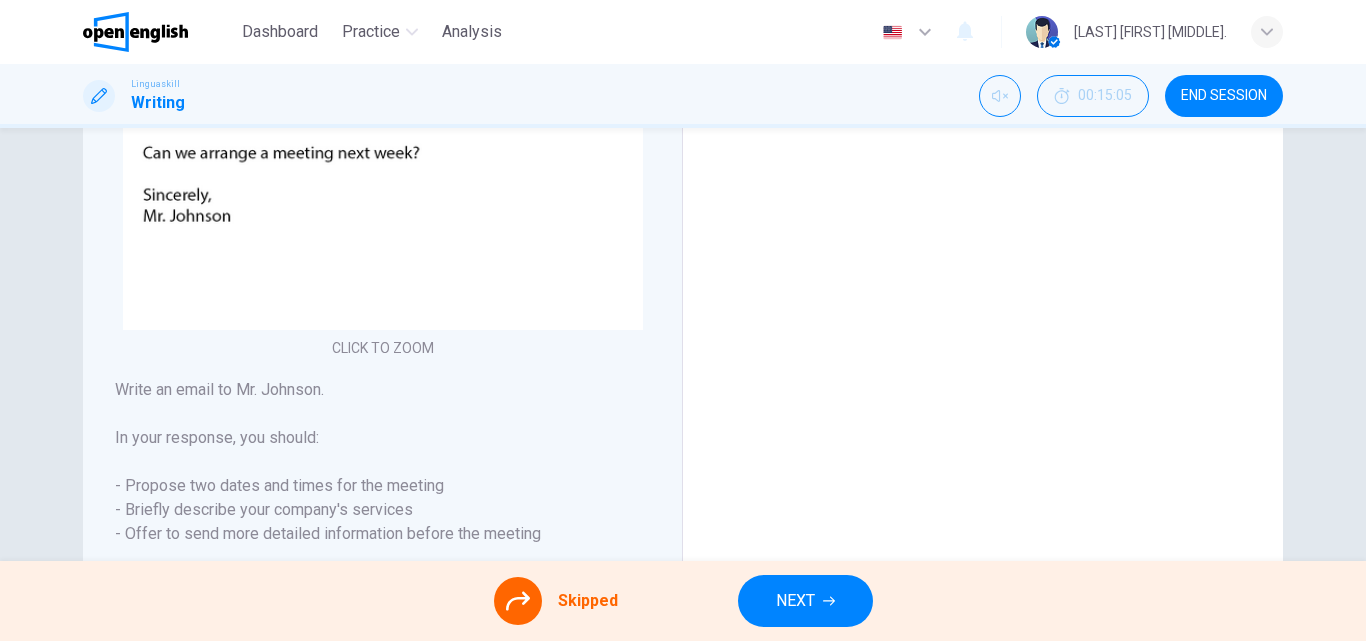 scroll, scrollTop: 20, scrollLeft: 0, axis: vertical 